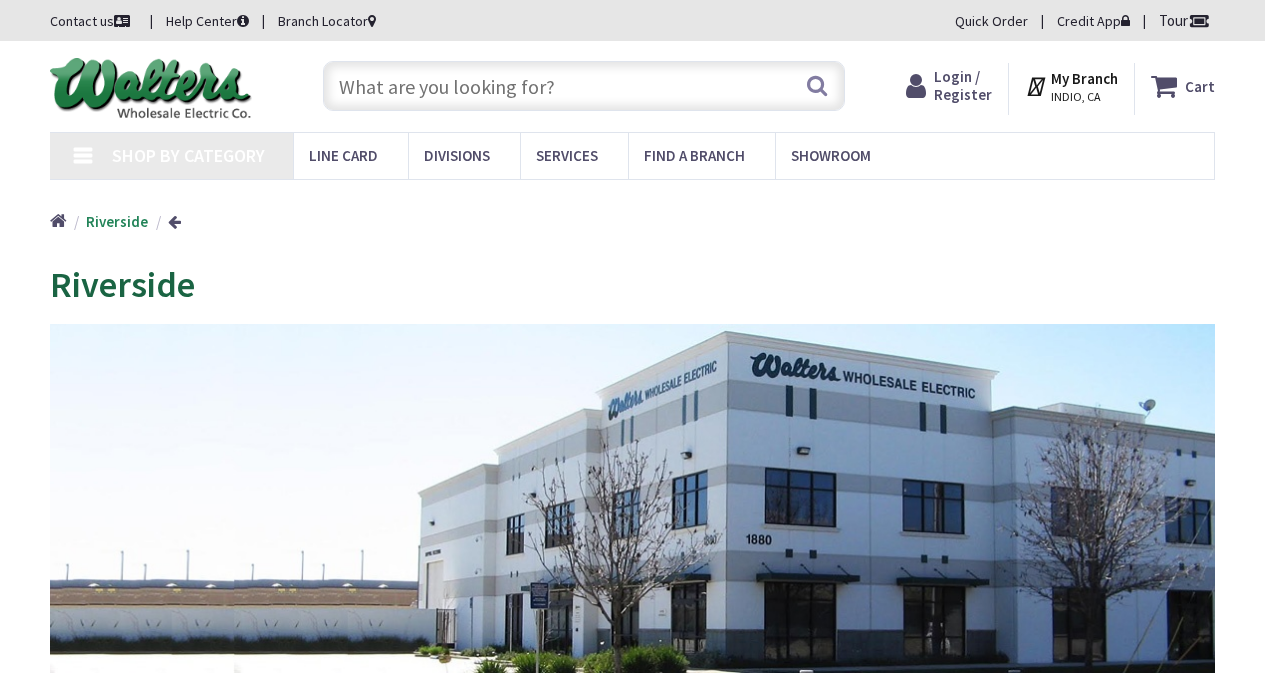 type on "[NUMBER] [STREET], [CITY], [STATE] [POSTAL_CODE], [COUNTRY]" 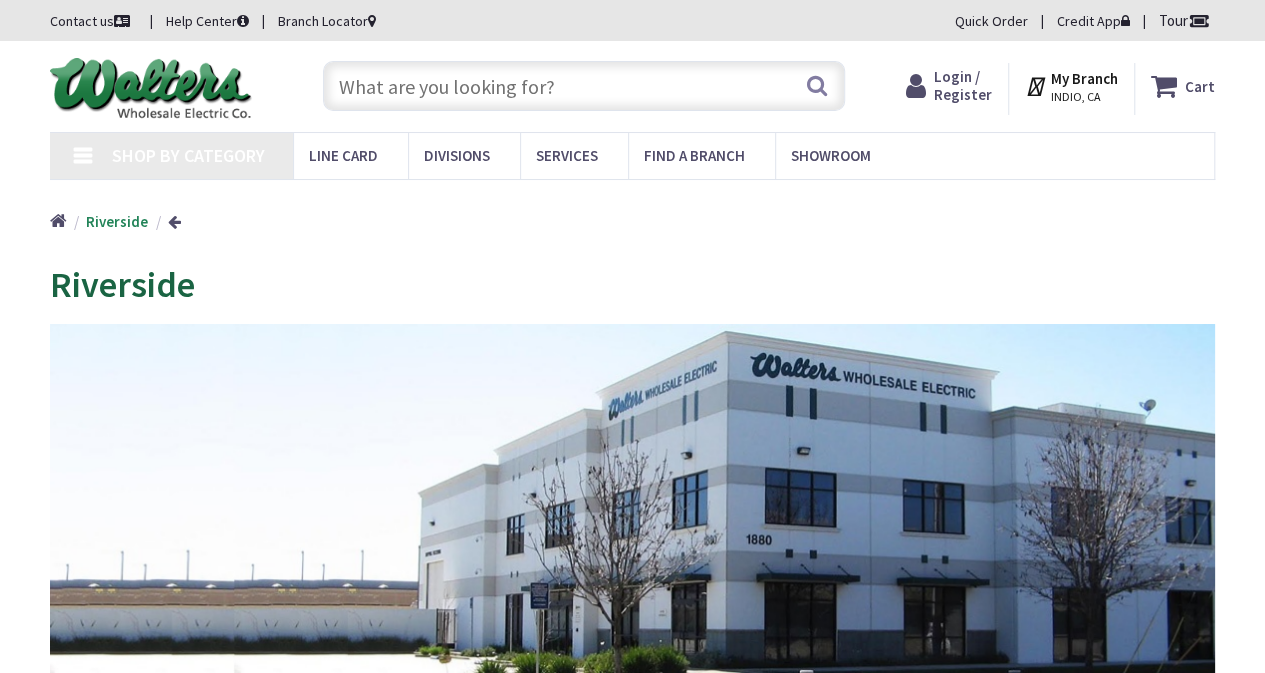 scroll, scrollTop: 0, scrollLeft: 0, axis: both 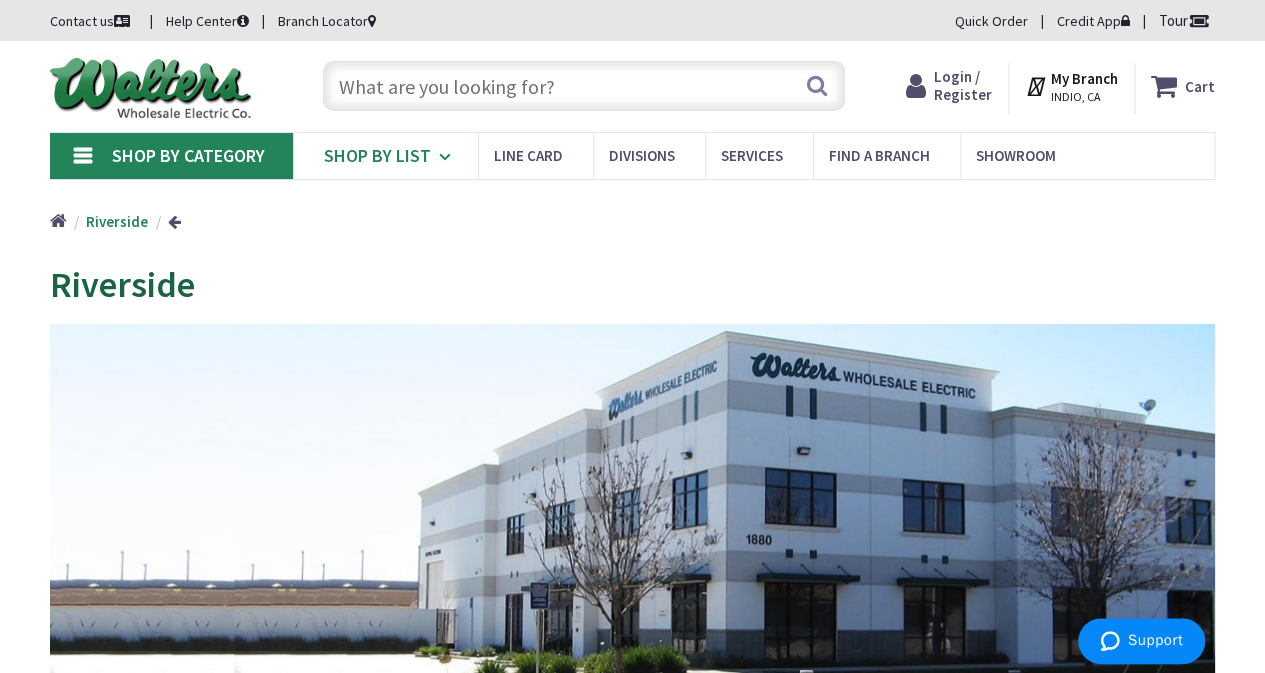 click at bounding box center (448, 157) 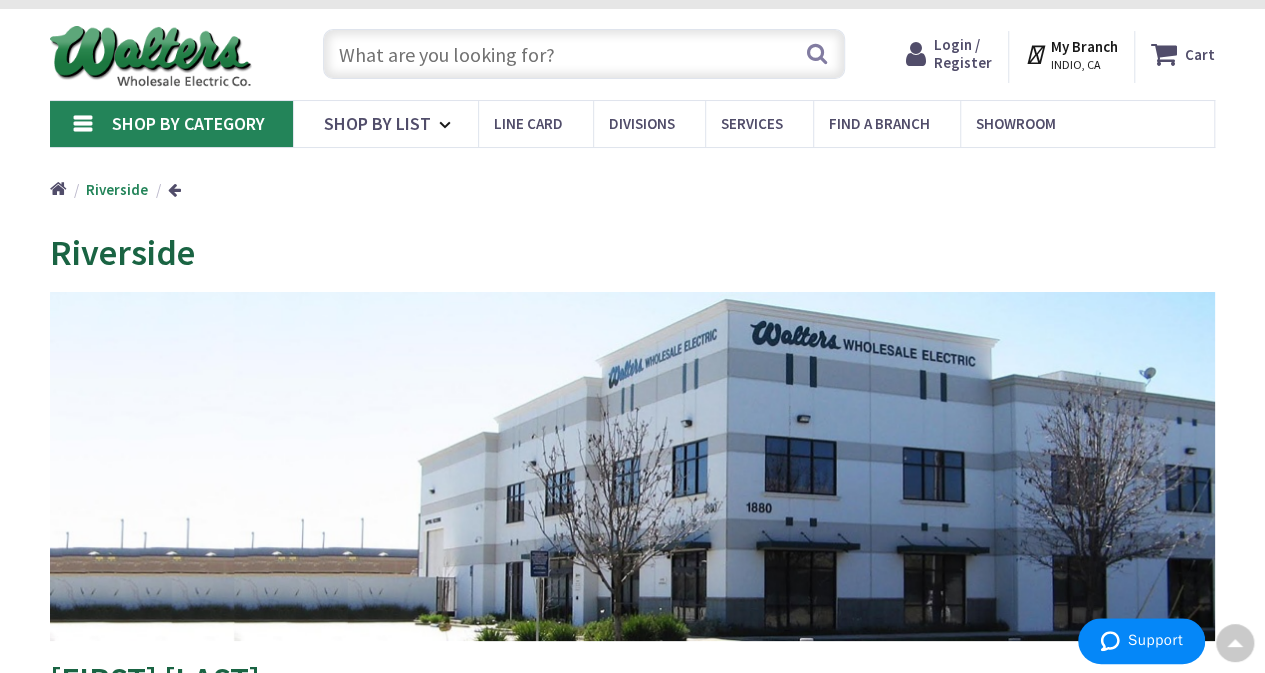 scroll, scrollTop: 0, scrollLeft: 0, axis: both 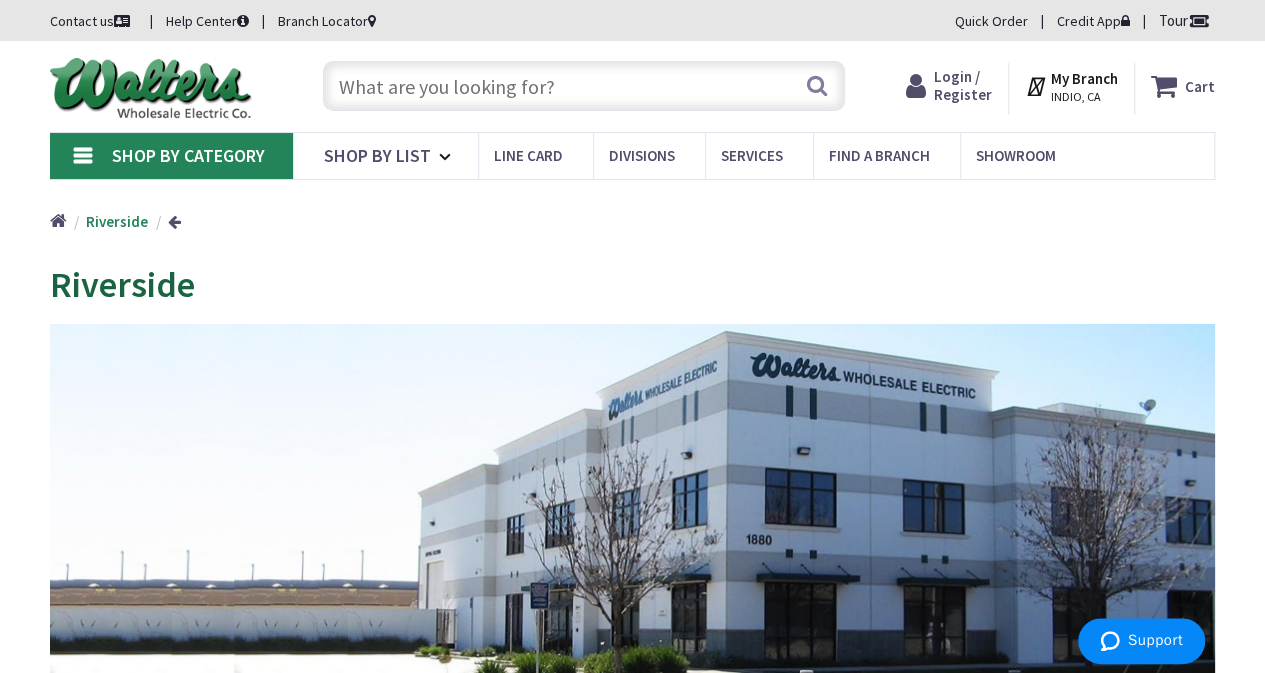 click at bounding box center (584, 86) 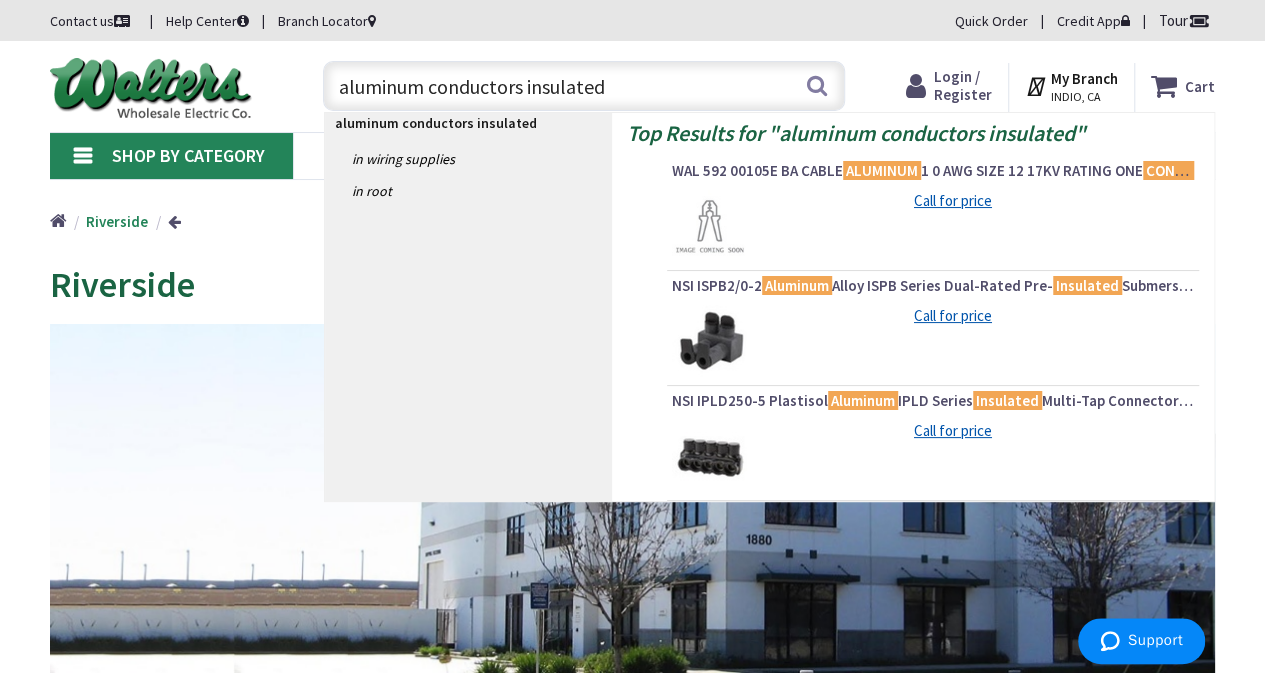 click on "aluminum conductors insulated" at bounding box center [584, 86] 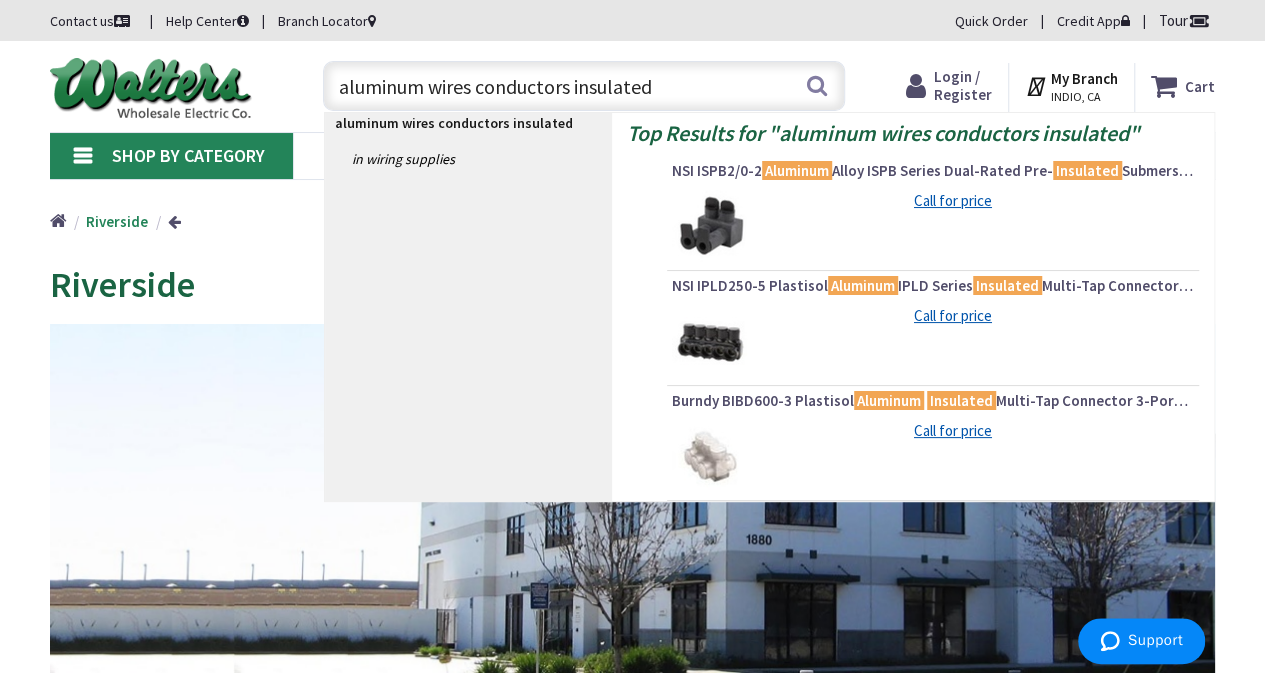 drag, startPoint x: 472, startPoint y: 89, endPoint x: 692, endPoint y: 65, distance: 221.30522 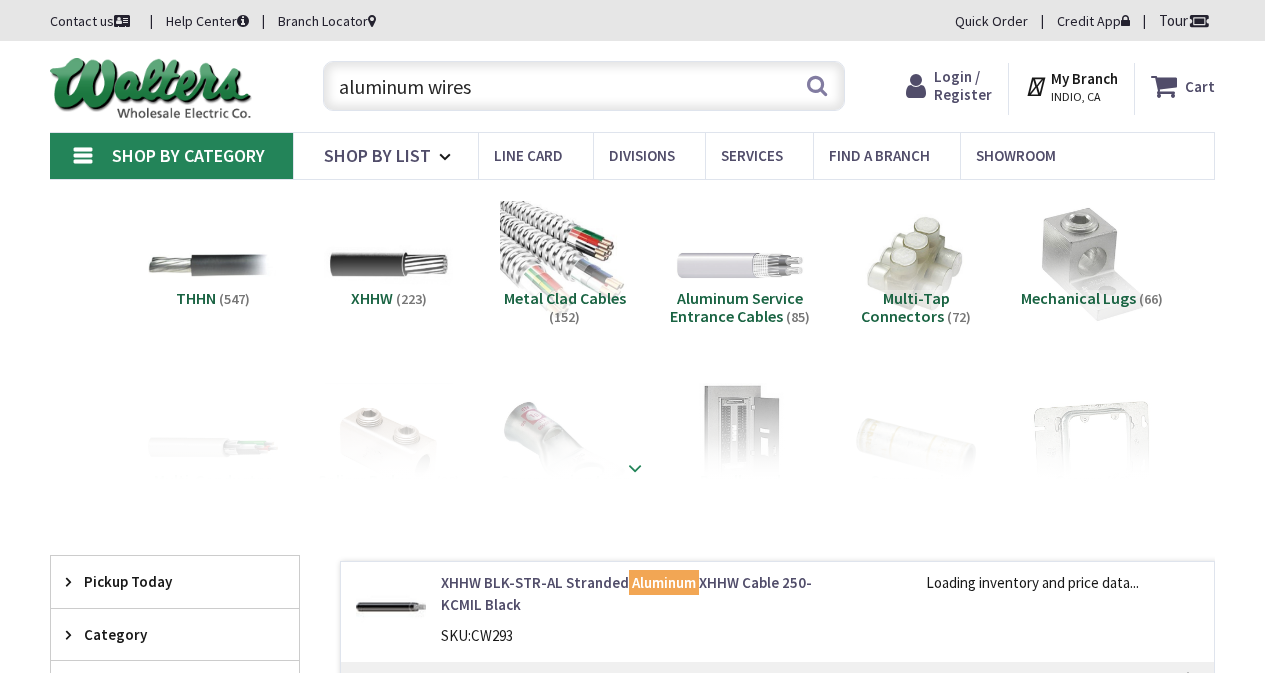 scroll, scrollTop: 0, scrollLeft: 0, axis: both 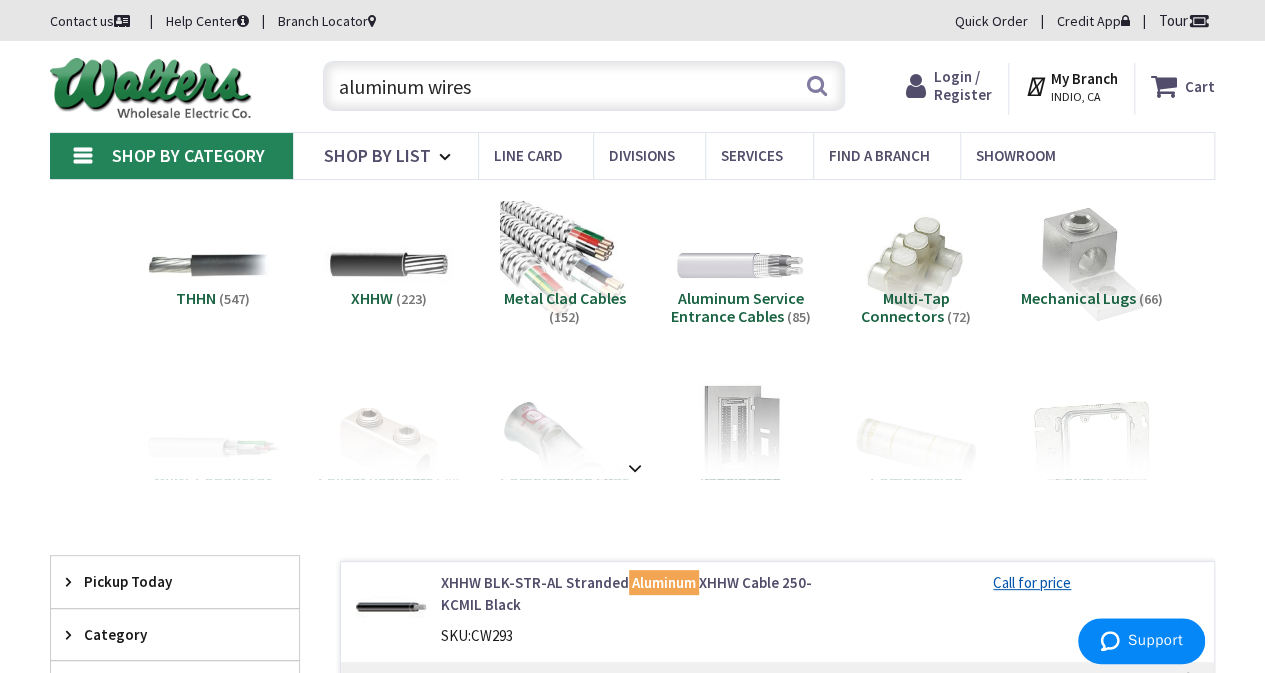 drag, startPoint x: 480, startPoint y: 89, endPoint x: 250, endPoint y: 79, distance: 230.21729 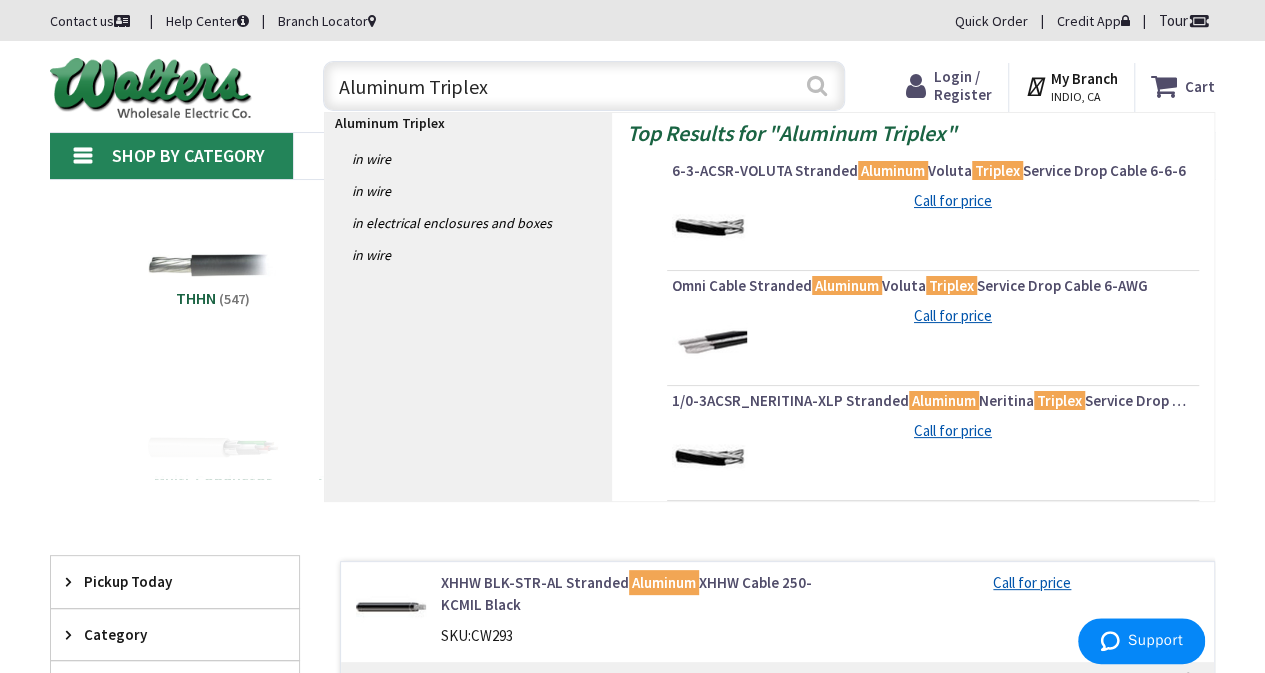 type on "Aluminum Triplex" 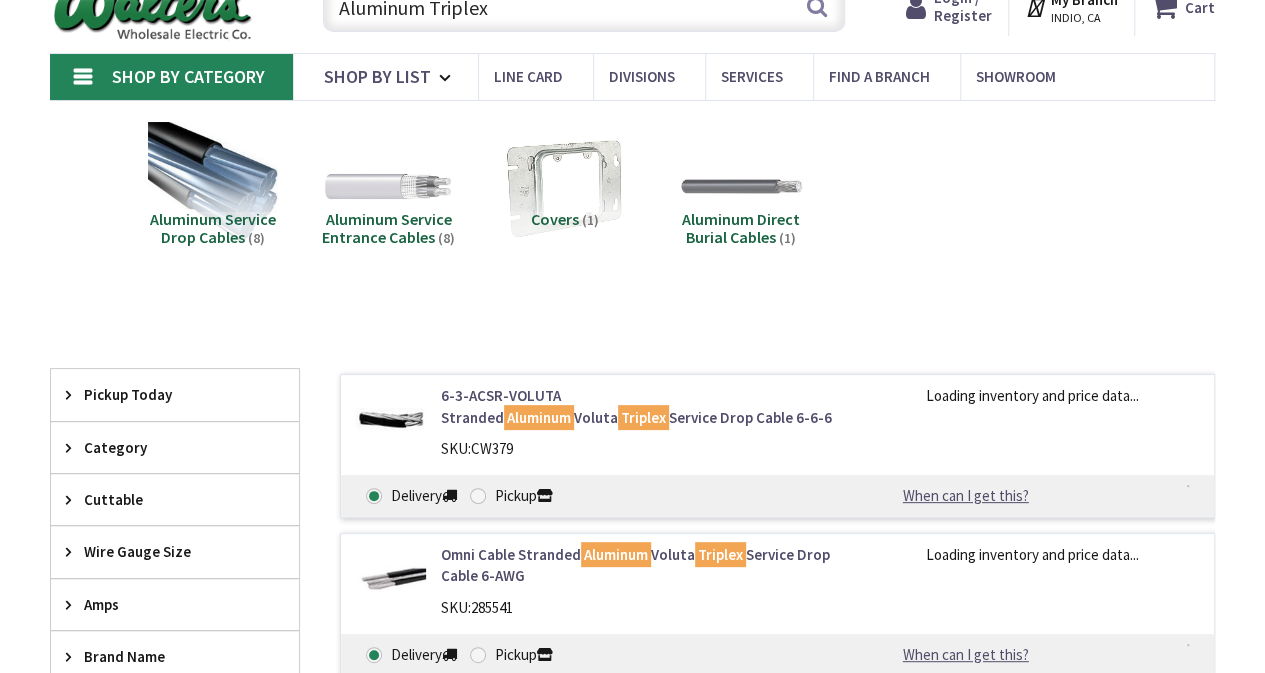 scroll, scrollTop: 79, scrollLeft: 0, axis: vertical 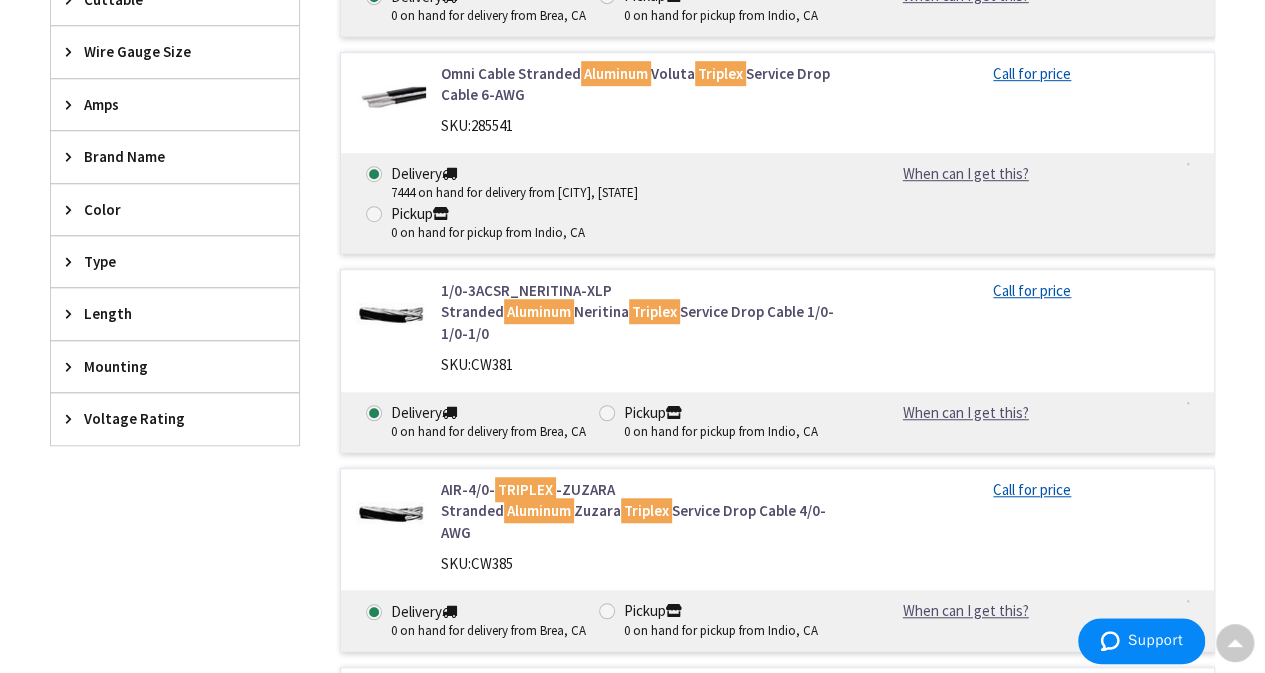click on "1/0-3ACSR_NERITINA-XLP Stranded  Aluminum  Neritina  Triplex  Service Drop Cable 1/0-1/0-1/0" at bounding box center [638, 312] 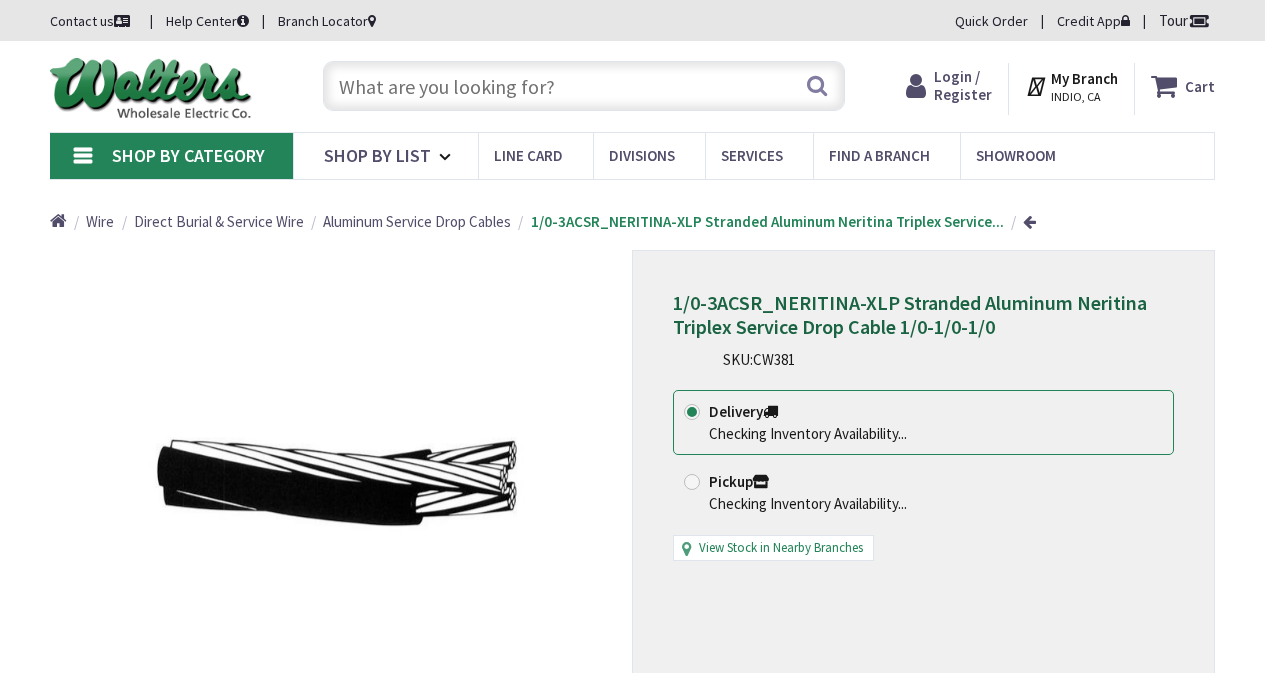 scroll, scrollTop: 0, scrollLeft: 0, axis: both 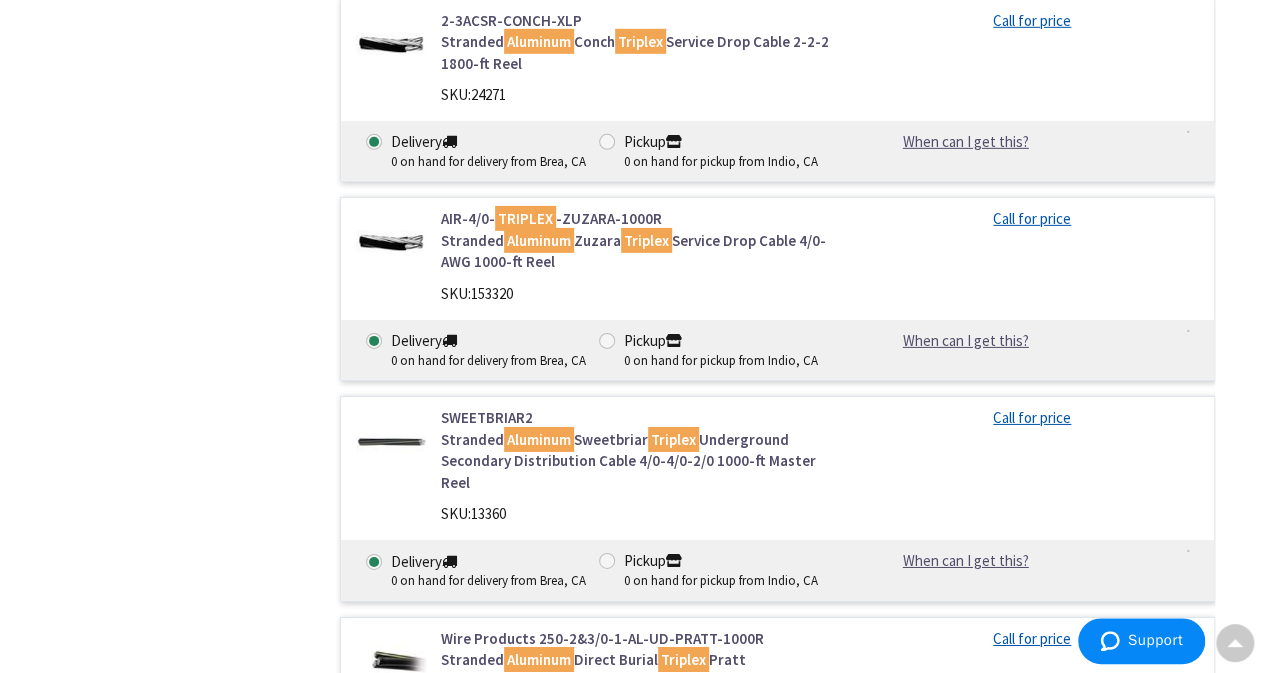 click on "Wire Products 250-2&3/0-1-AL-UD-PRATT-1000R Stranded  Aluminum  Direct Burial  Triplex  Pratt Underground Distribution Cable 250-KCMIL 3/0-1 1000-ft Master Reel" at bounding box center (638, 671) 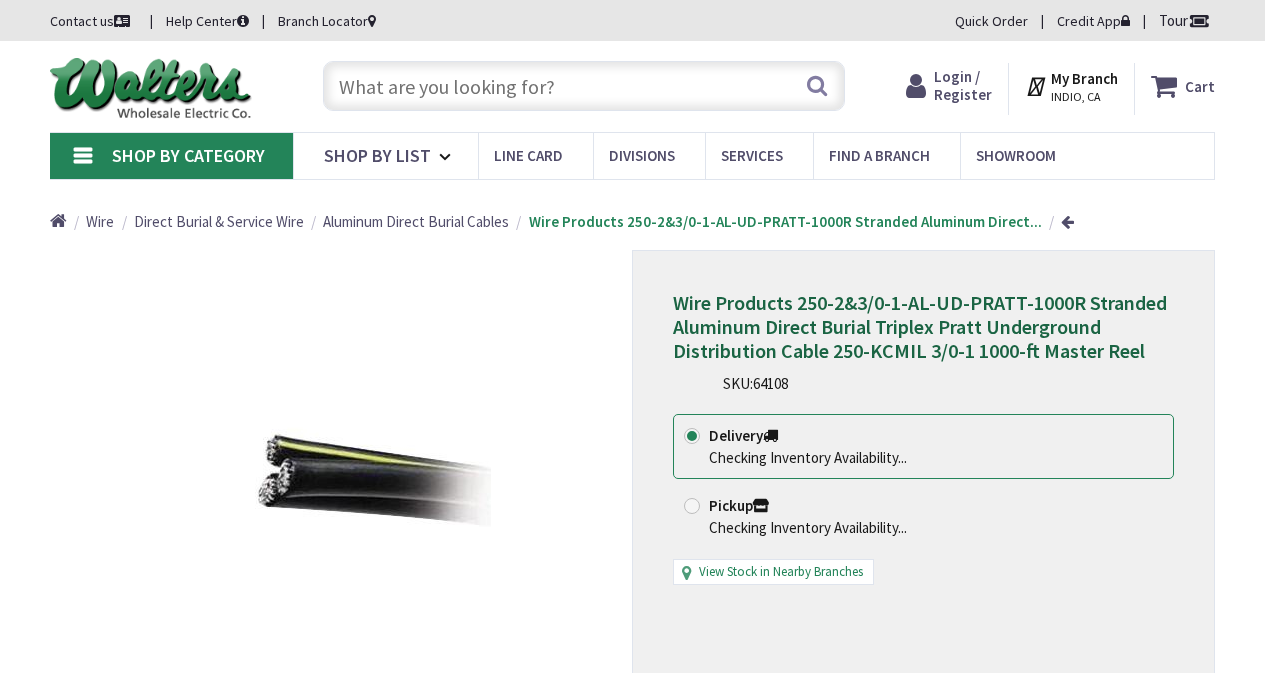 scroll, scrollTop: 0, scrollLeft: 0, axis: both 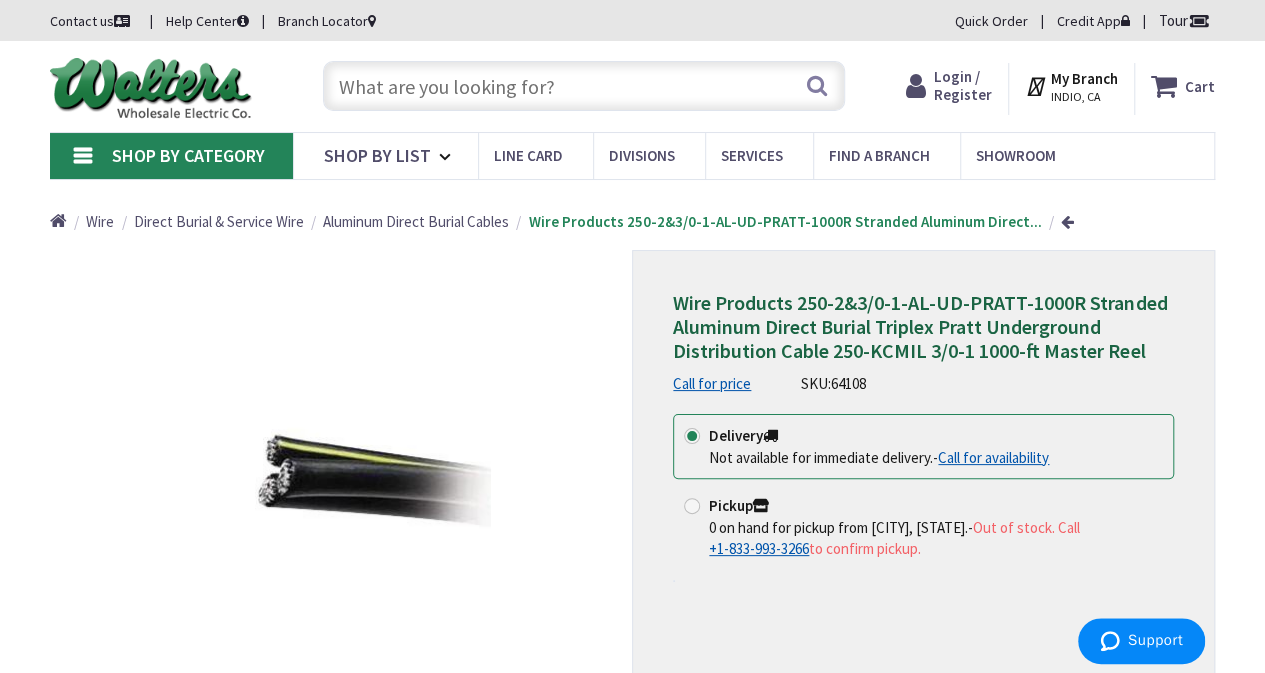 click at bounding box center (584, 86) 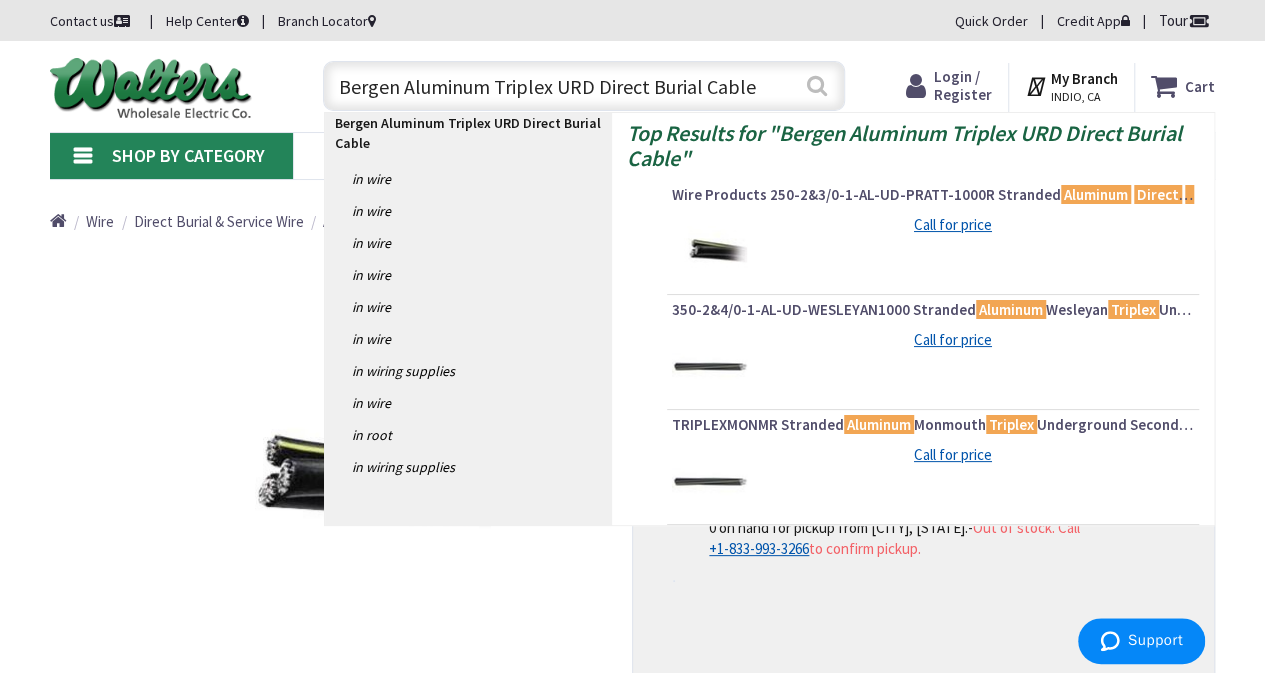 type on "Bergen Aluminum Triplex URD Direct Burial Cable" 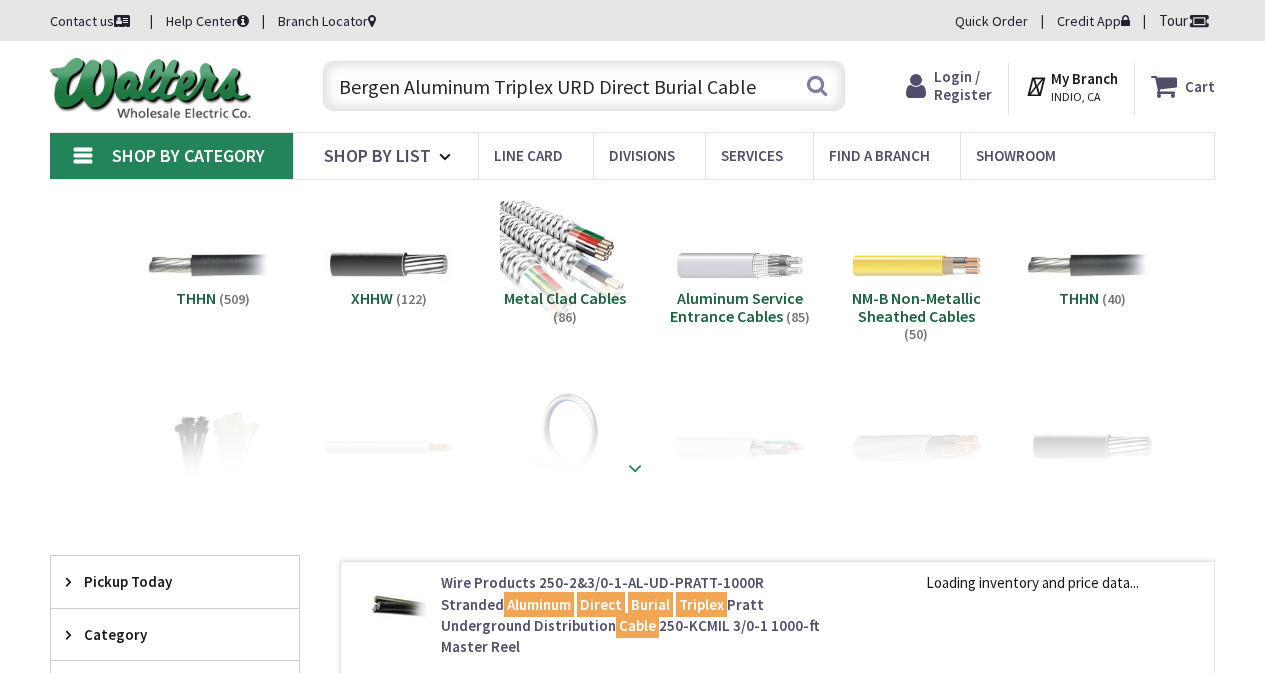 scroll, scrollTop: 0, scrollLeft: 0, axis: both 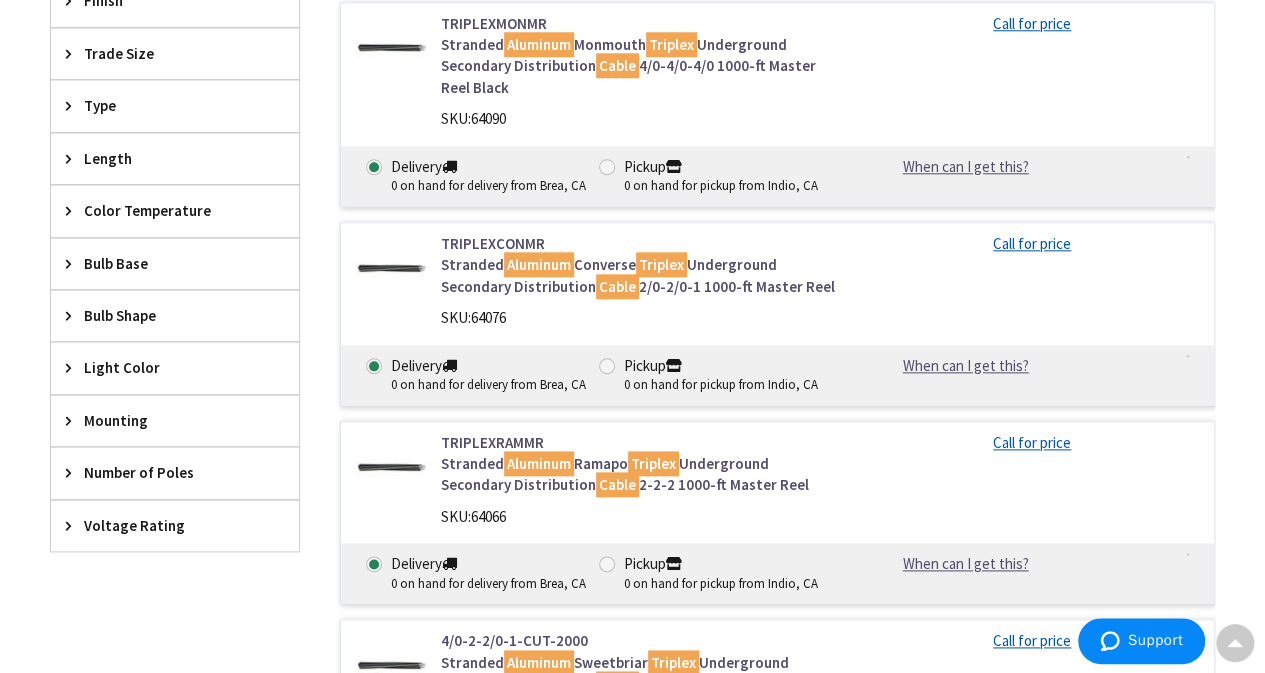 click on "TRIPLEXRAMMR Stranded  Aluminum  Ramapo  Triplex  Underground Secondary Distribution  Cable  2-2-2 1000-ft Master Reel" at bounding box center (638, 464) 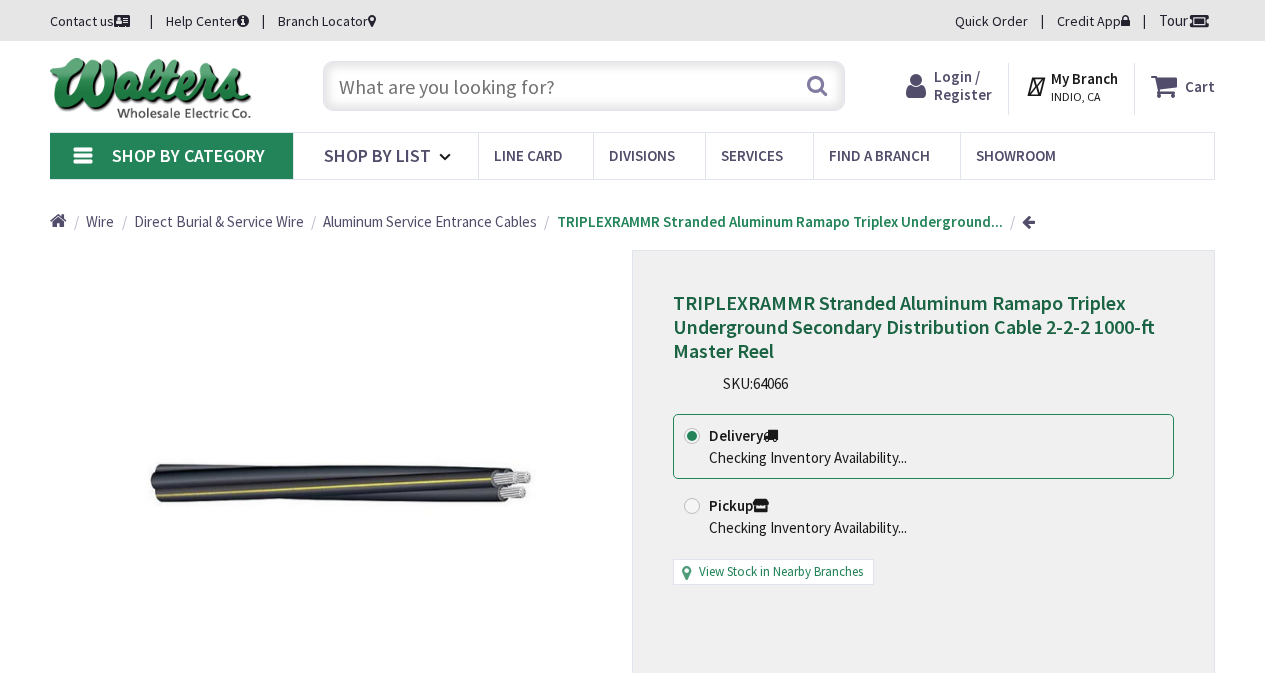 scroll, scrollTop: 0, scrollLeft: 0, axis: both 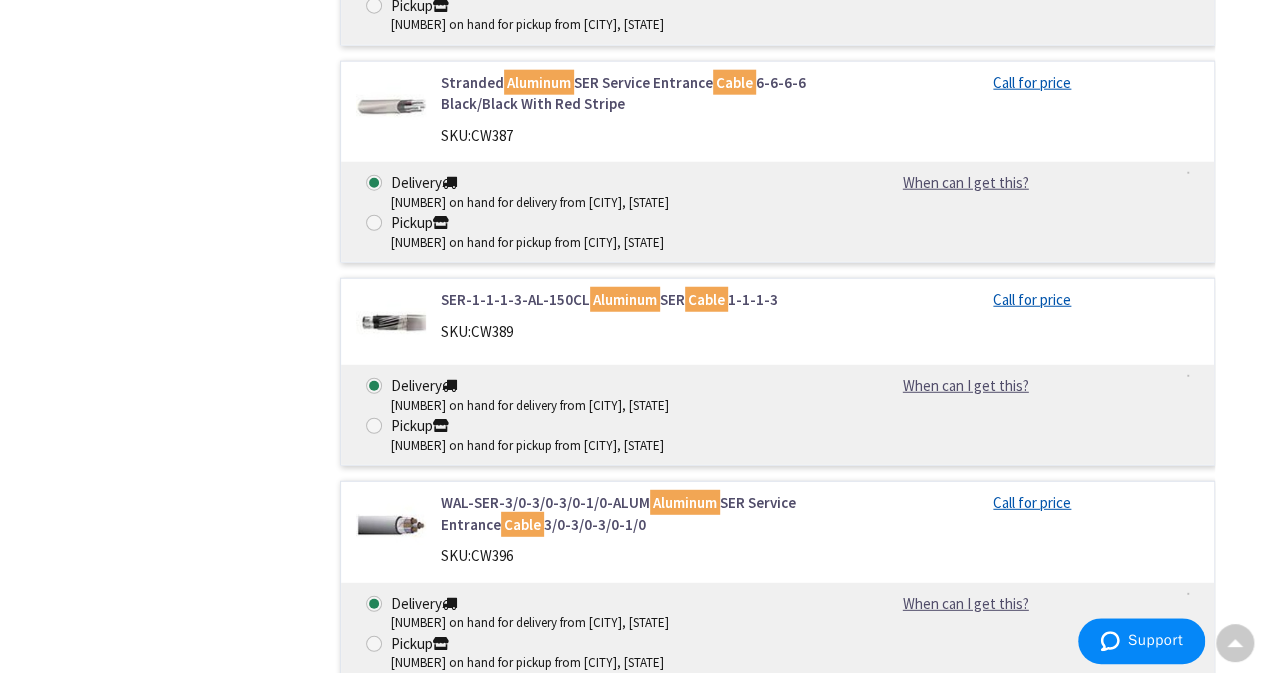 click on "WAL-SER-1/0-1/0-1/0-2-ALUM Stranded  Aluminum  SER Service Entrance  Cable  1/0-1/0-1/0-2 Black/Black With Red Stripe" at bounding box center (638, 742) 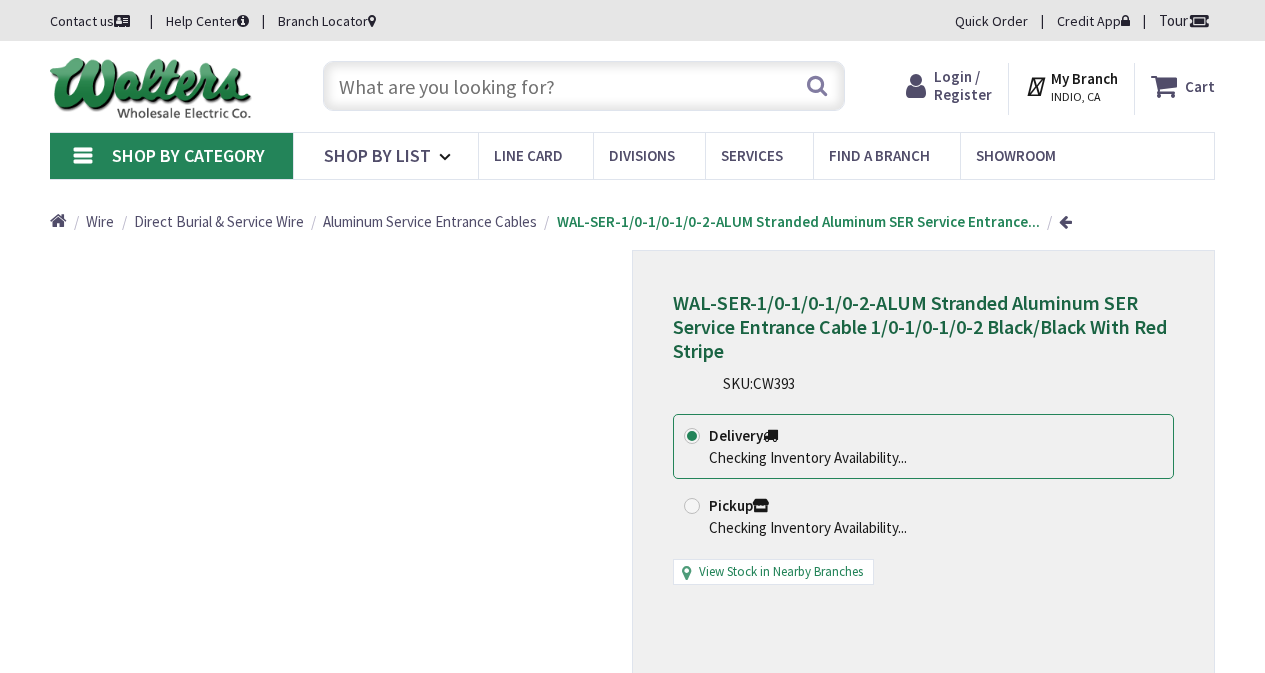 scroll, scrollTop: 0, scrollLeft: 0, axis: both 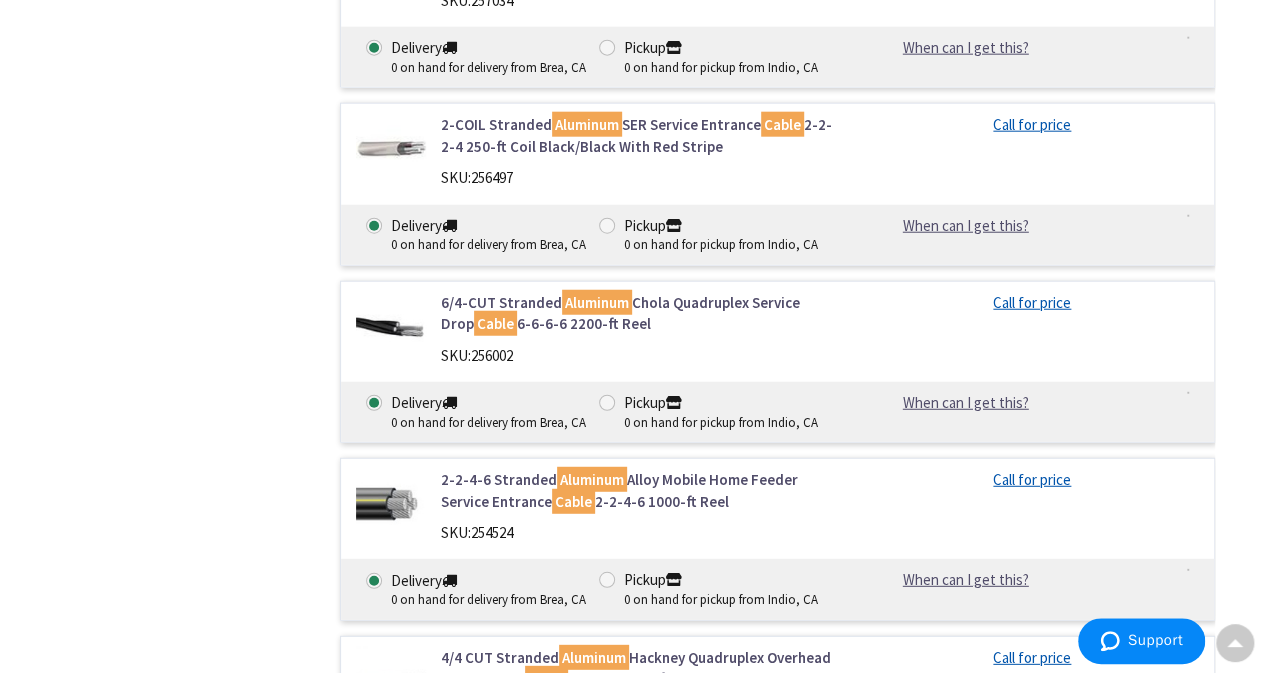 click at bounding box center (391, 1036) 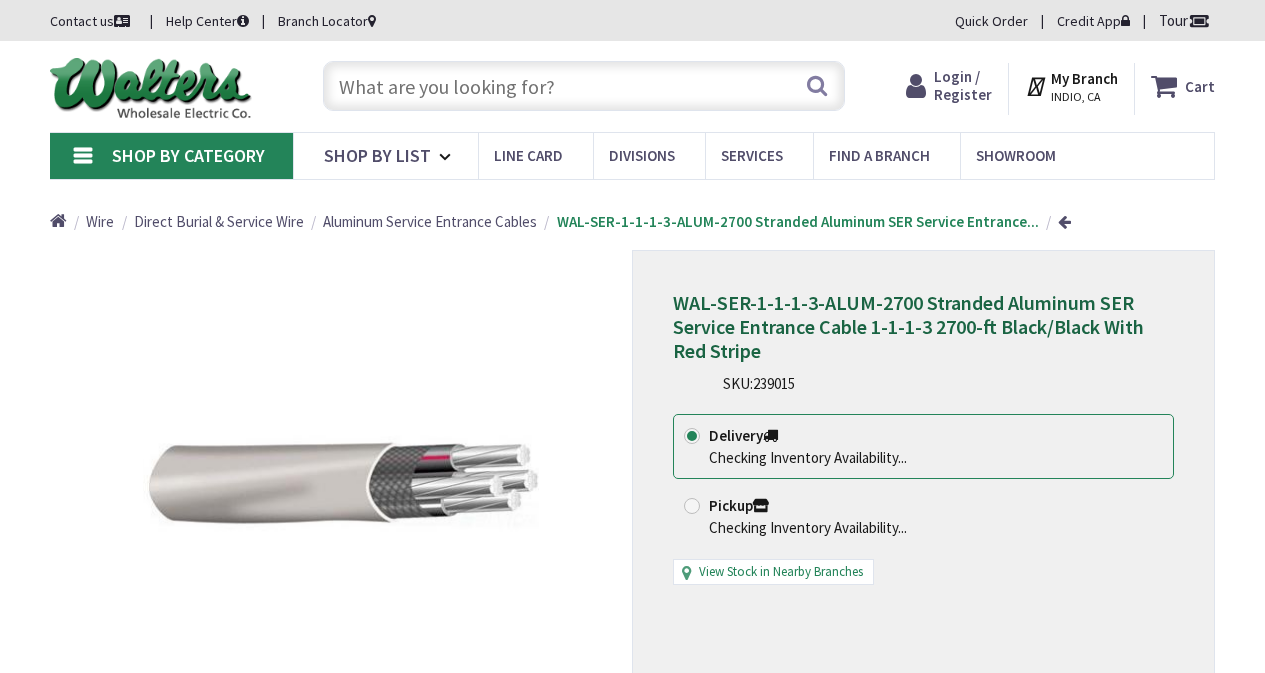 scroll, scrollTop: 0, scrollLeft: 0, axis: both 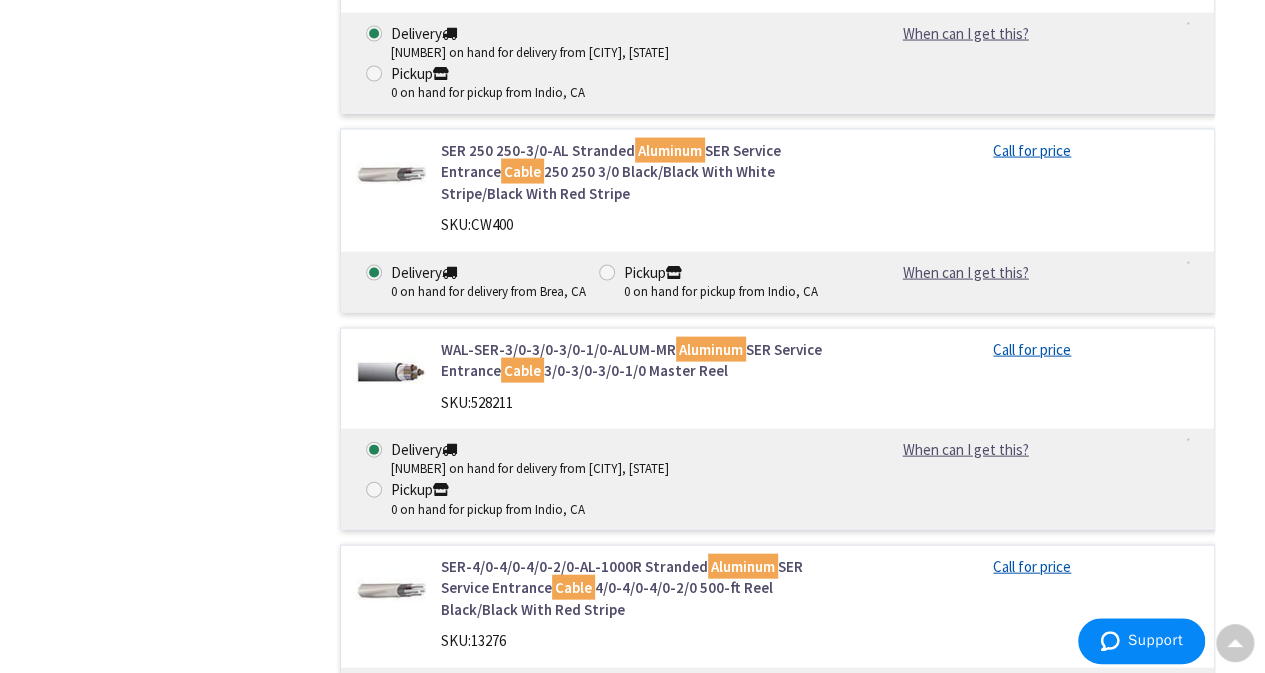 click at bounding box center [391, 1029] 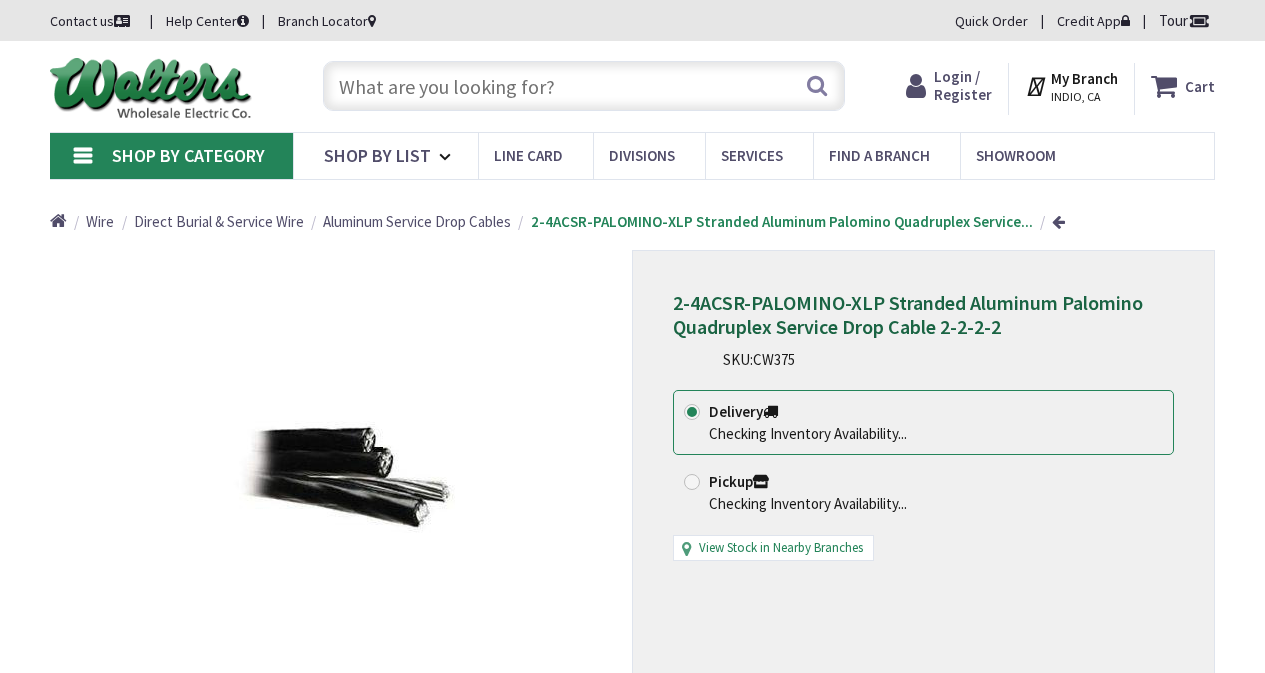 scroll, scrollTop: 0, scrollLeft: 0, axis: both 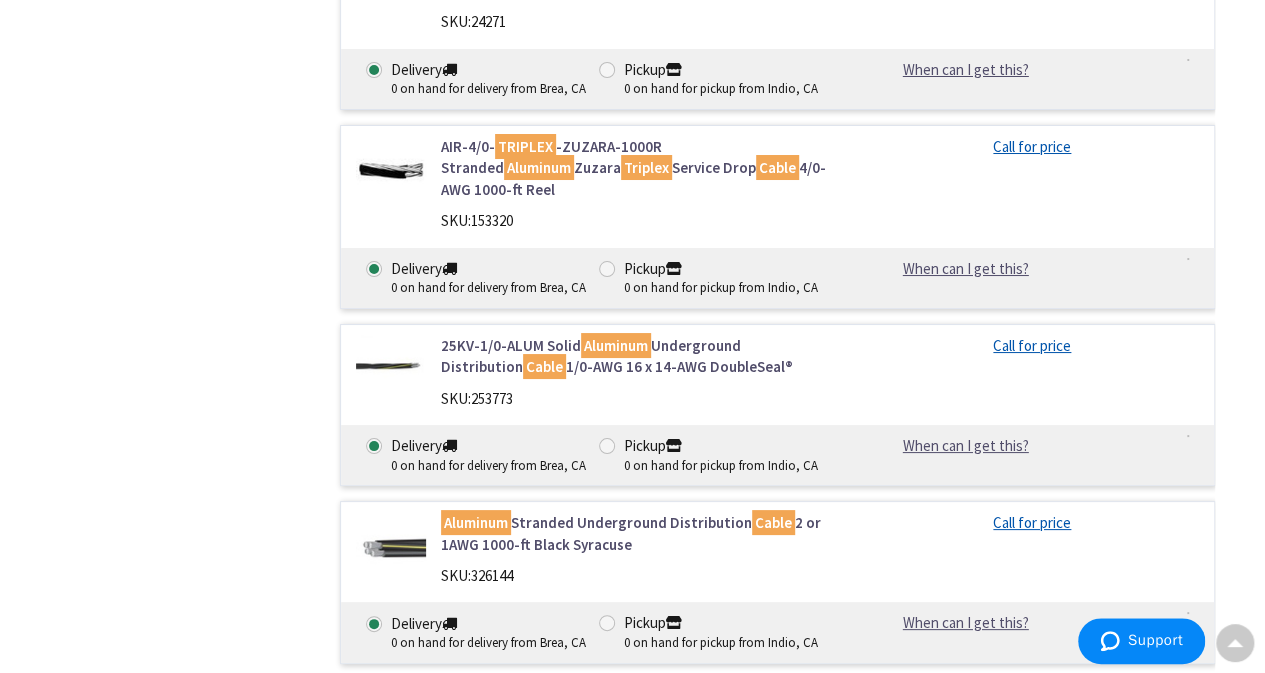 click on "Aluminum  Stranded Underground Distribution  Cable  2 or 1AWG 1000-ft Black Syracuse" at bounding box center (638, 533) 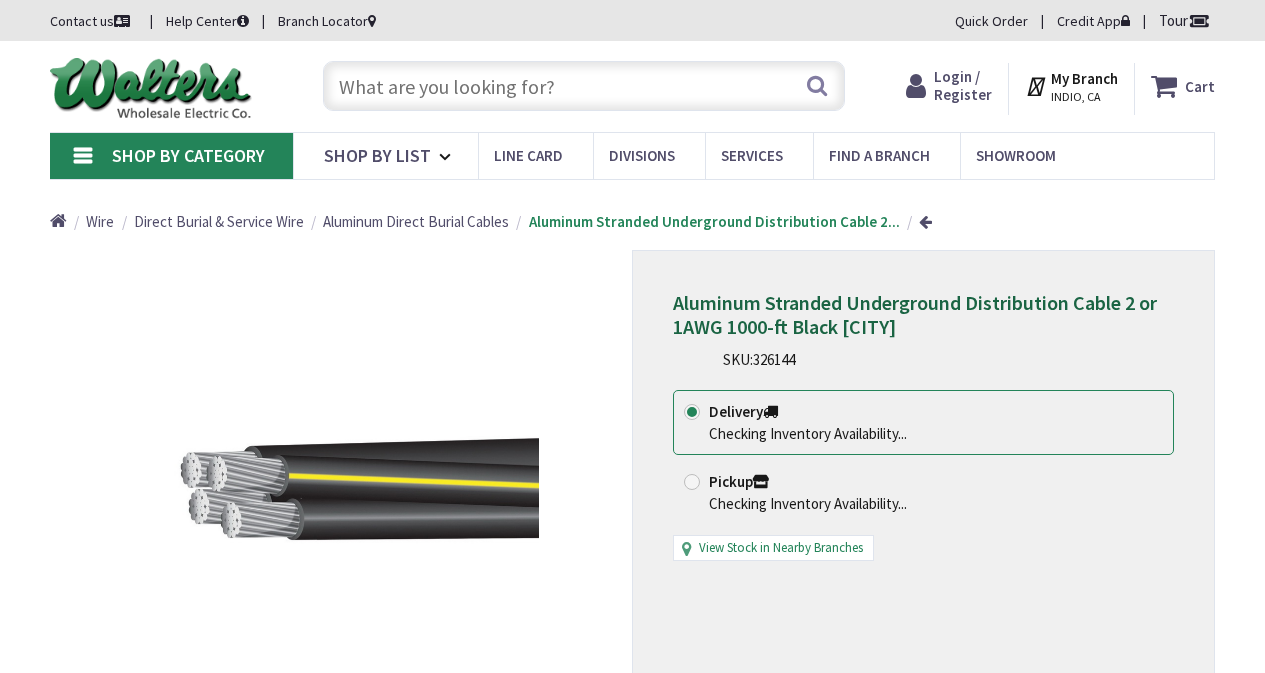 scroll, scrollTop: 0, scrollLeft: 0, axis: both 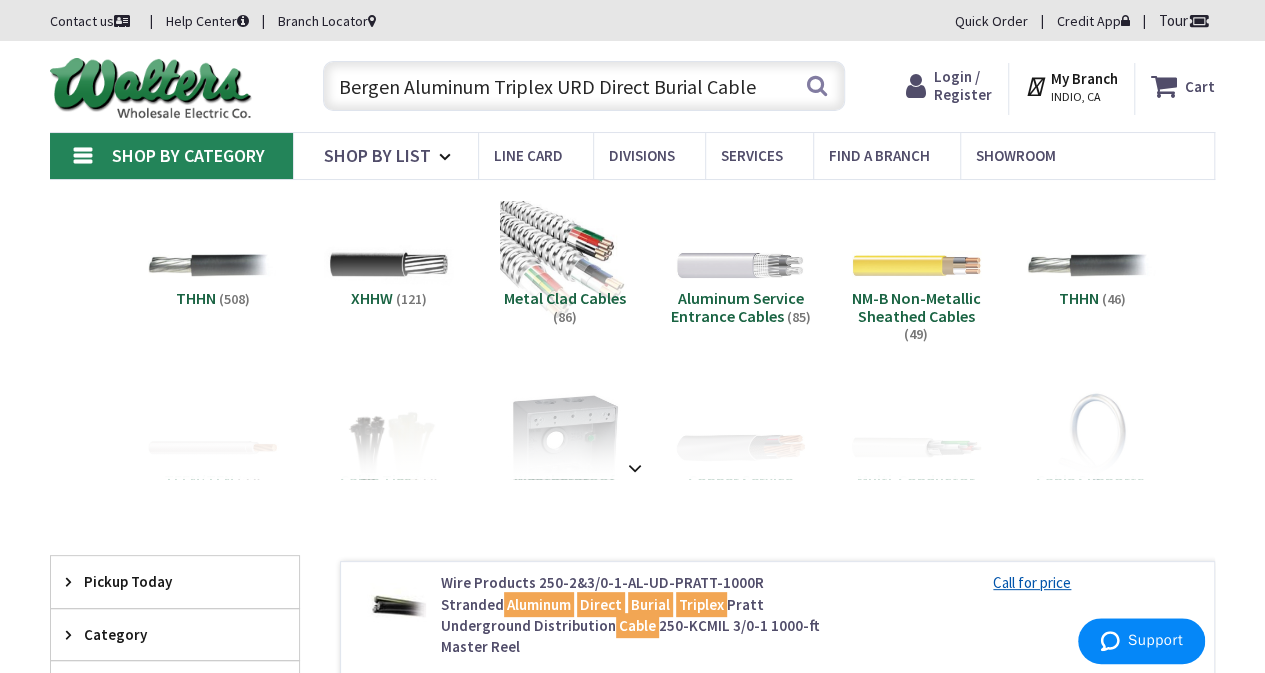 click on "Bergen Aluminum Triplex URD Direct Burial Cable" at bounding box center [584, 86] 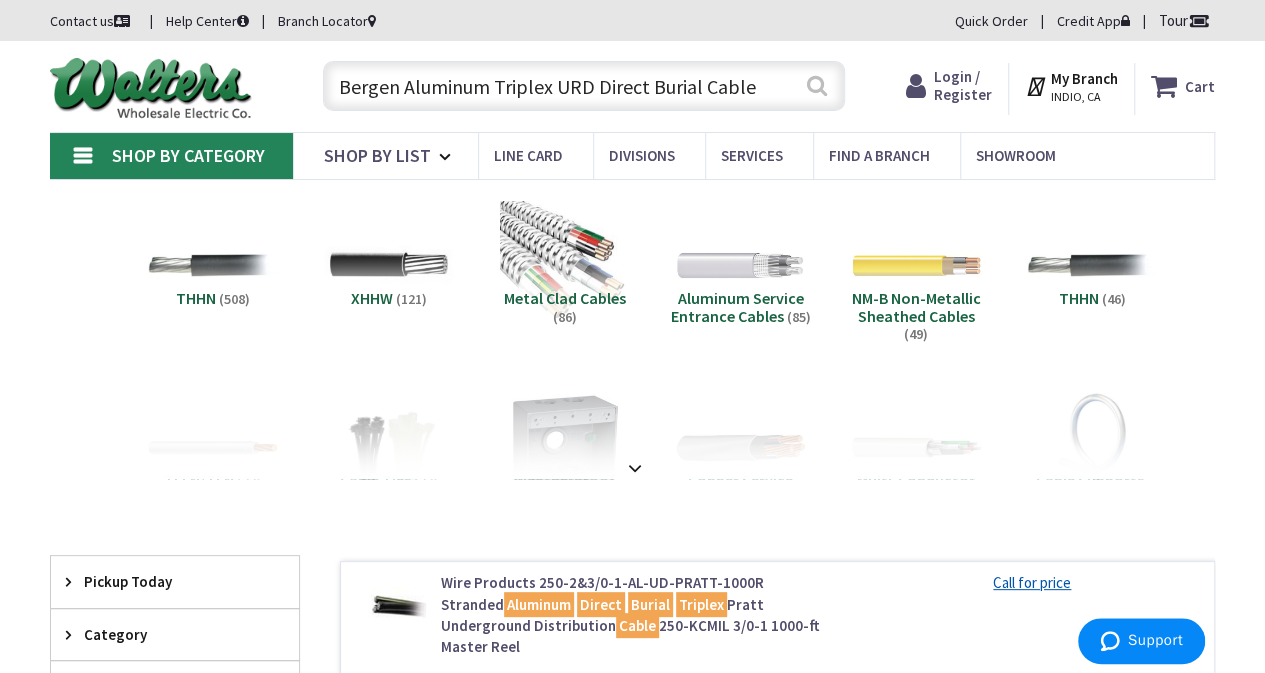 click on "Search" at bounding box center (817, 85) 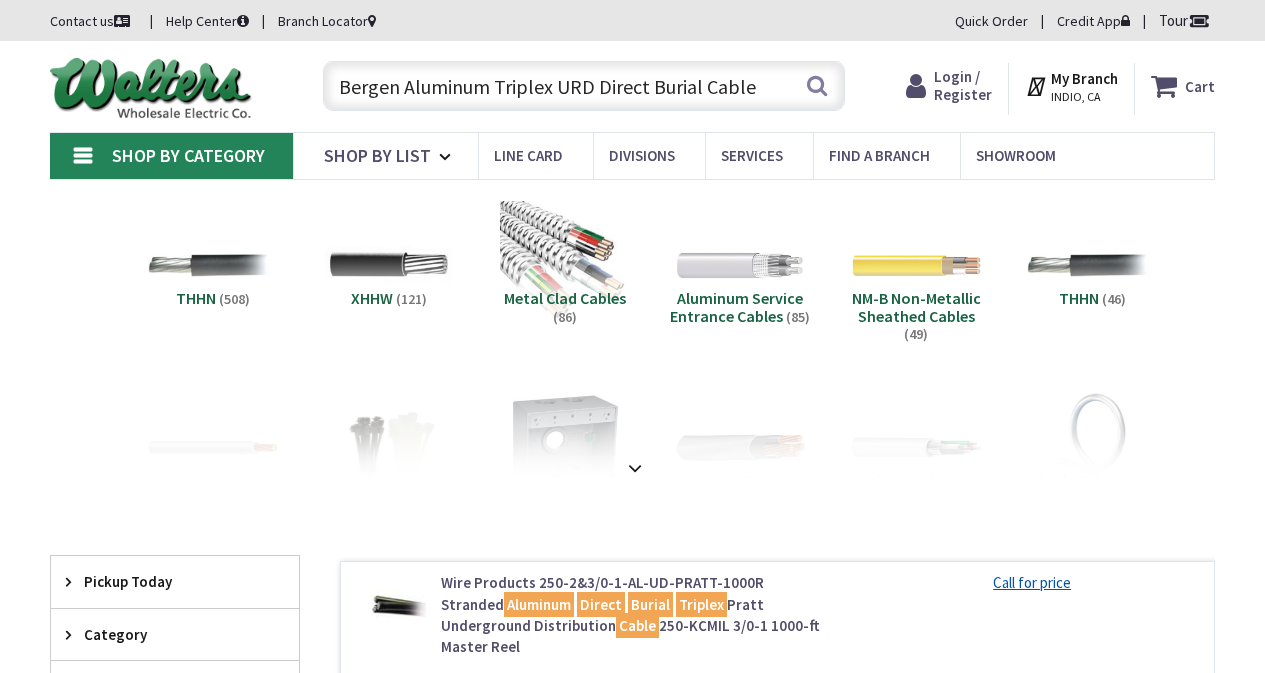 scroll, scrollTop: 500, scrollLeft: 0, axis: vertical 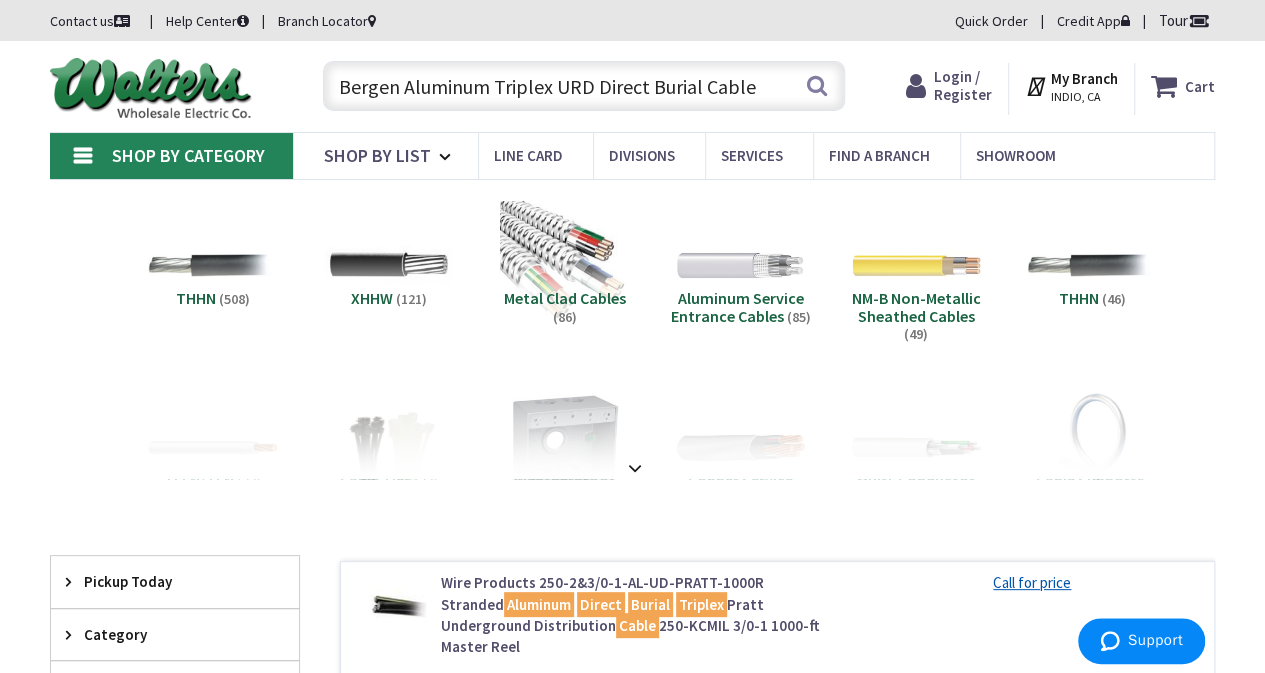 drag, startPoint x: 554, startPoint y: 87, endPoint x: 555, endPoint y: 116, distance: 29.017237 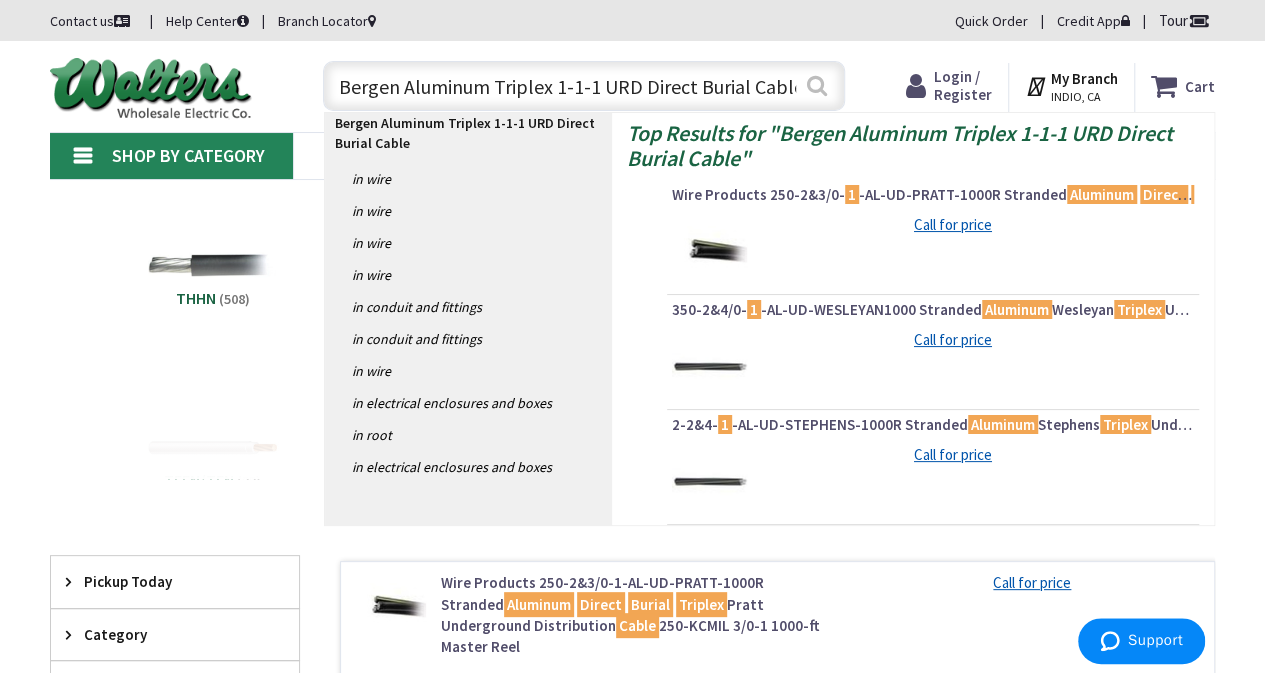 type on "Bergen Aluminum Triplex 1-1-1 URD Direct Burial Cable" 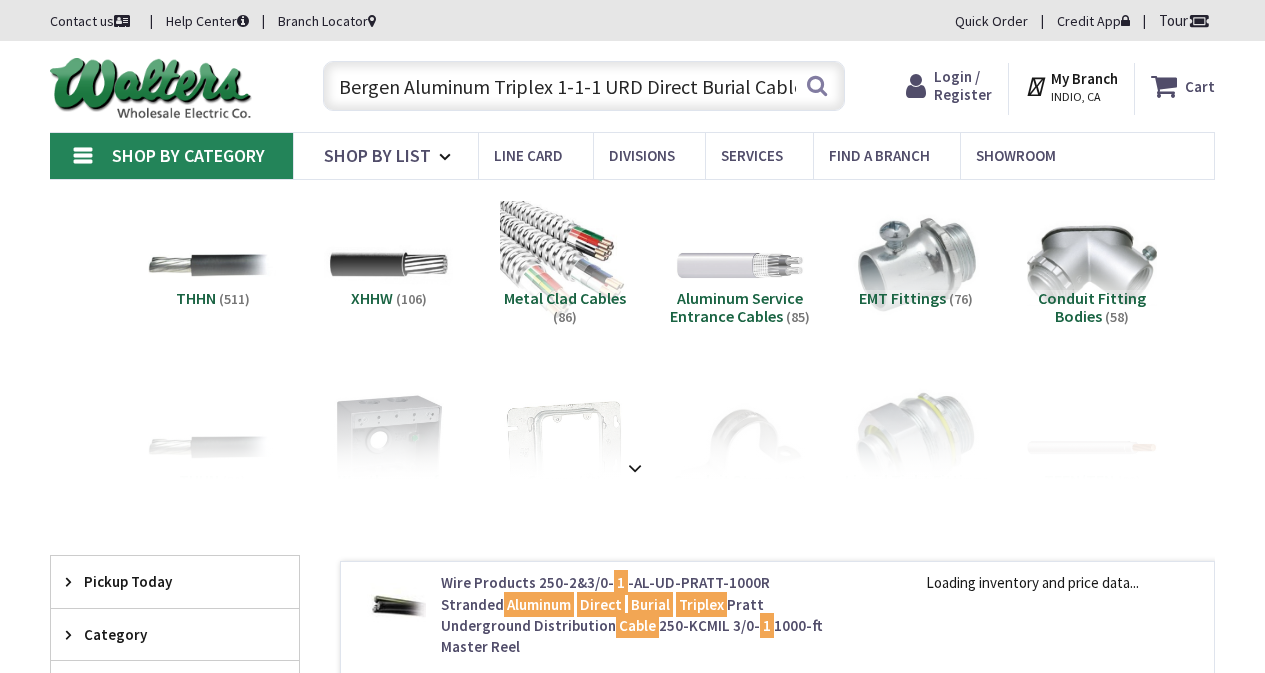 scroll, scrollTop: 400, scrollLeft: 0, axis: vertical 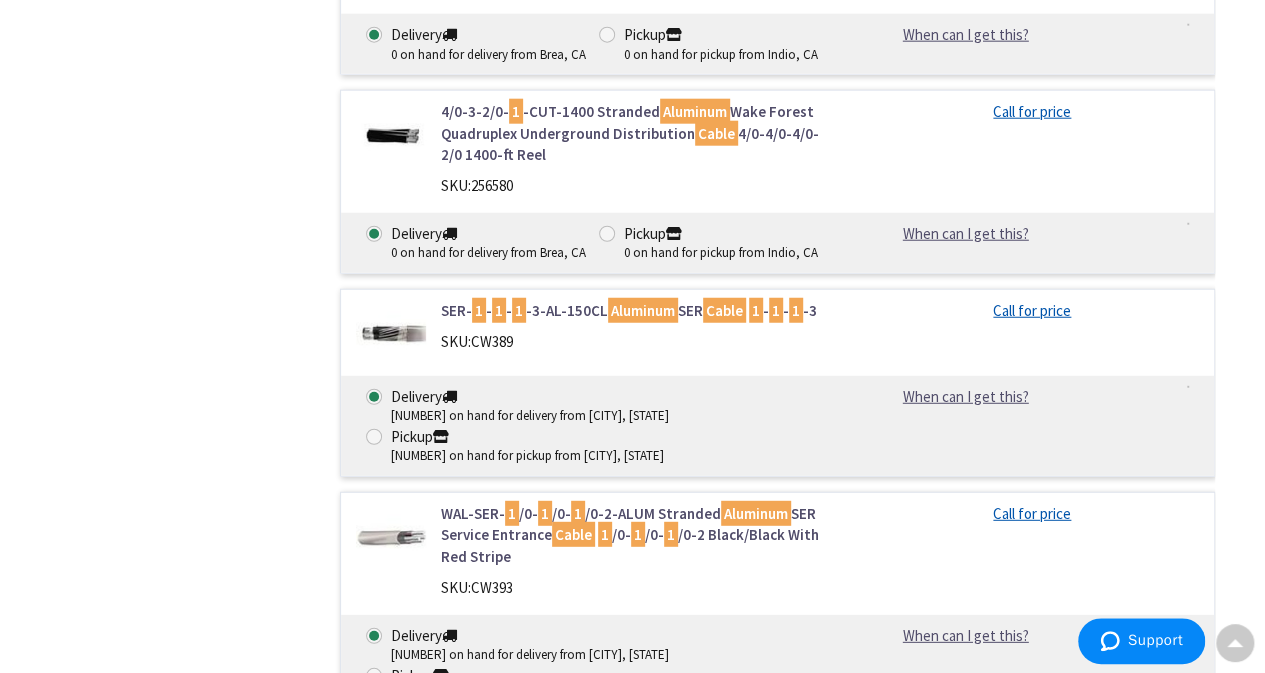 click at bounding box center (391, 335) 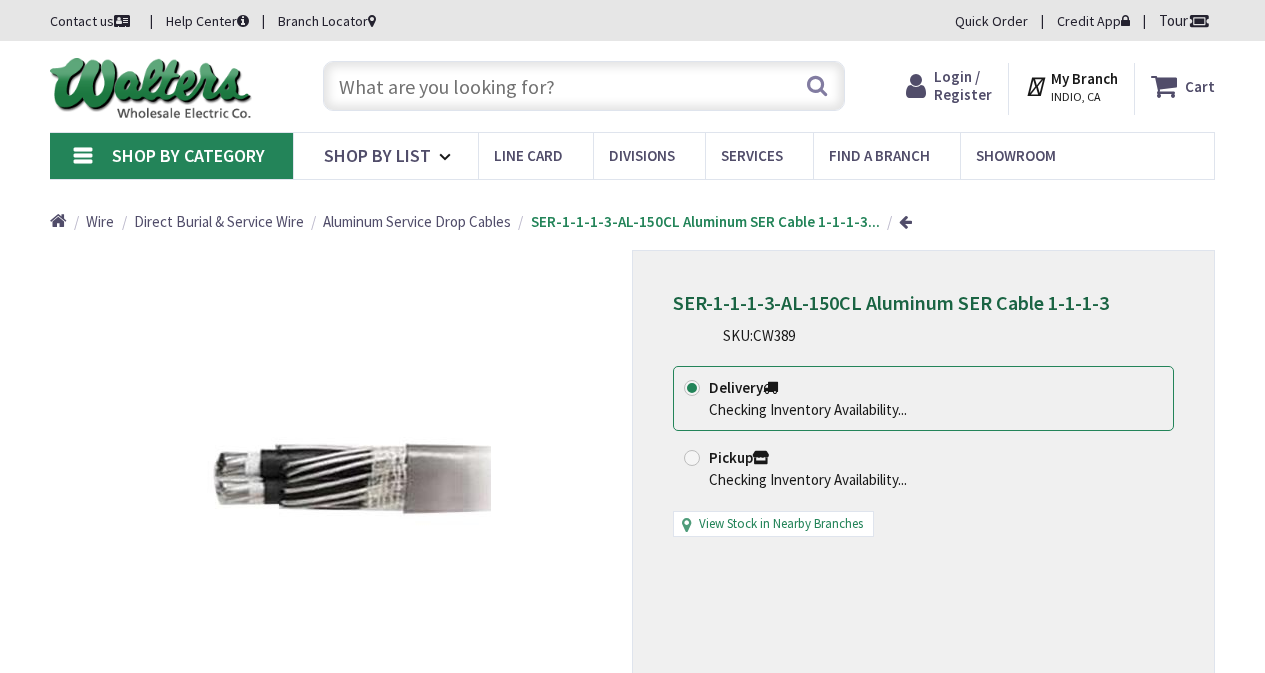 scroll, scrollTop: 0, scrollLeft: 0, axis: both 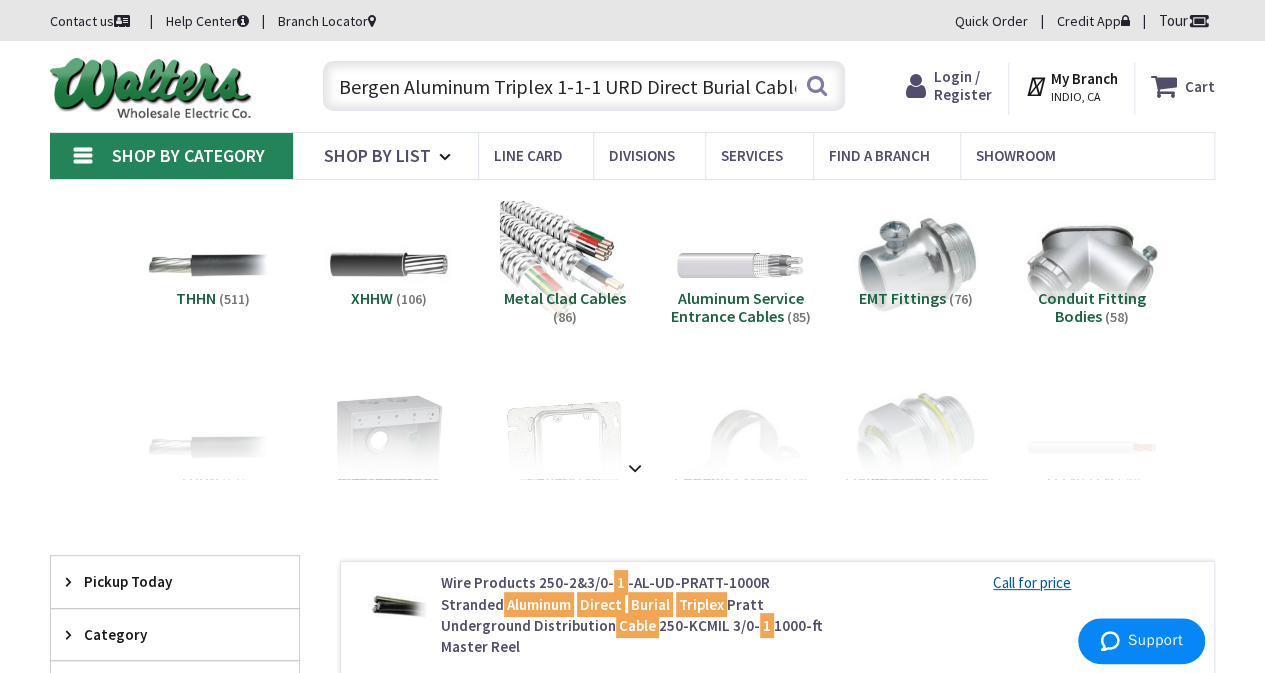 drag, startPoint x: 599, startPoint y: 84, endPoint x: 554, endPoint y: 94, distance: 46.09772 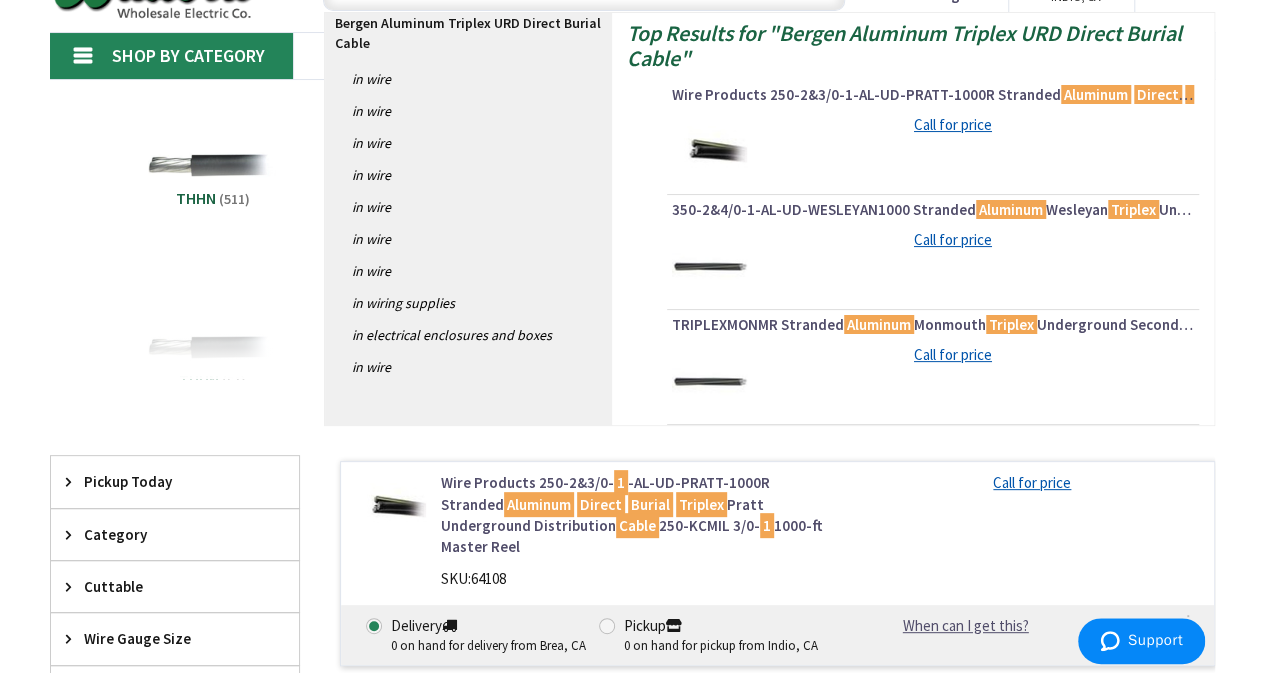 scroll, scrollTop: 0, scrollLeft: 0, axis: both 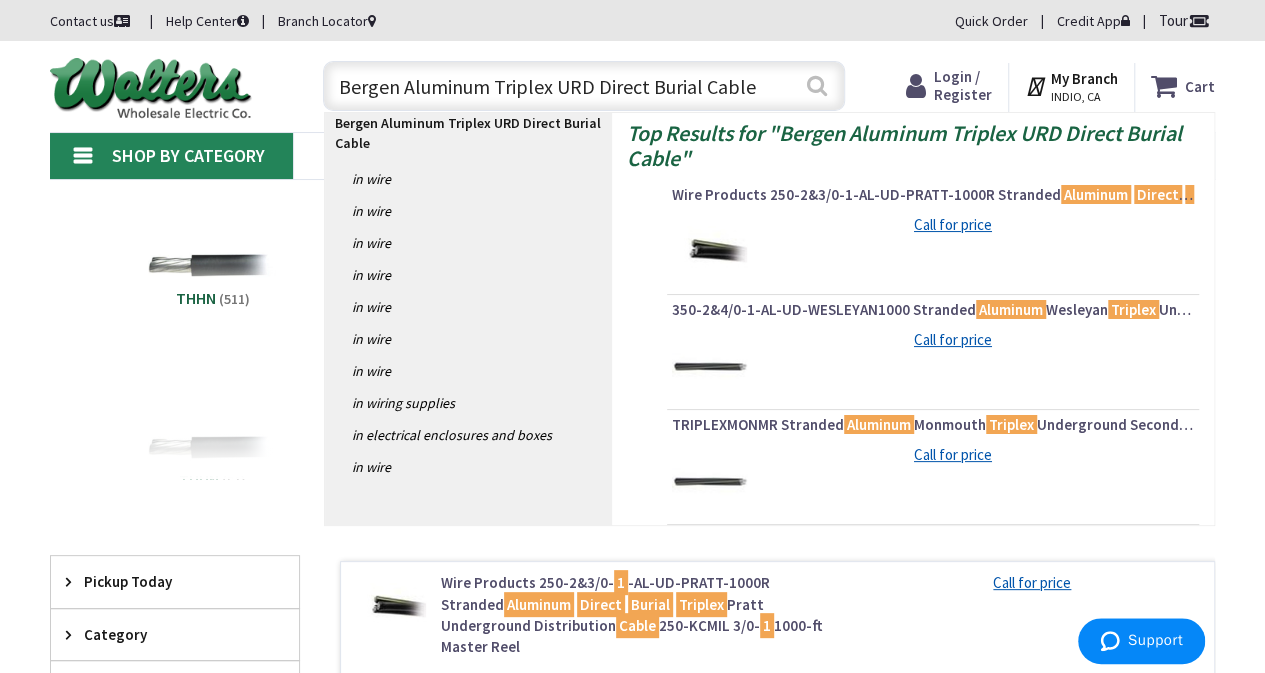 type on "Bergen Aluminum Triplex URD Direct Burial Cable" 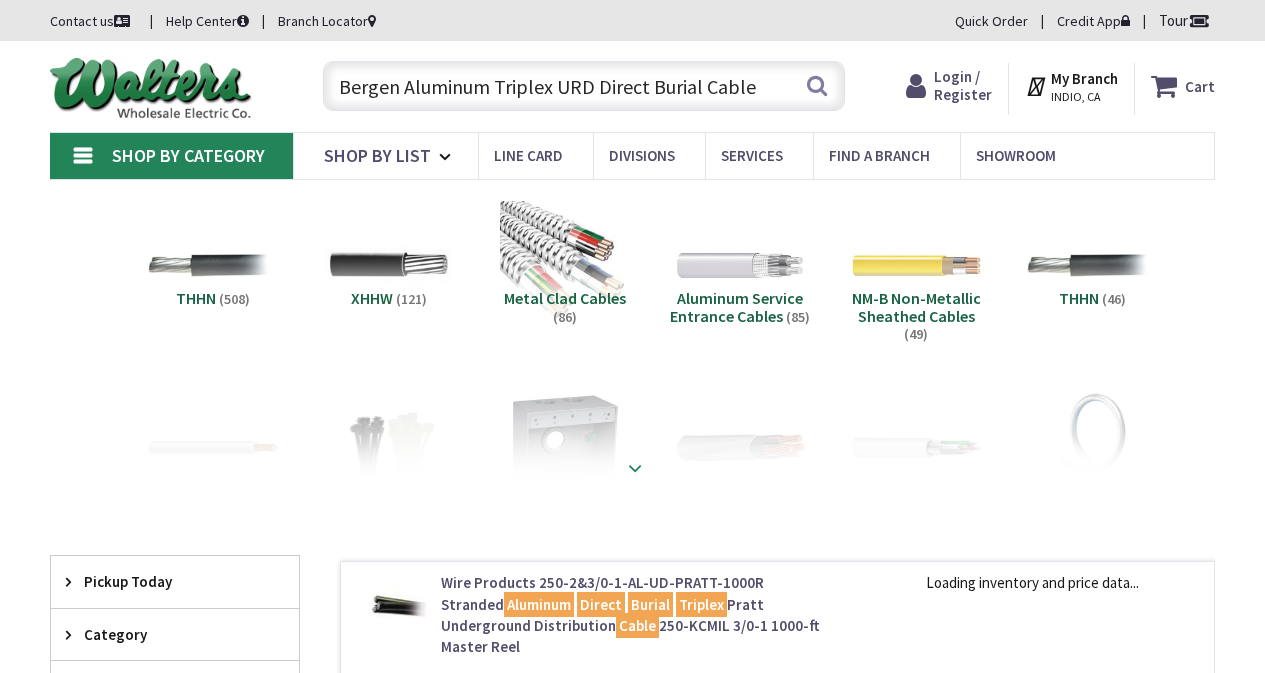 scroll, scrollTop: 0, scrollLeft: 0, axis: both 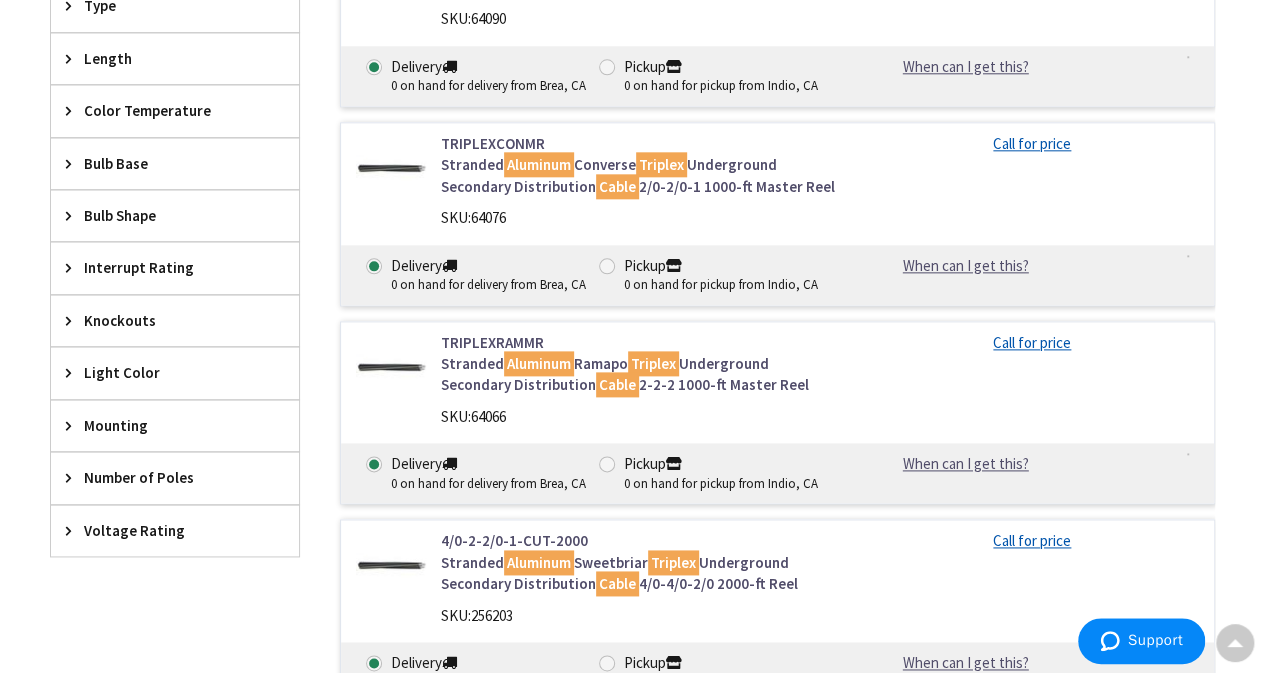 click at bounding box center (73, 477) 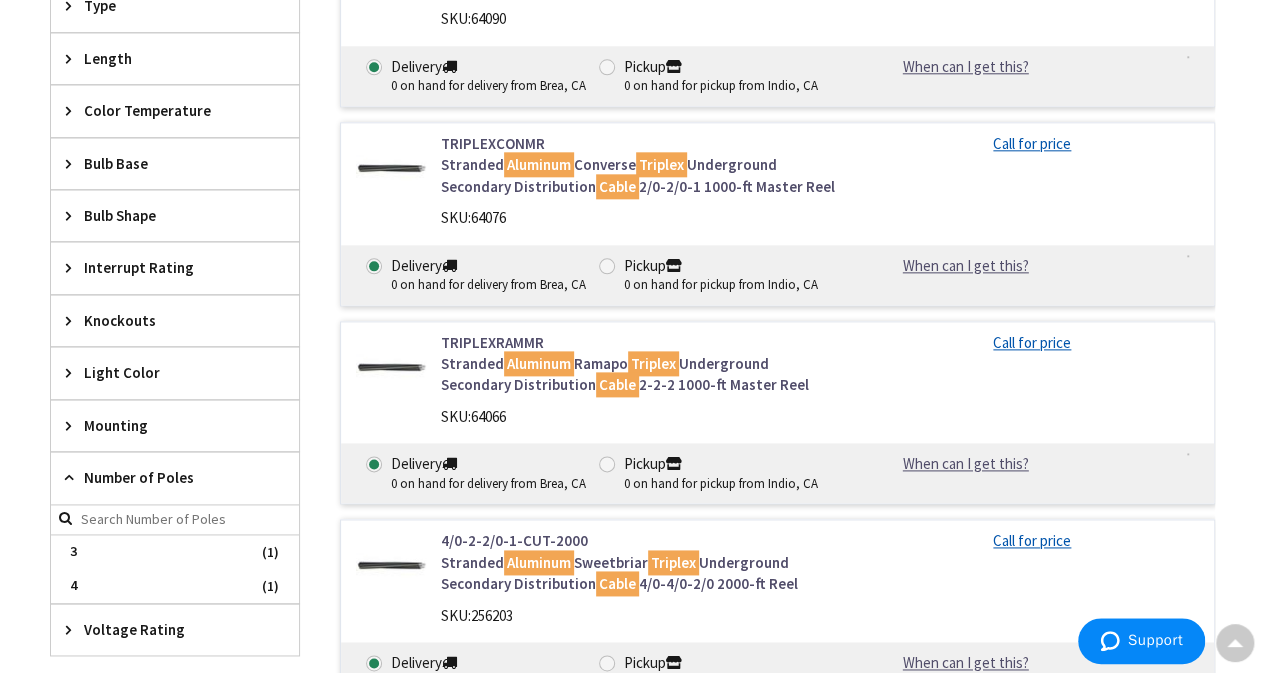 click at bounding box center [73, 477] 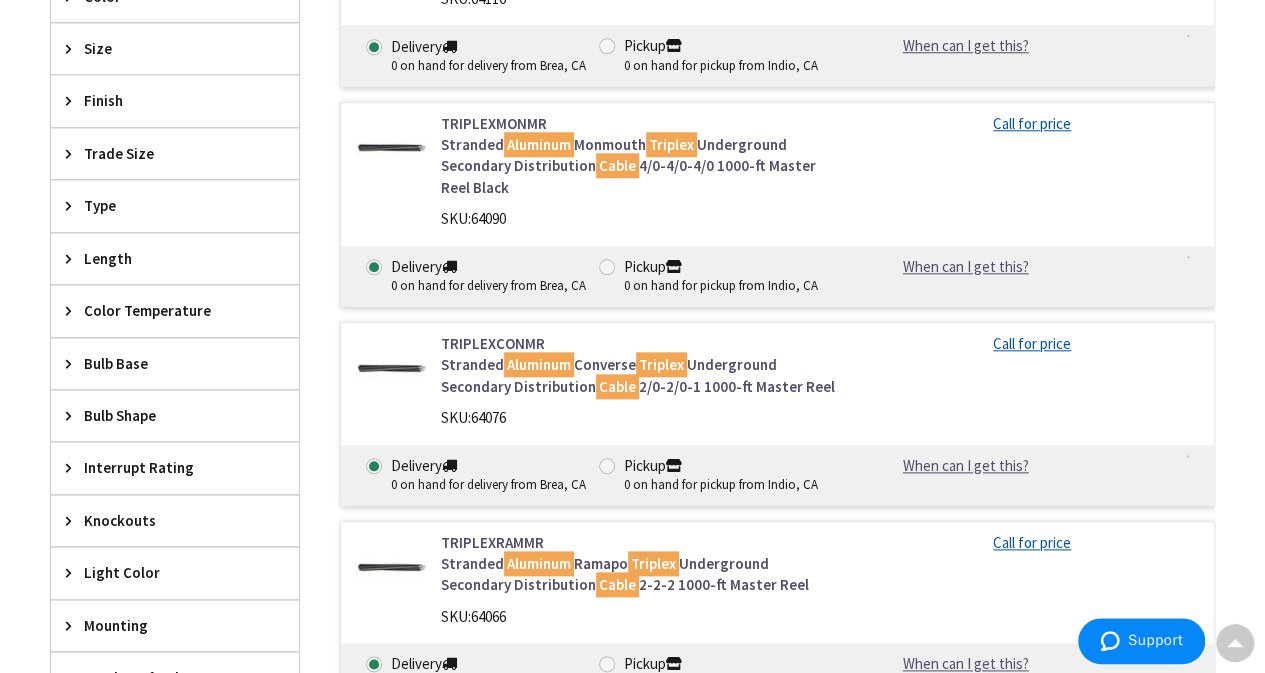 scroll, scrollTop: 800, scrollLeft: 0, axis: vertical 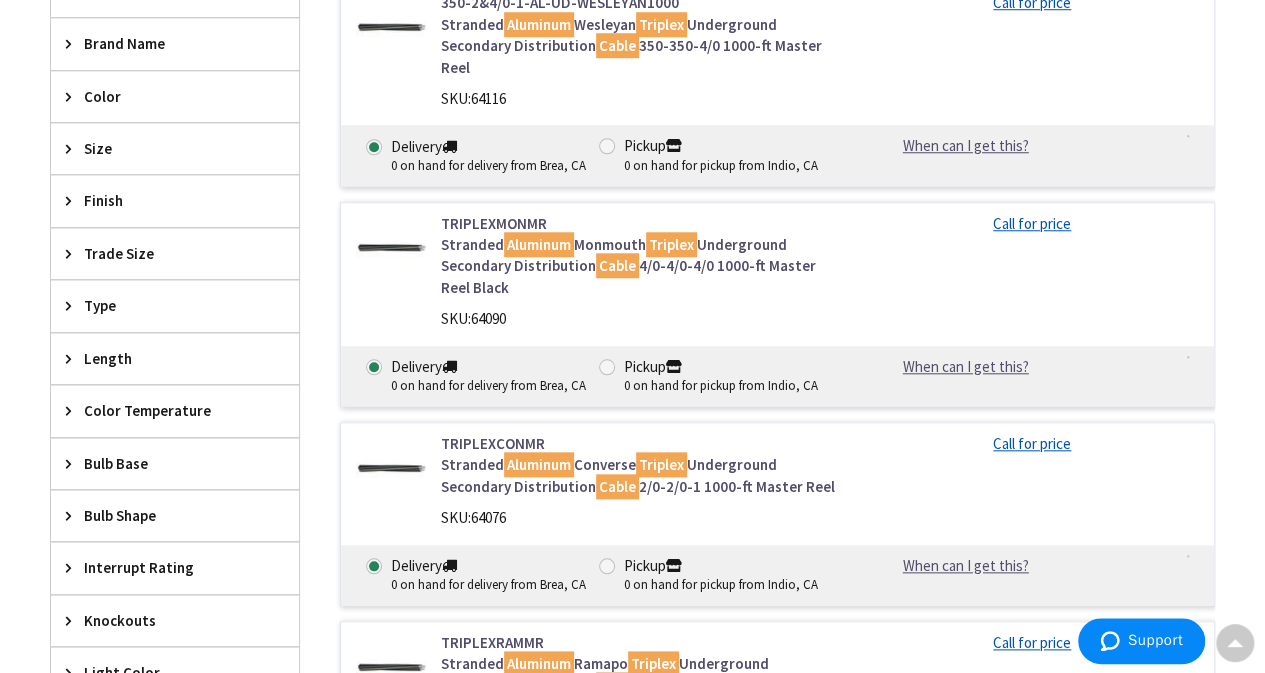 click on "Type" at bounding box center (175, 305) 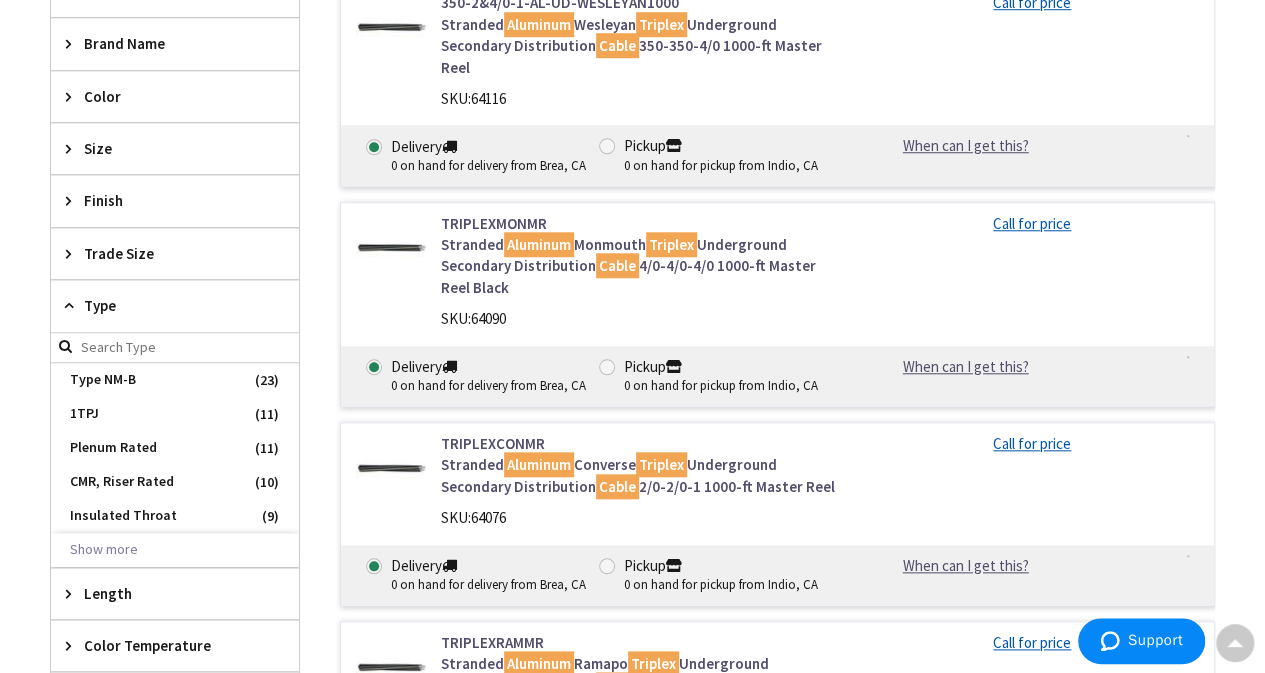 click at bounding box center (73, 305) 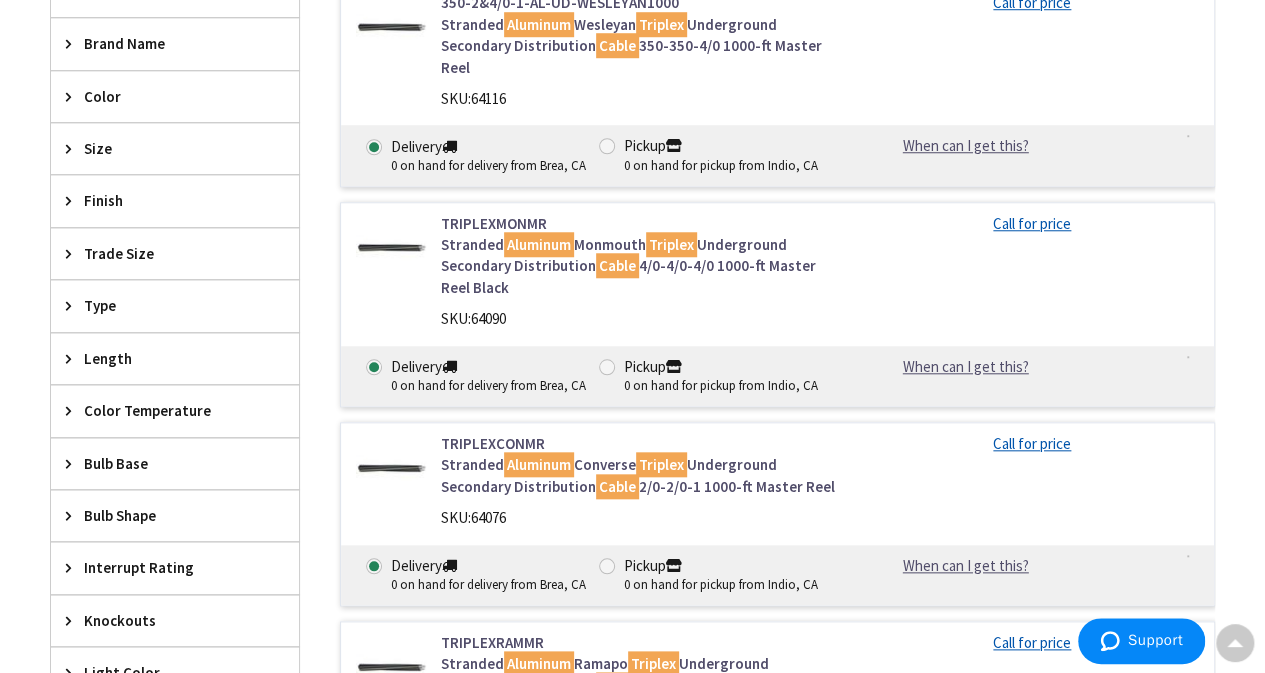 click at bounding box center [73, 200] 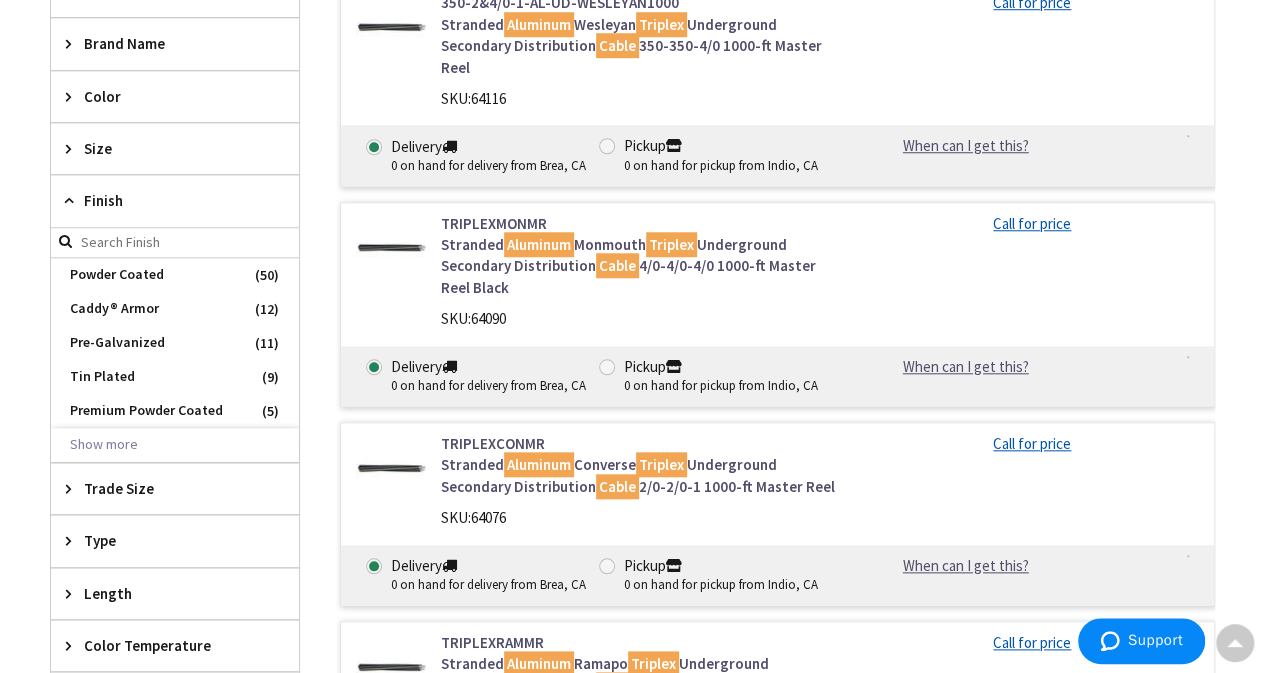 click at bounding box center [73, 200] 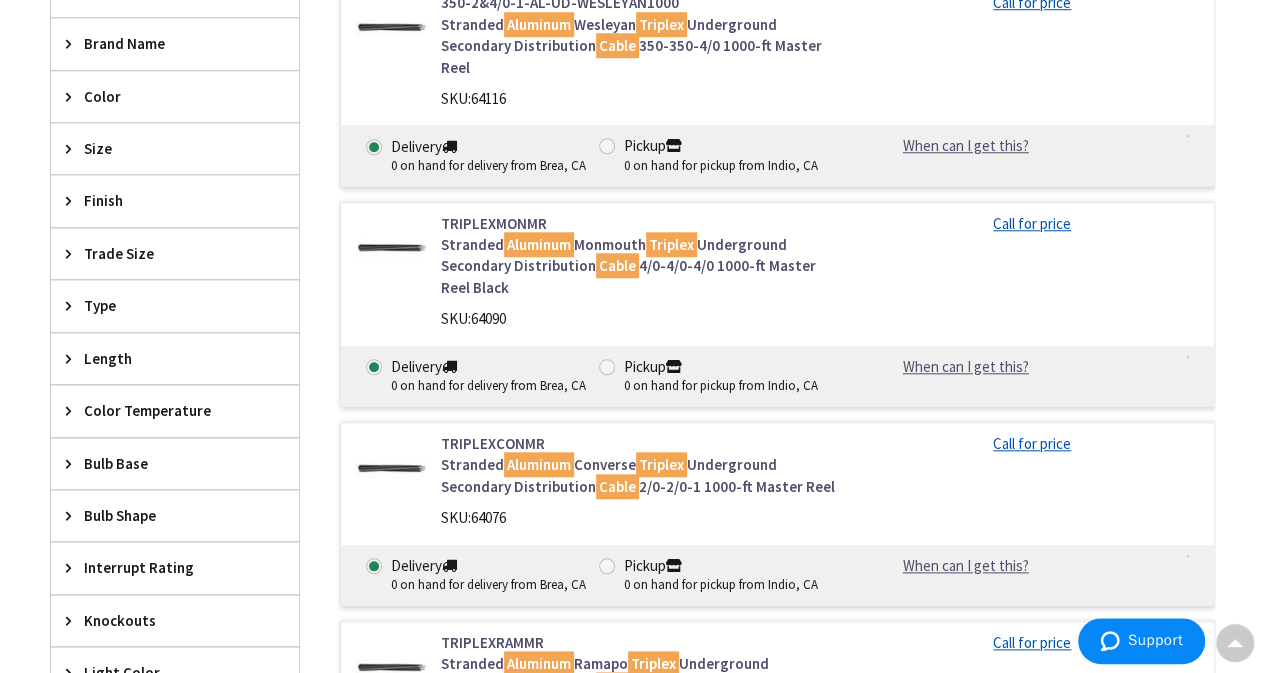 click at bounding box center [73, 253] 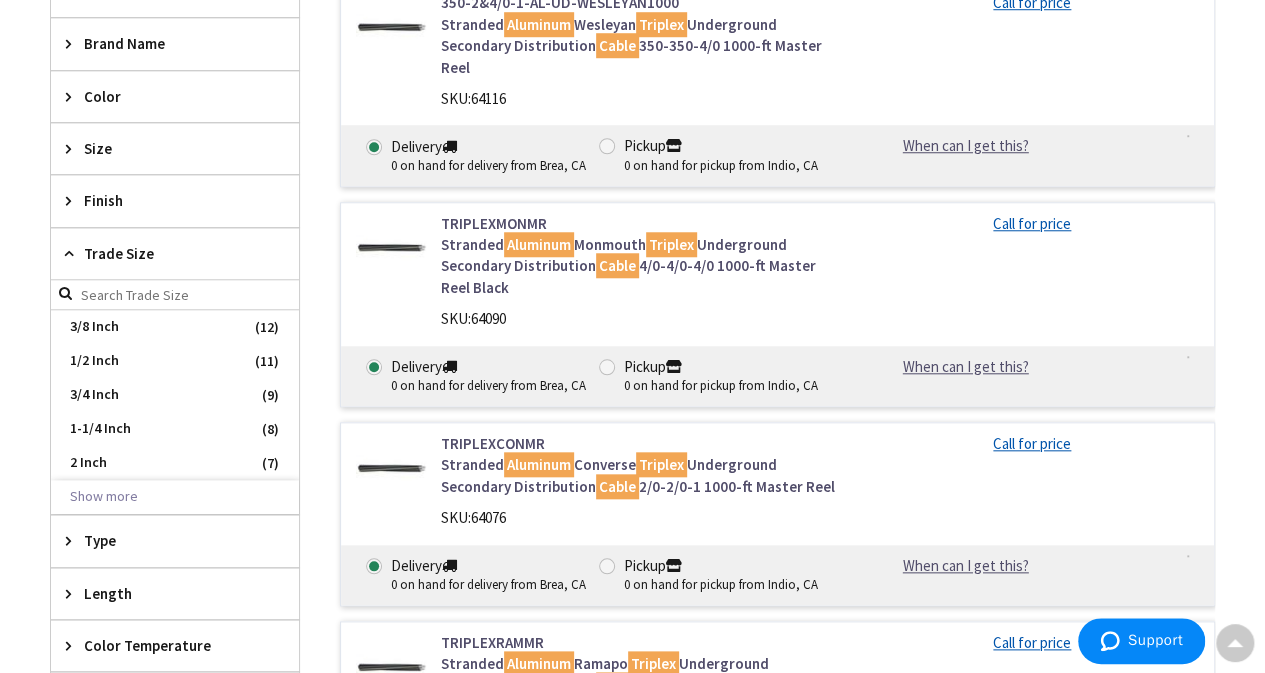 click at bounding box center (73, 253) 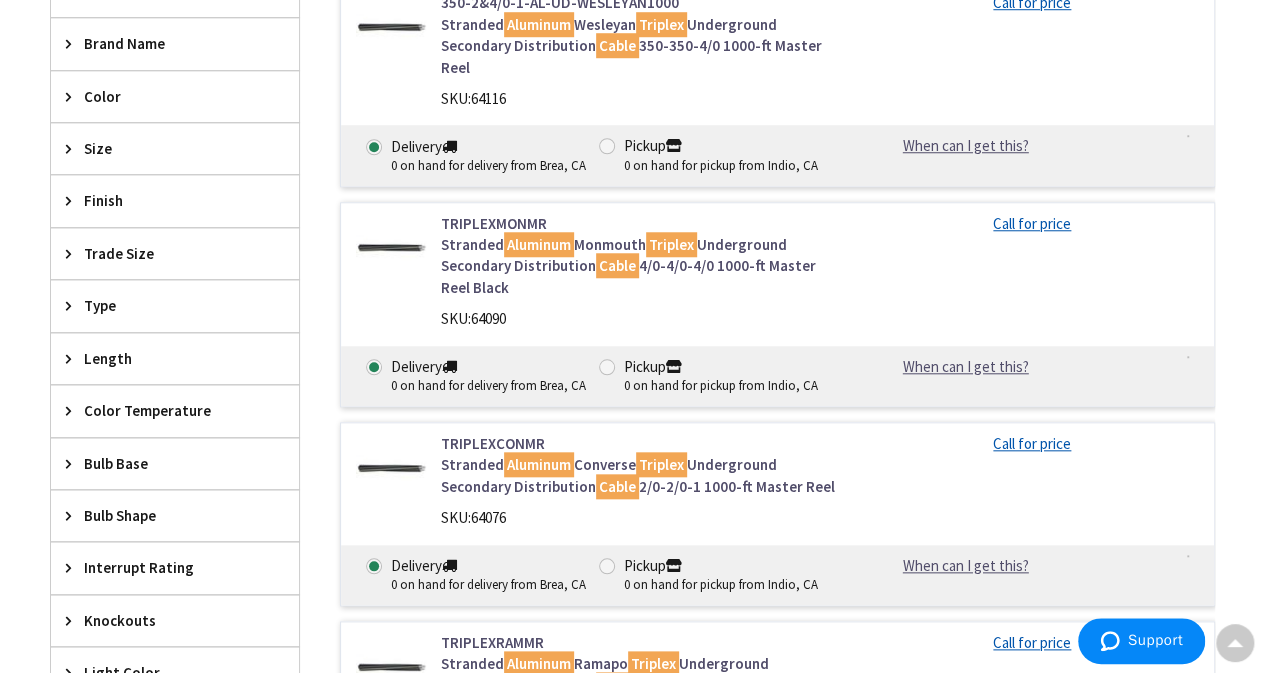 click on "Size" at bounding box center (175, 148) 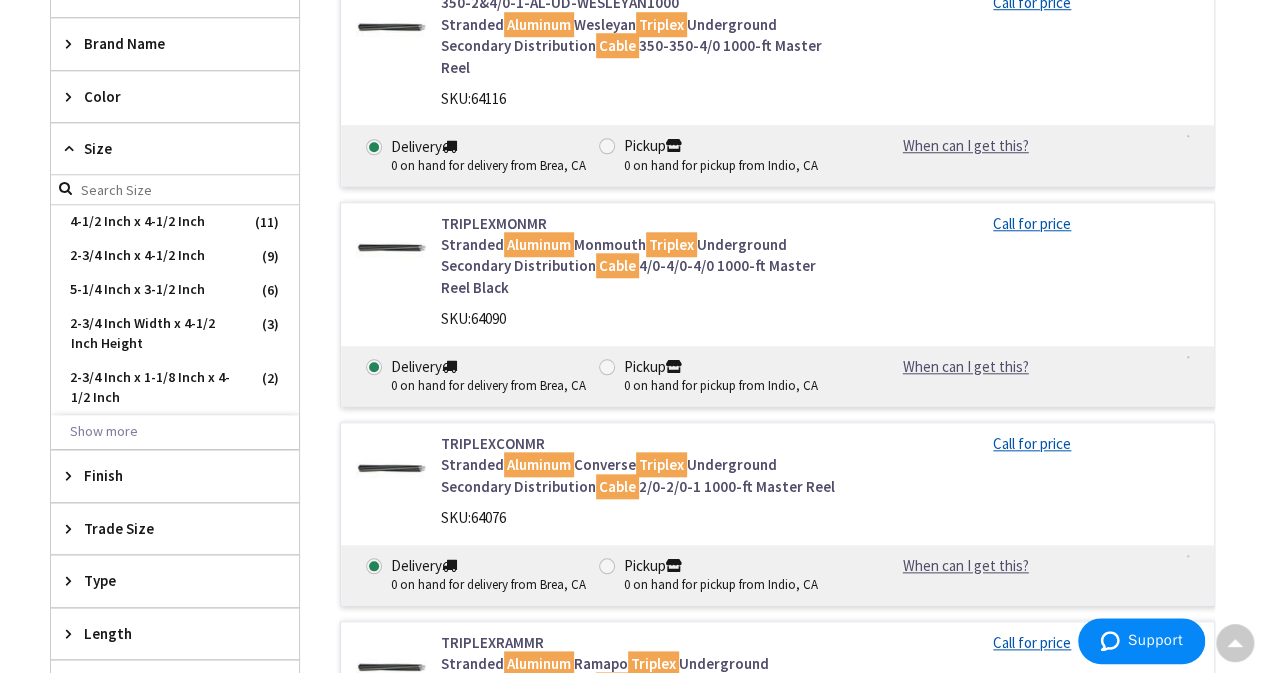 click at bounding box center [73, 148] 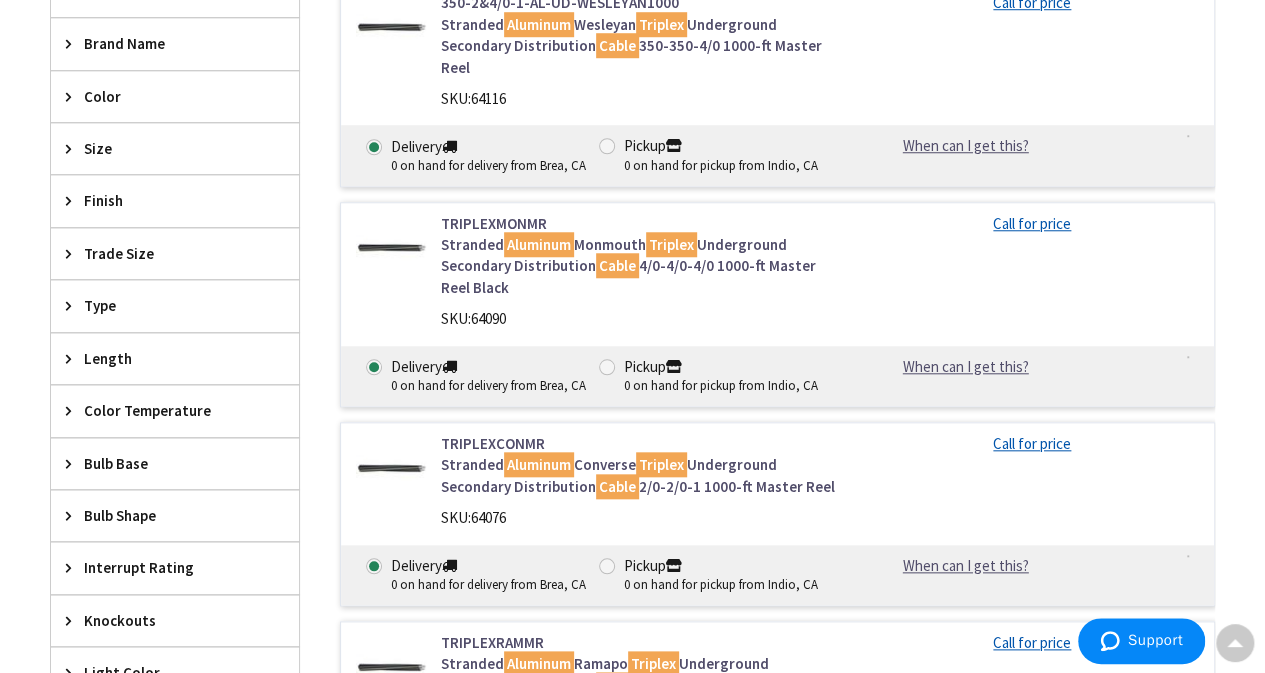 click at bounding box center [73, 43] 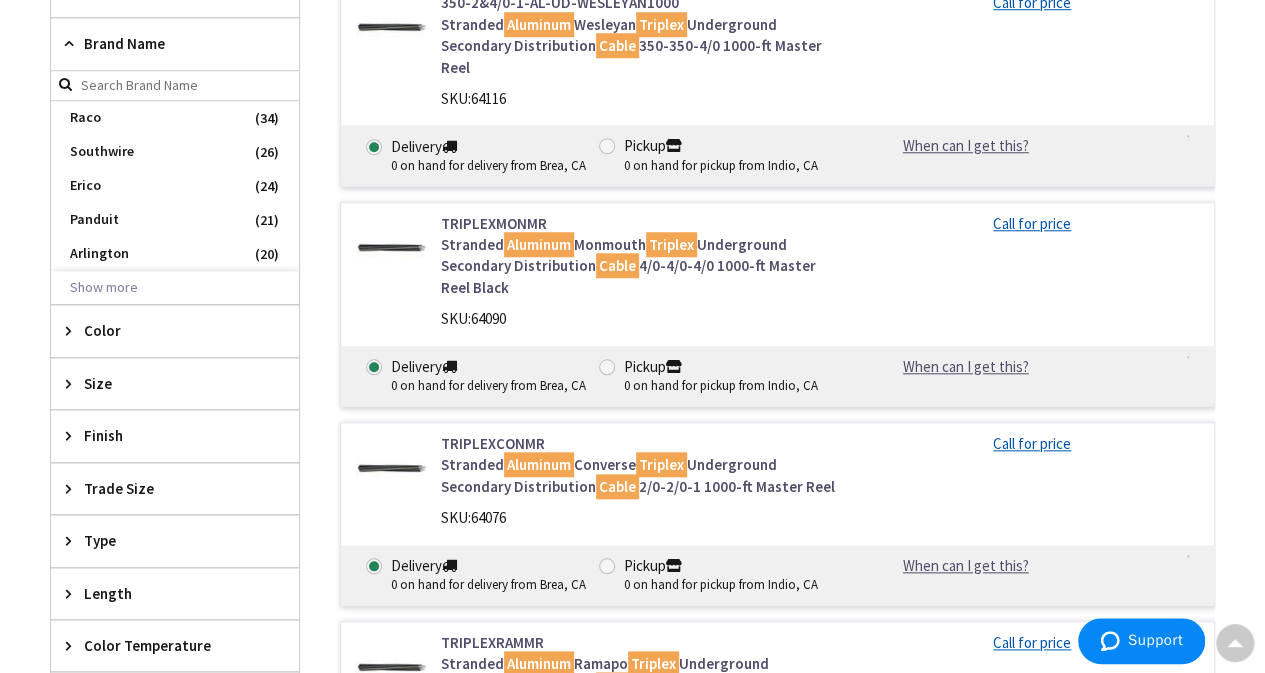 click at bounding box center (73, 43) 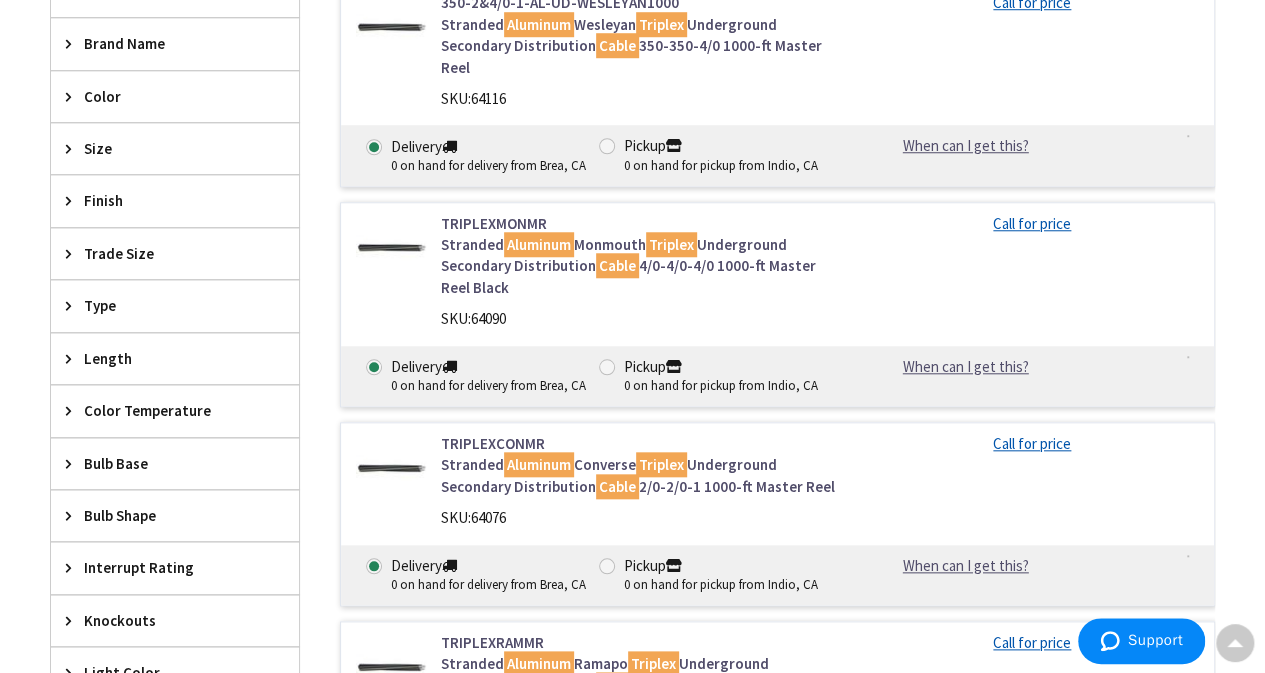click on "Color" at bounding box center [175, 96] 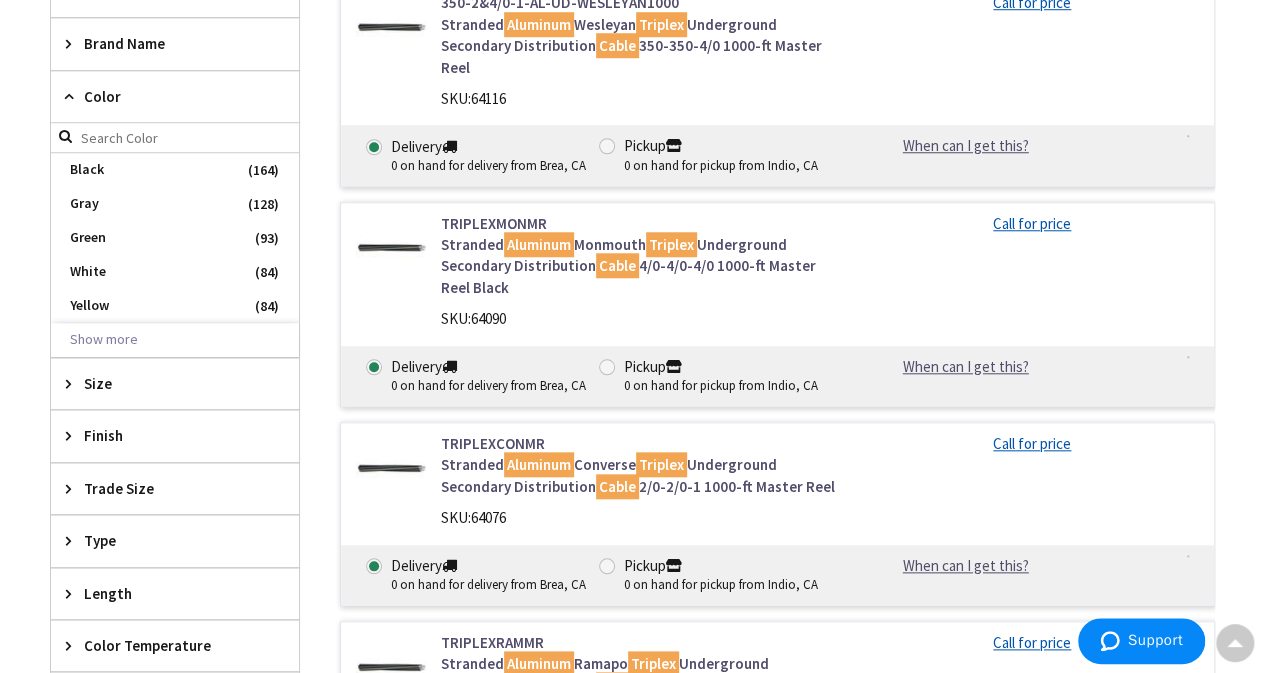 click on "Color" at bounding box center (175, 97) 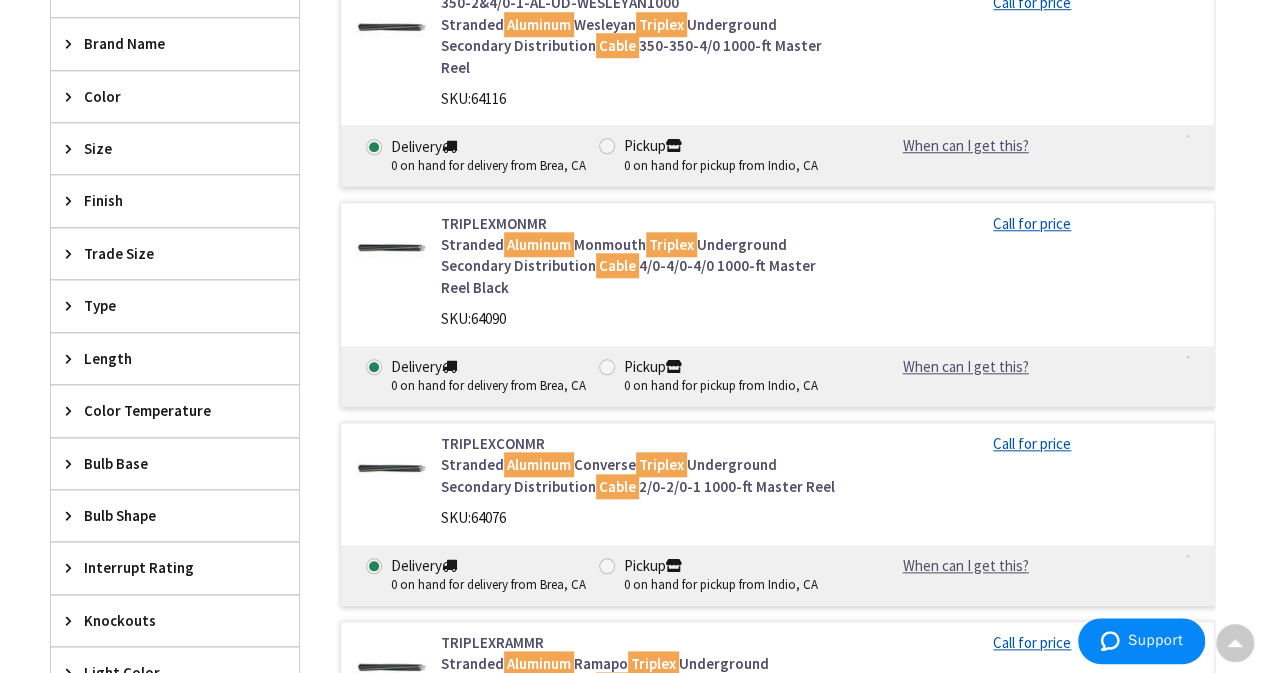 click at bounding box center (73, 358) 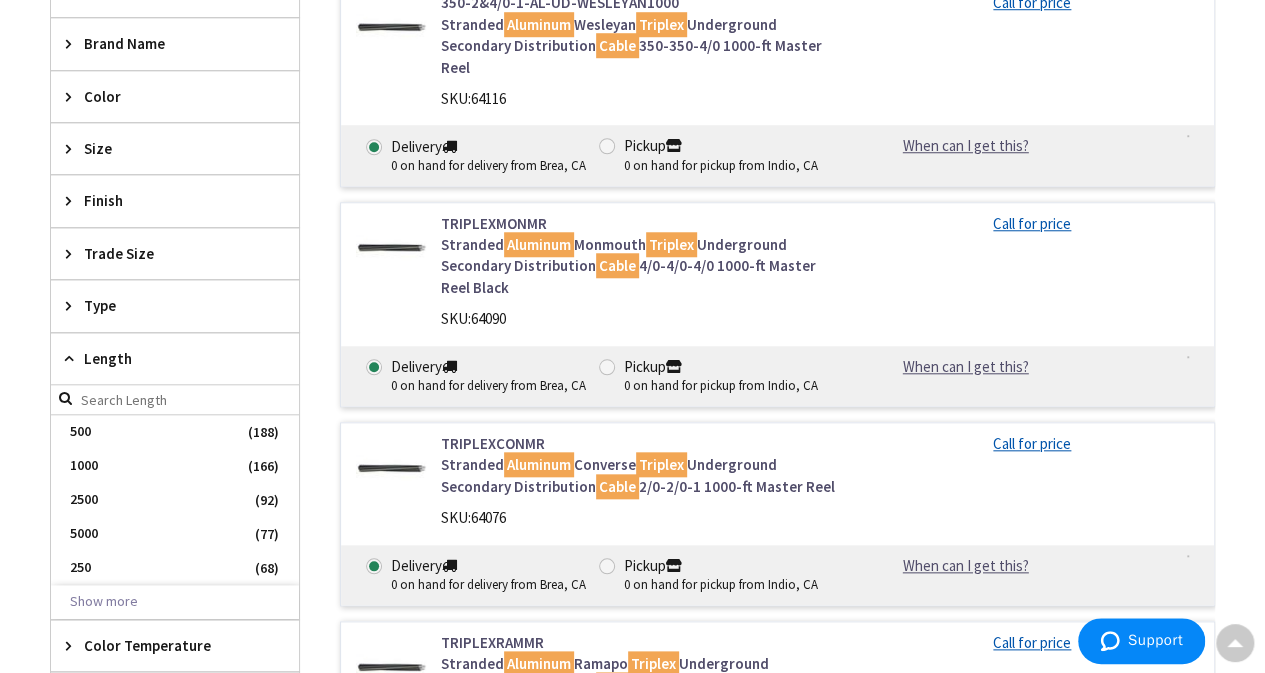 click at bounding box center (73, 358) 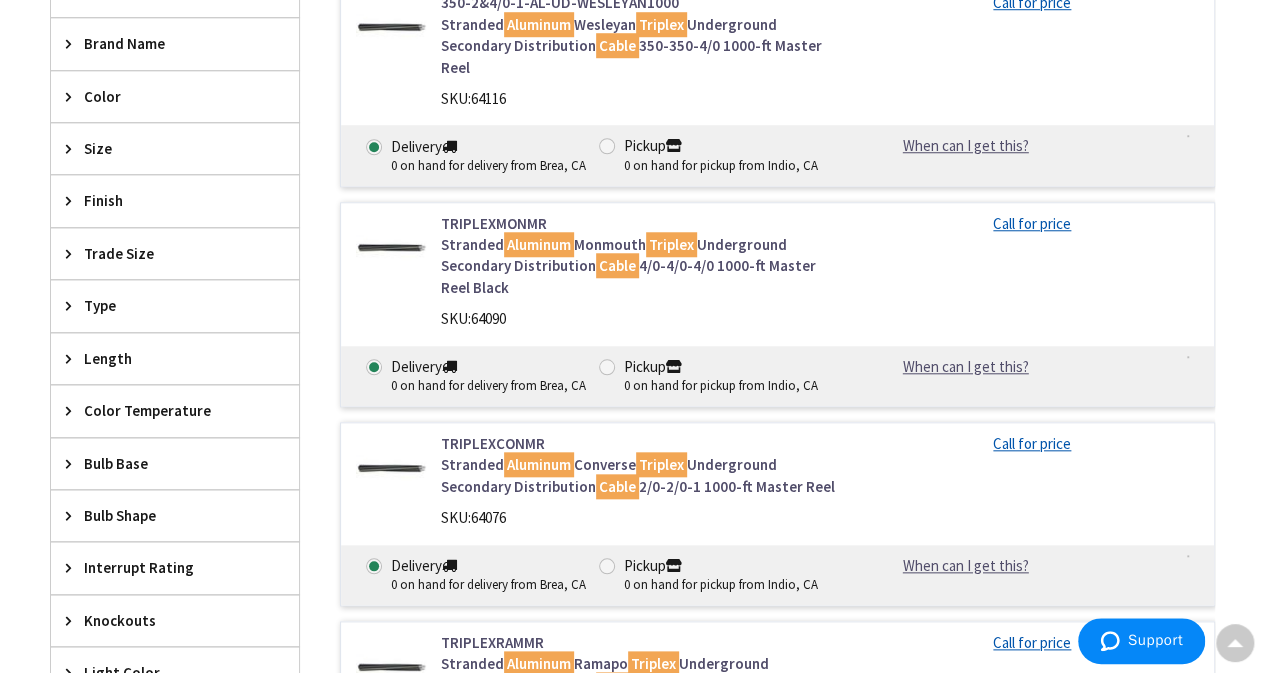click at bounding box center [73, 410] 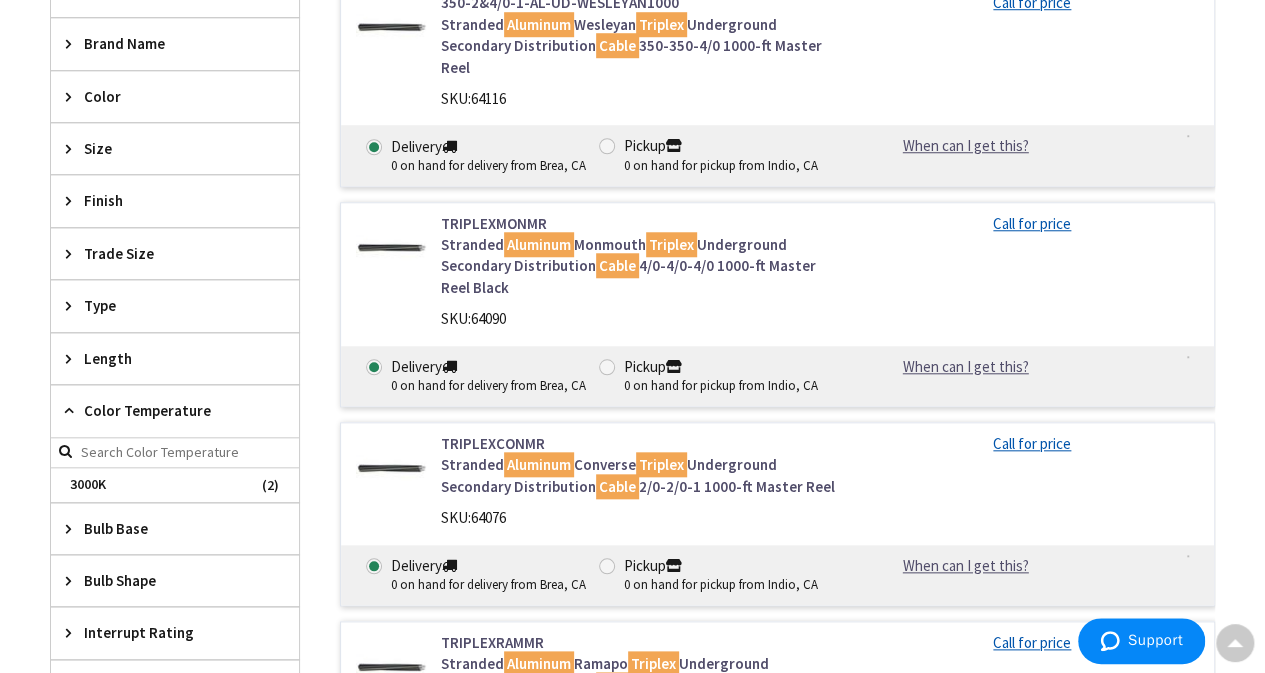 click at bounding box center [73, 410] 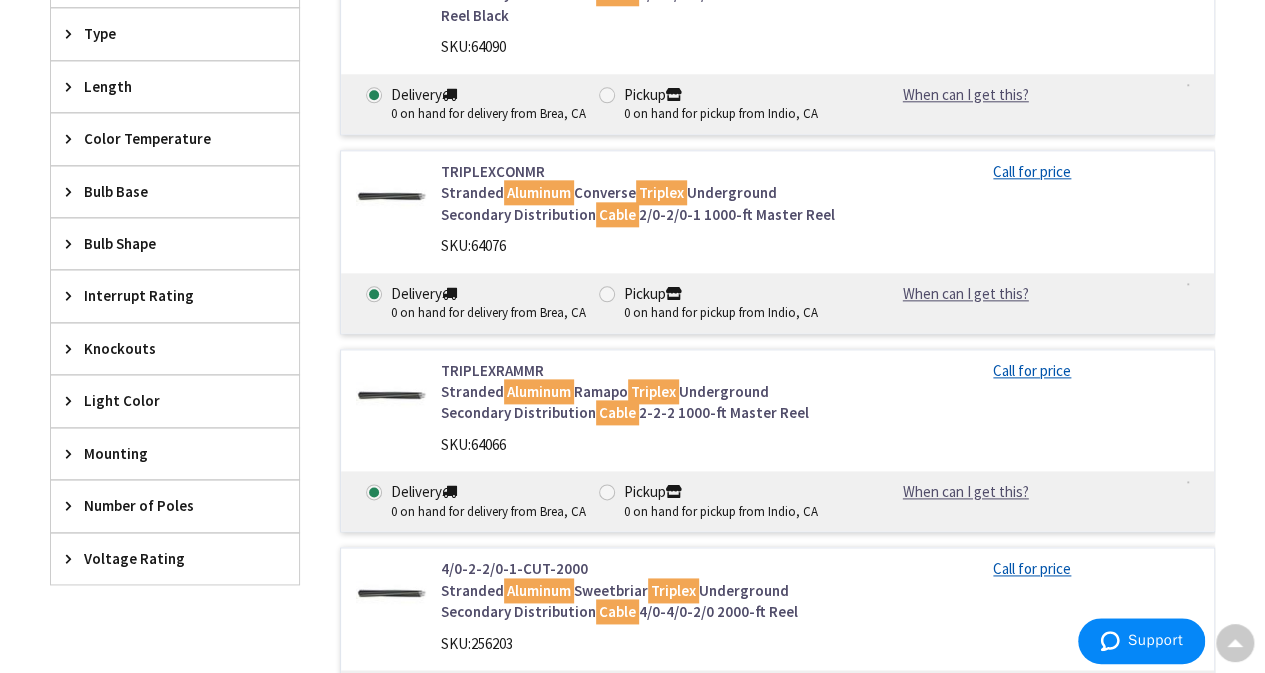 scroll, scrollTop: 1100, scrollLeft: 0, axis: vertical 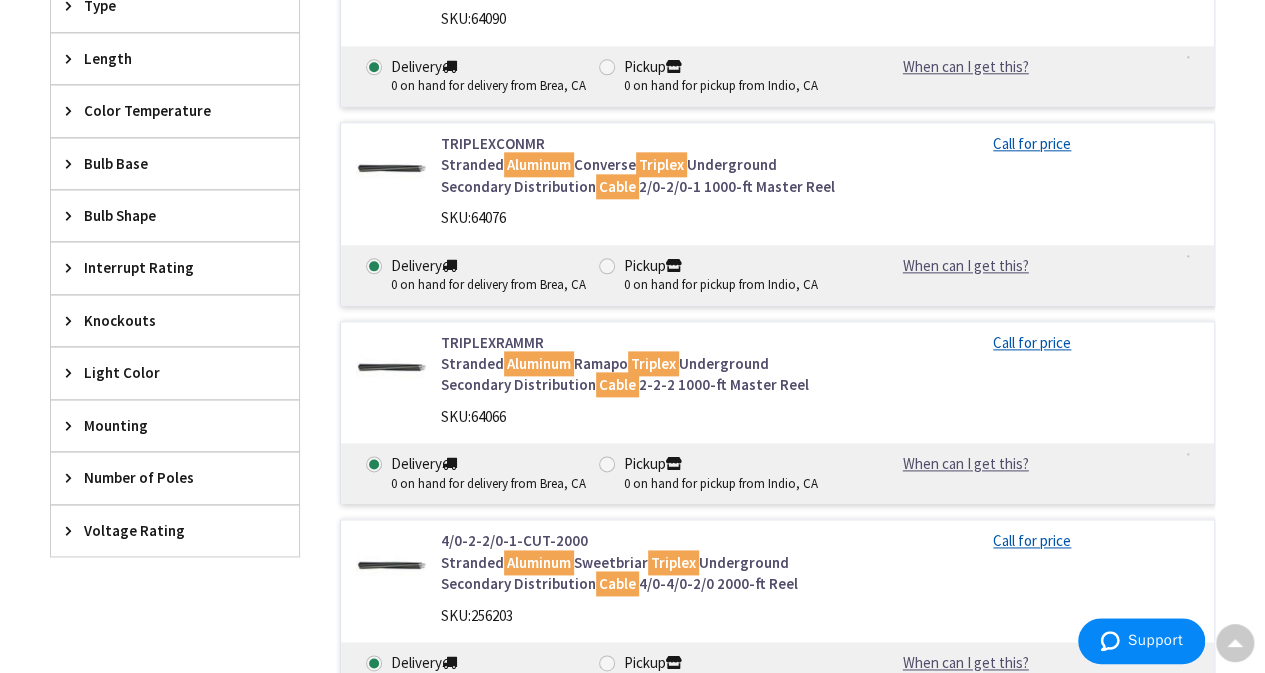 click at bounding box center [73, 163] 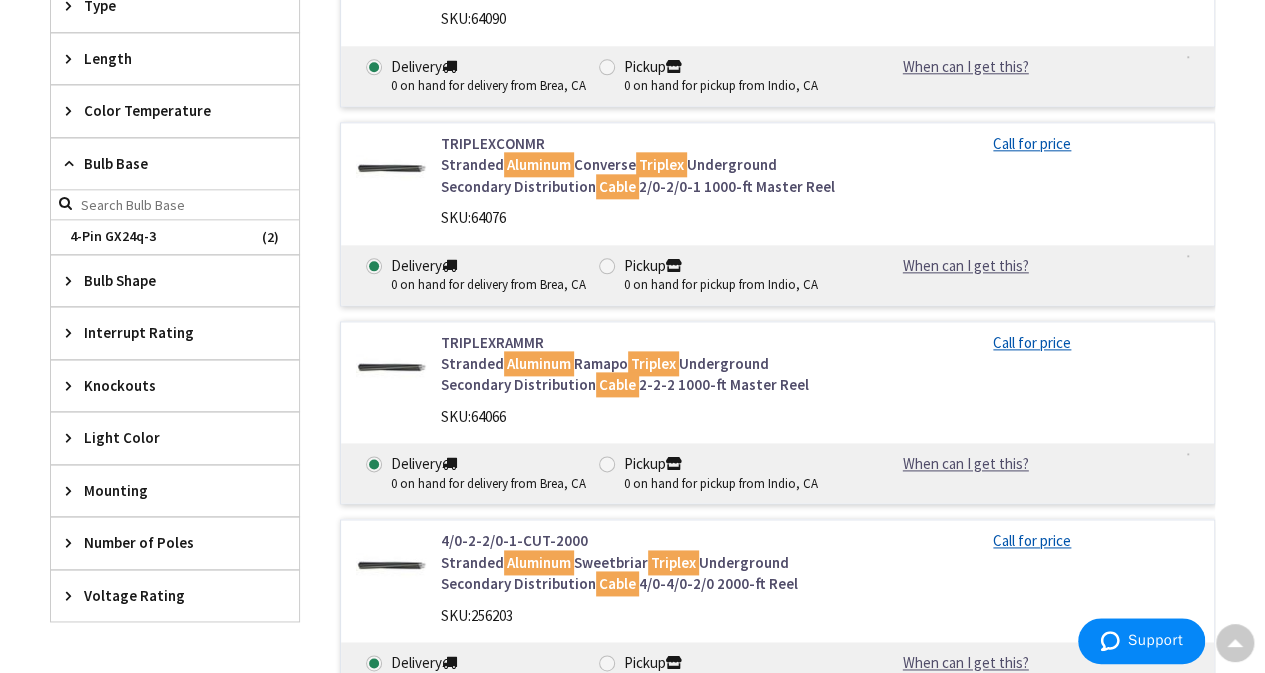 click at bounding box center [73, 163] 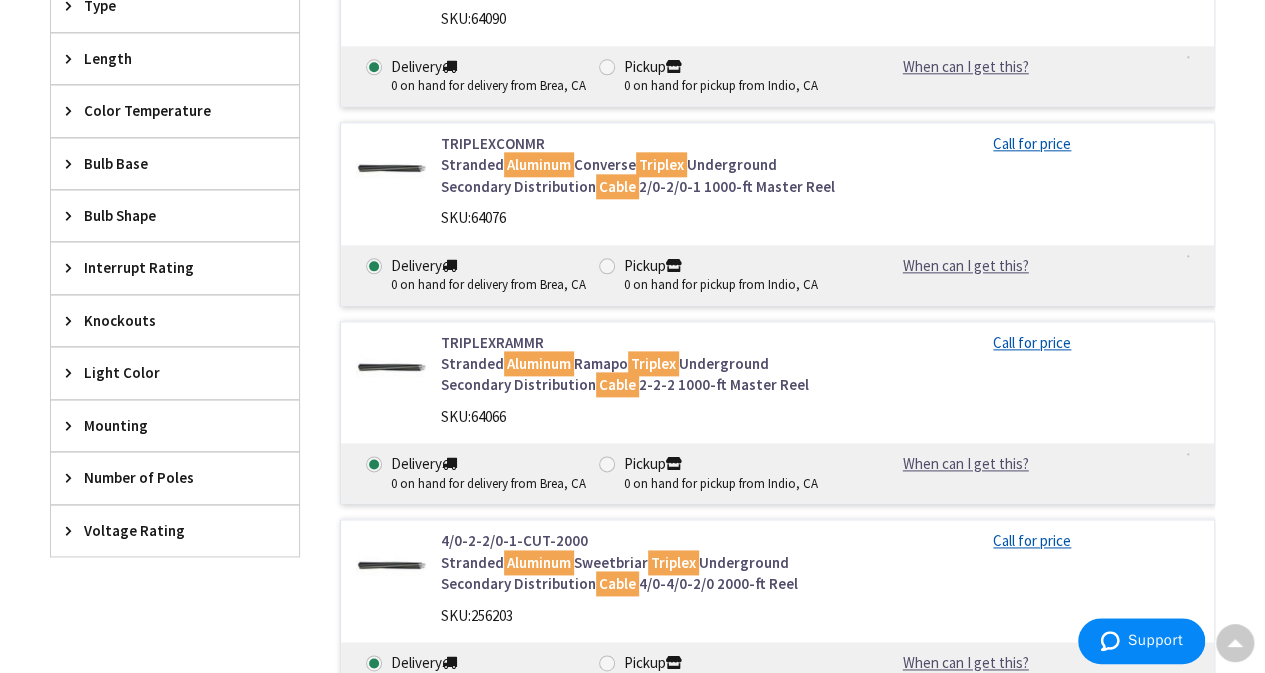 click at bounding box center (73, 215) 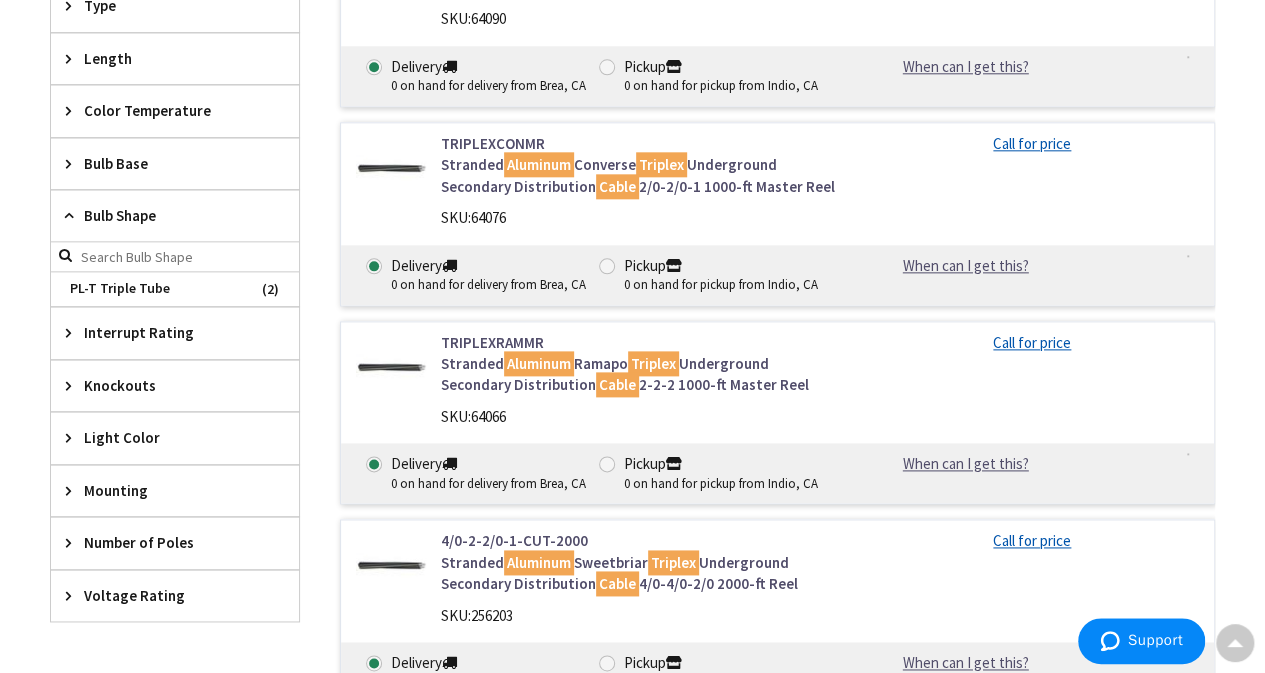 click at bounding box center [73, 215] 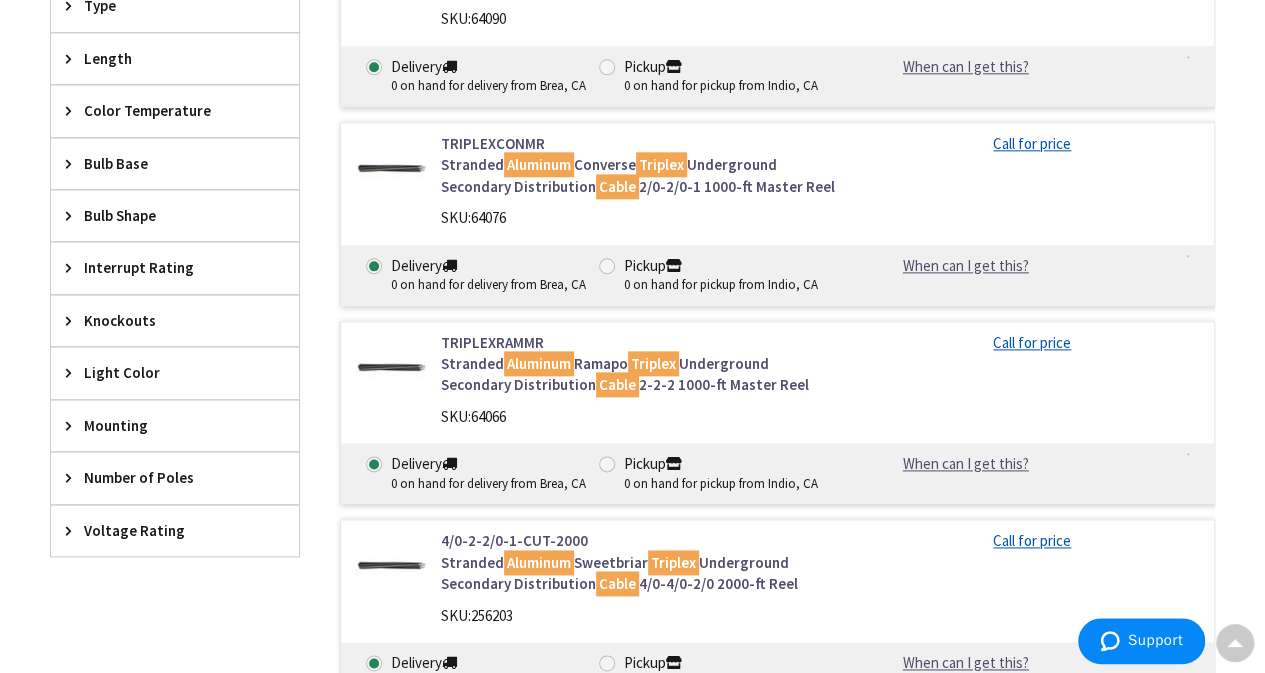 click at bounding box center (73, 267) 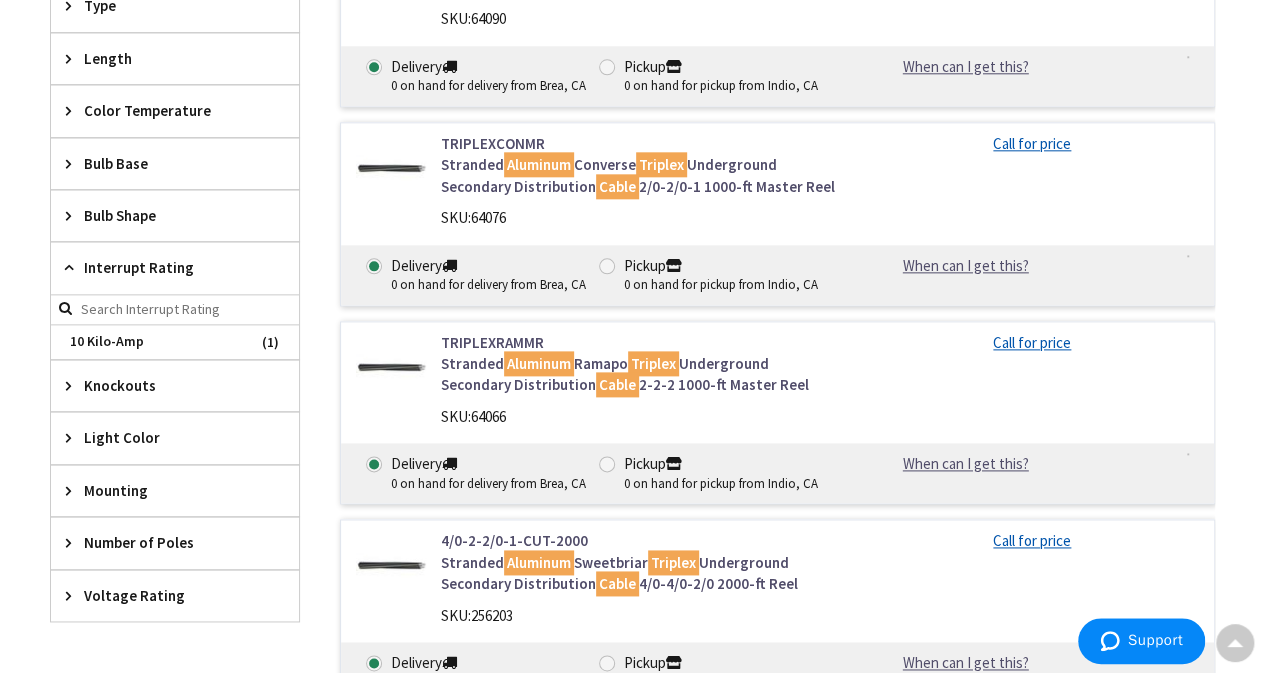 click at bounding box center [73, 267] 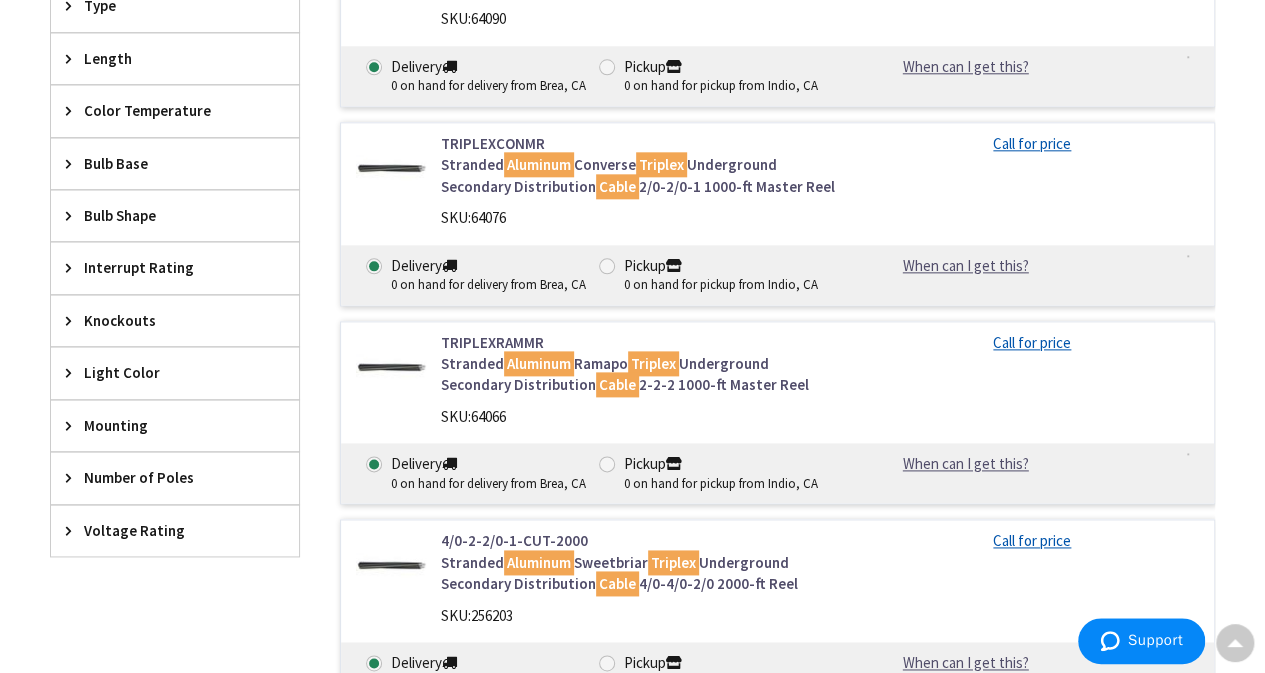 click at bounding box center [73, 530] 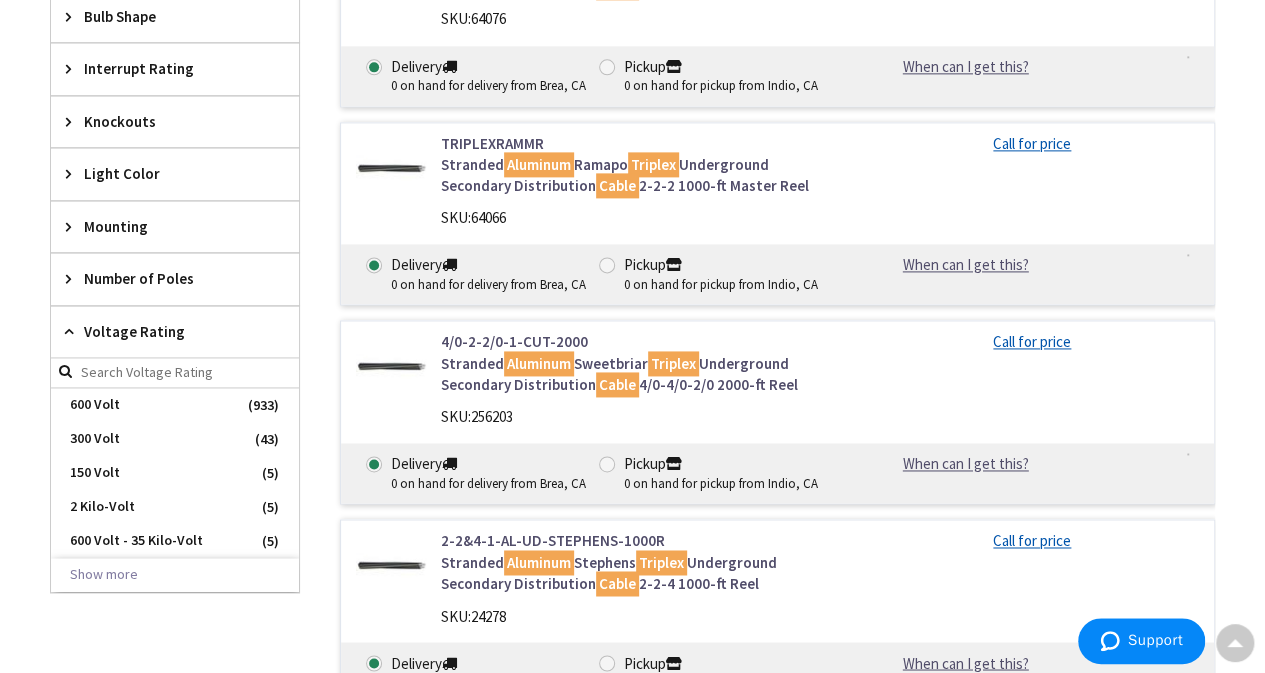 scroll, scrollTop: 1300, scrollLeft: 0, axis: vertical 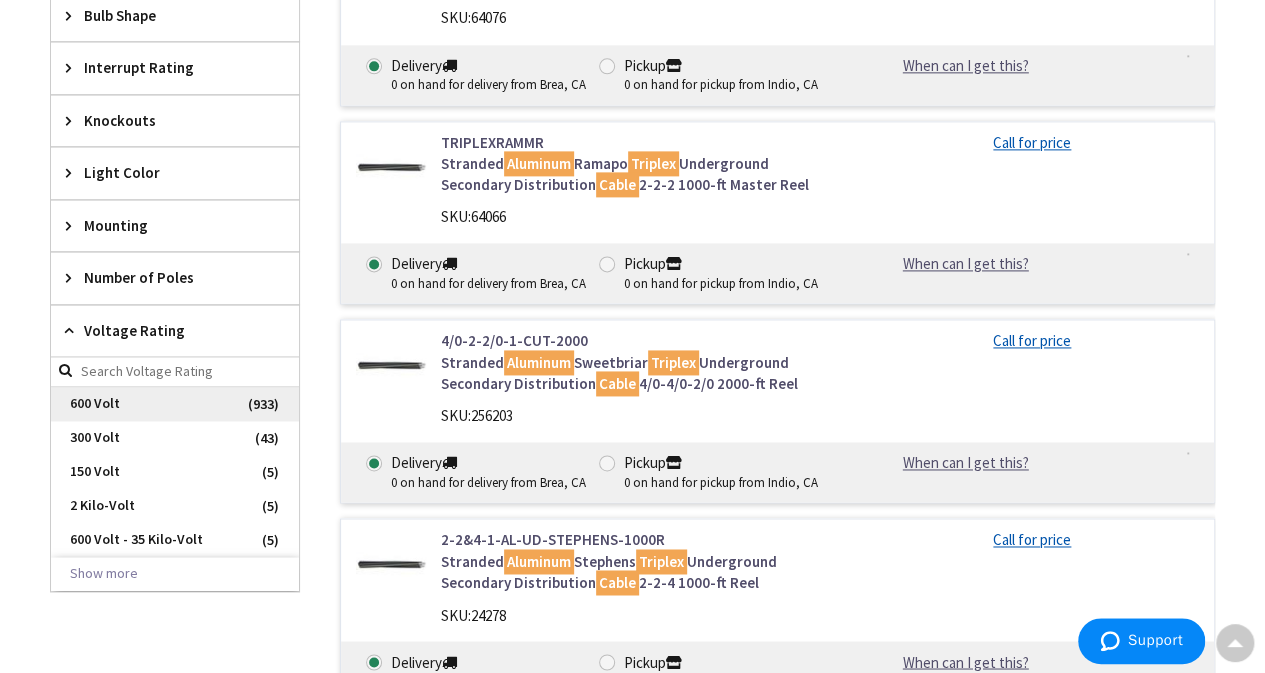 click on "600 Volt" at bounding box center (175, 404) 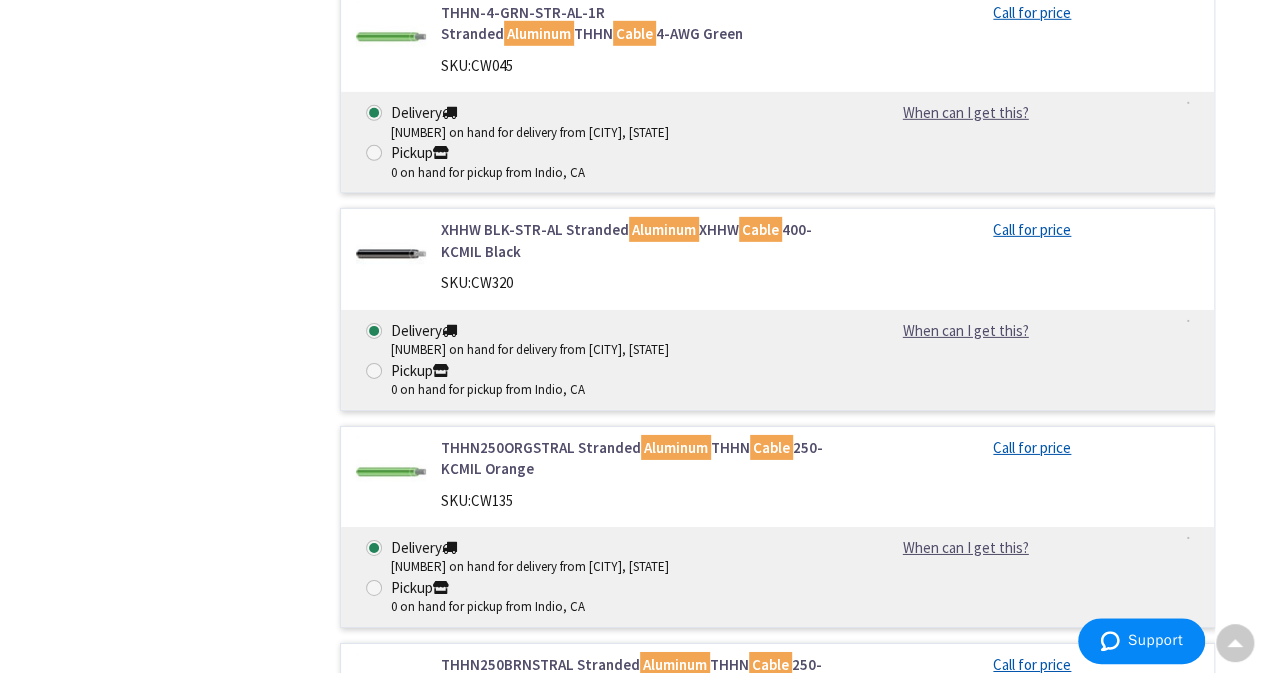 scroll, scrollTop: 29852, scrollLeft: 0, axis: vertical 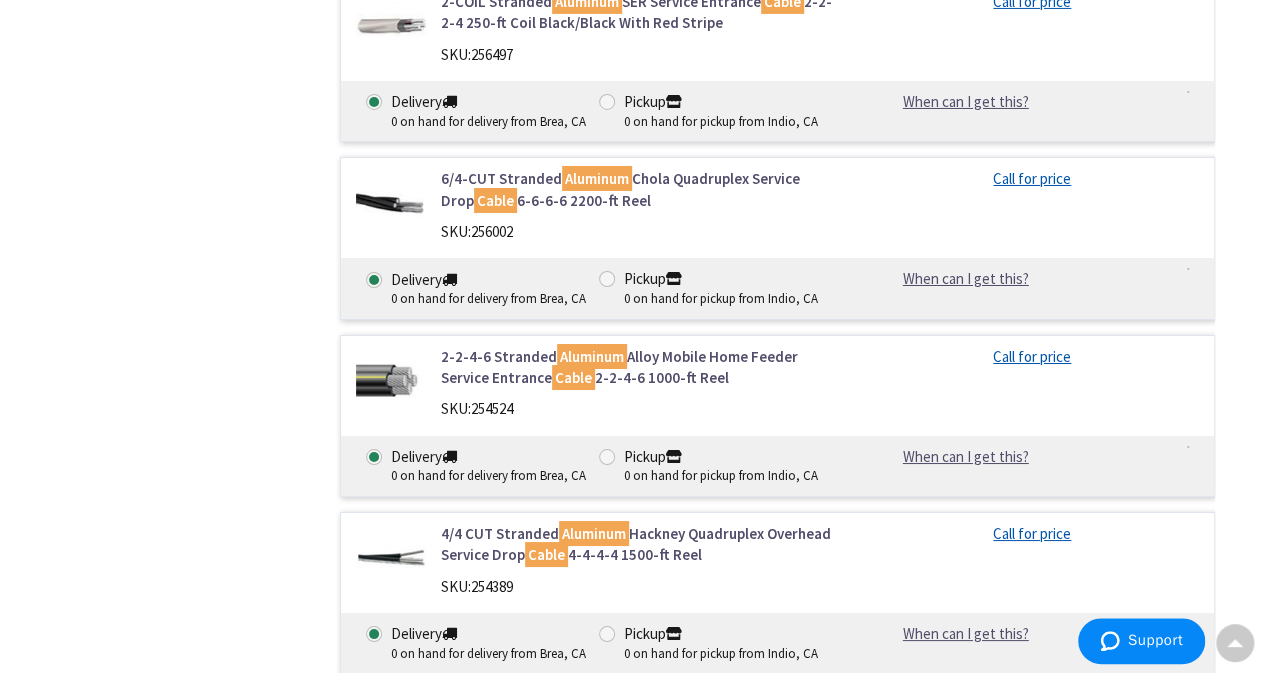 click on "WAL-SER-1-1-1-3-ALUM-2700 Stranded  Aluminum  SER Service Entrance  Cable  1-1-1-3 2700-ft Black/Black With Red Stripe" at bounding box center [638, 910] 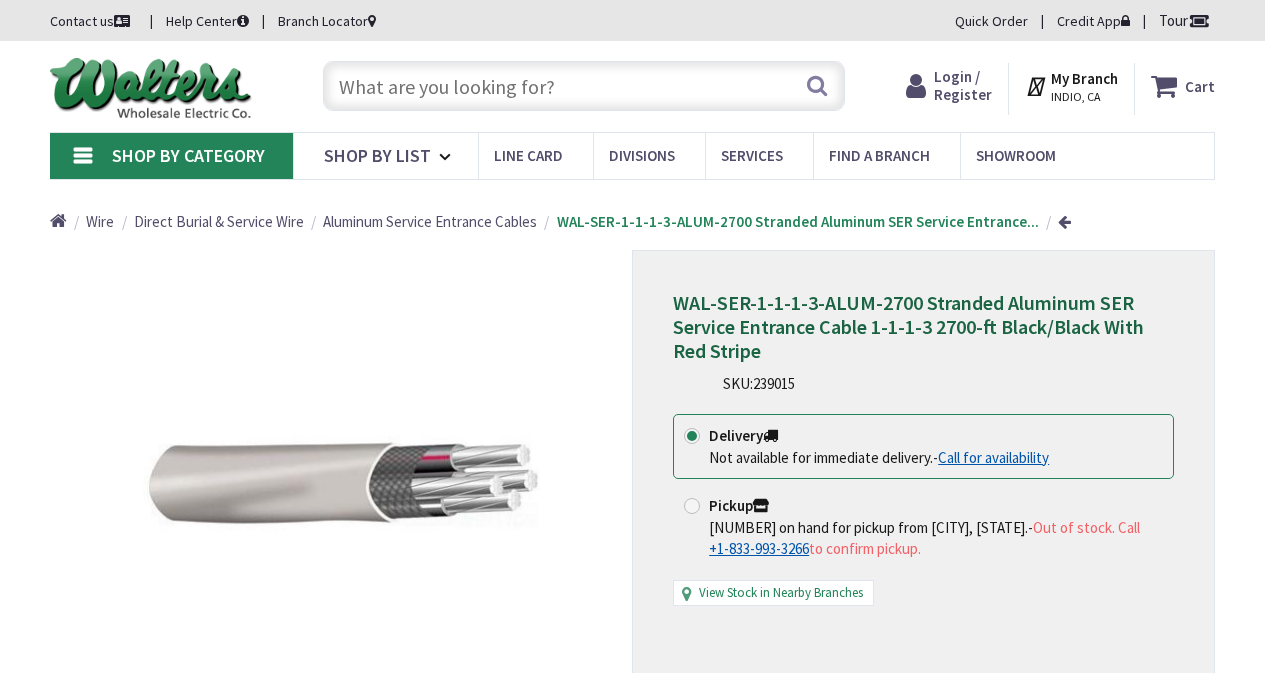 scroll, scrollTop: 0, scrollLeft: 0, axis: both 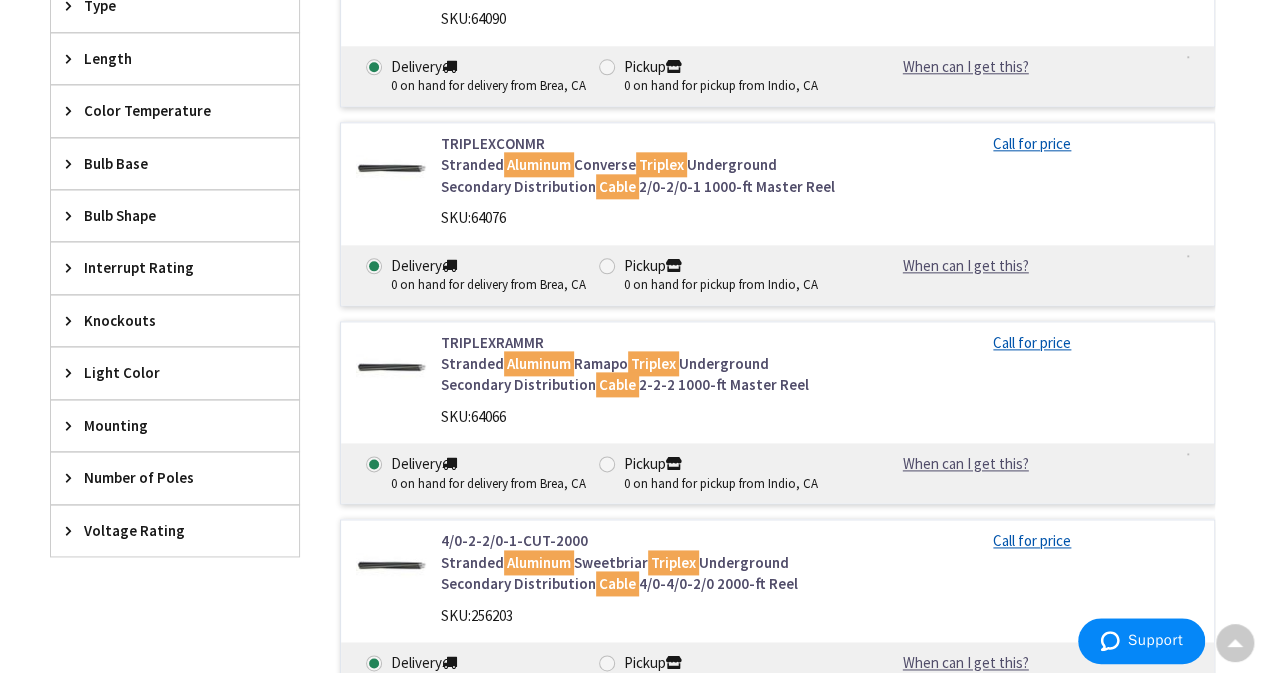 click on "TRIPLEXRAMMR Stranded  Aluminum  Ramapo  Triplex  Underground Secondary Distribution  Cable  2-2-2 1000-ft Master Reel" at bounding box center [638, 364] 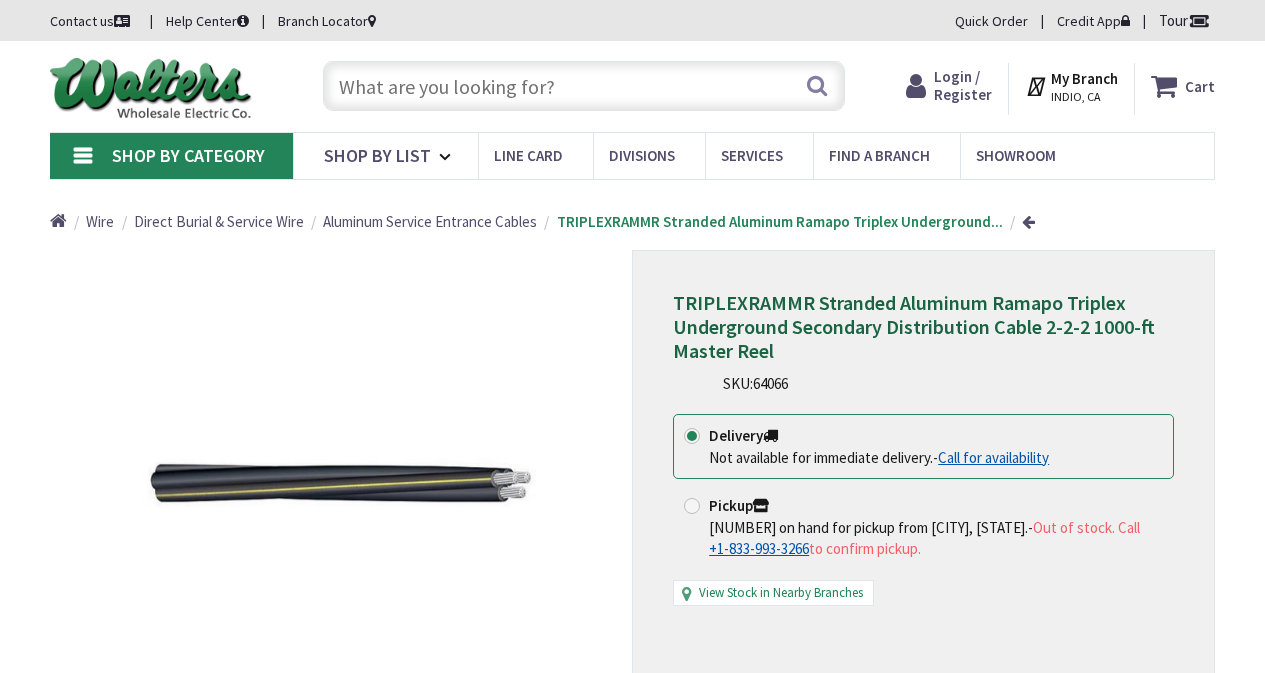 scroll, scrollTop: 0, scrollLeft: 0, axis: both 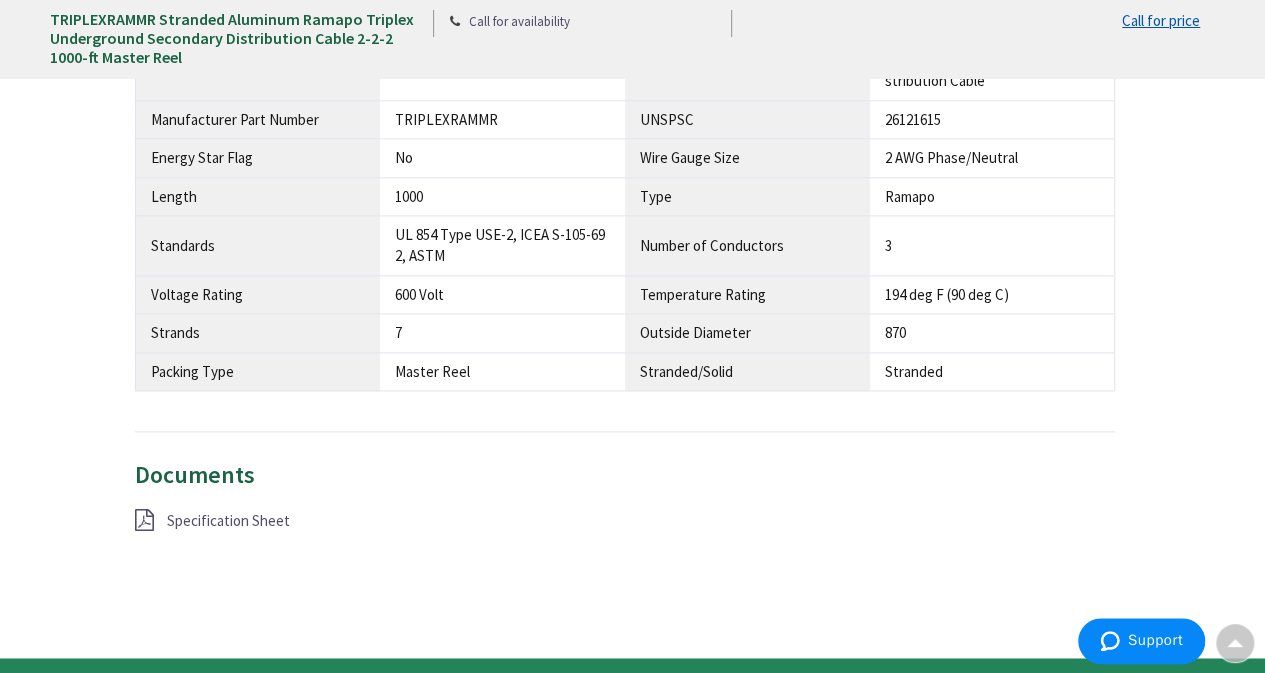 click on "Specification Sheet" at bounding box center (228, 520) 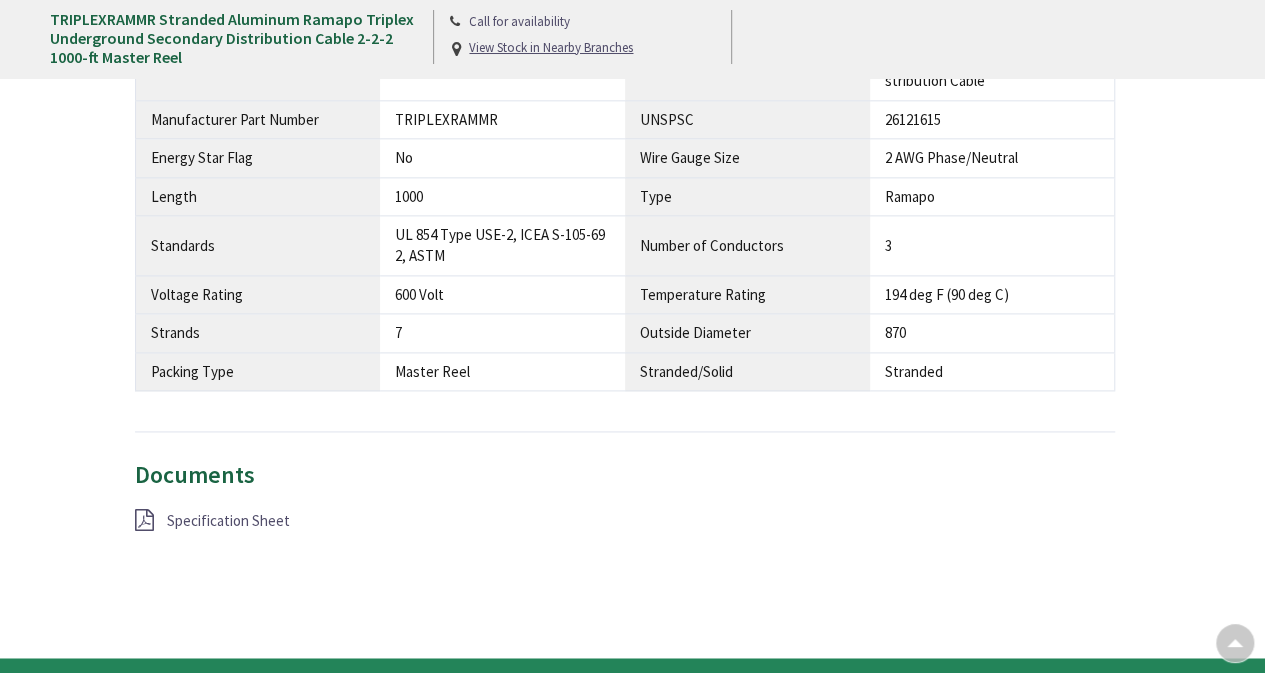 scroll, scrollTop: 1200, scrollLeft: 0, axis: vertical 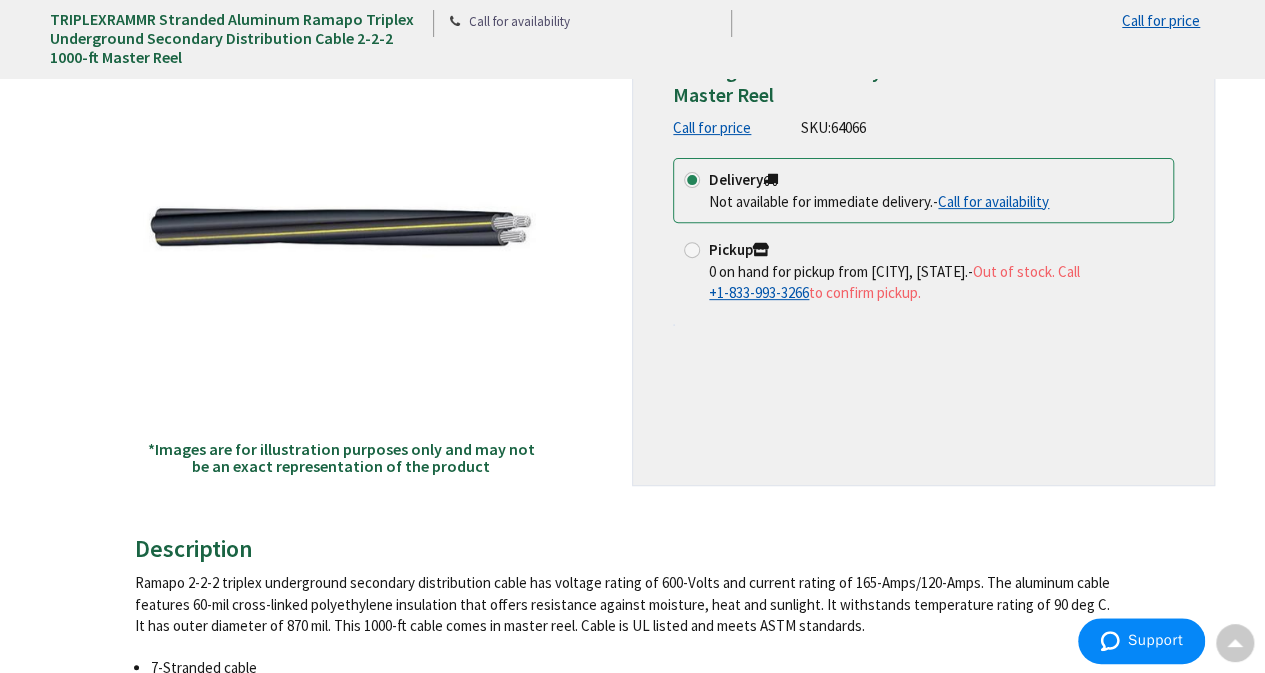 click on "Ramapo 2-2-2 triplex underground secondary distribution cable has voltage rating of 600-Volts and current rating of 165-Amps/120-Amps. The aluminum cable features 60-mil cross-linked polyethylene insulation that offers resistance against moisture, heat and sunlight. It withstands temperature rating of 90 deg C. It has outer diameter of 870 mil. This 1000-ft cable comes in master reel. Cable is UL listed and meets ASTM standards." at bounding box center (625, 604) 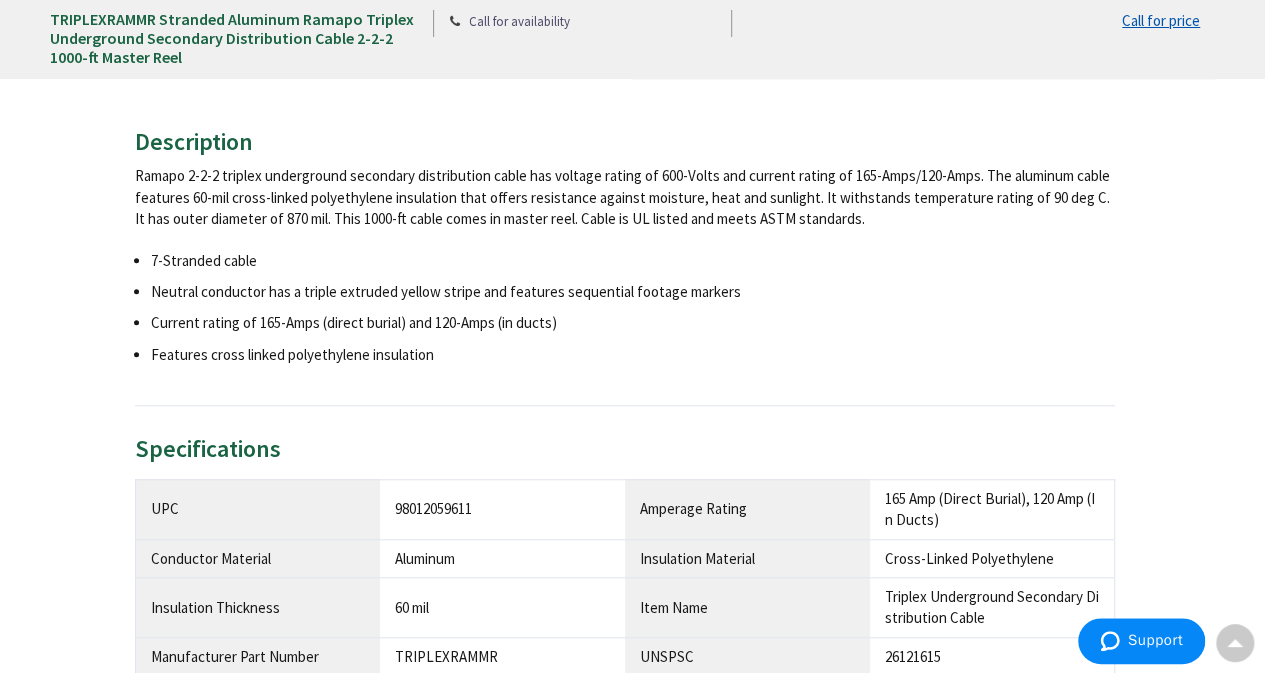 scroll, scrollTop: 656, scrollLeft: 0, axis: vertical 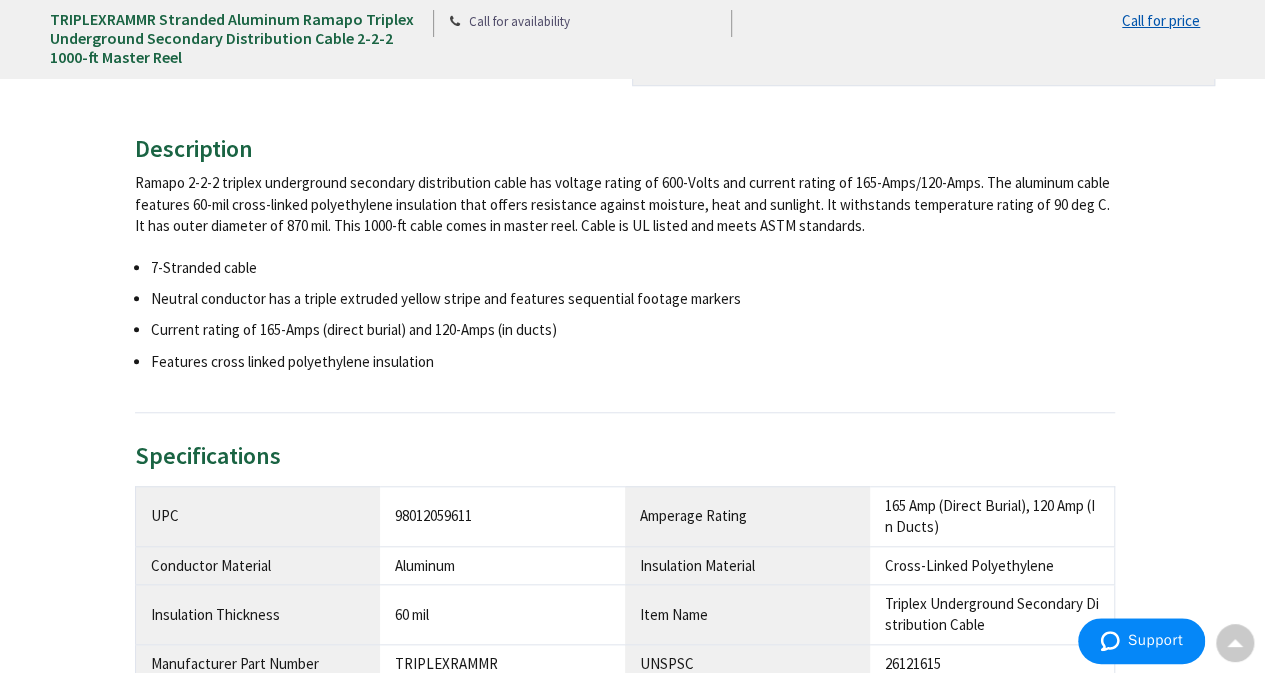 drag, startPoint x: 687, startPoint y: 339, endPoint x: 669, endPoint y: 405, distance: 68.41052 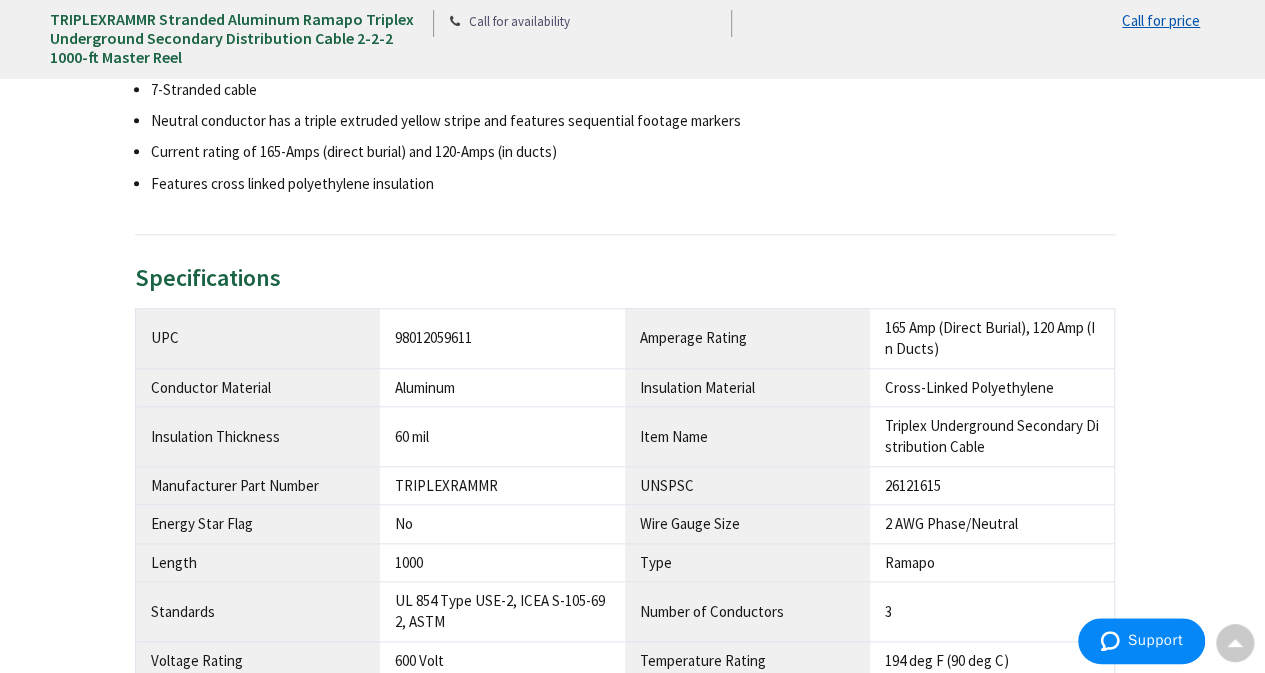 scroll, scrollTop: 956, scrollLeft: 0, axis: vertical 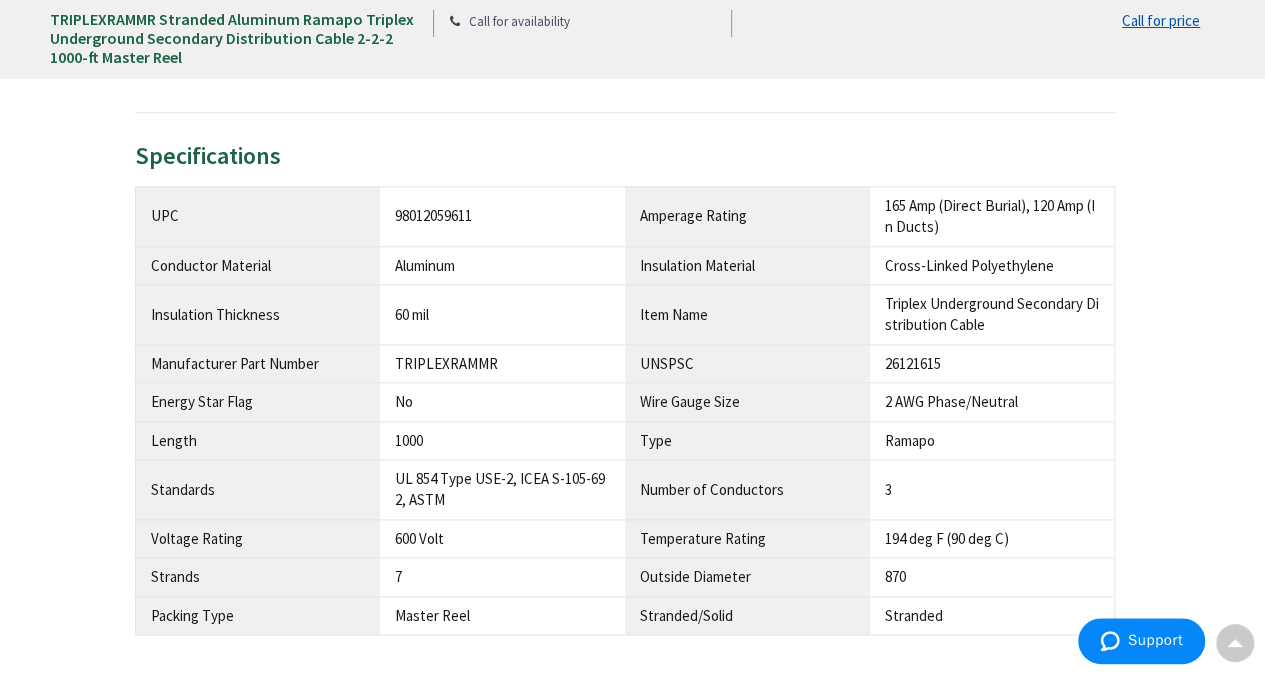 click on "60 mil" at bounding box center (502, 314) 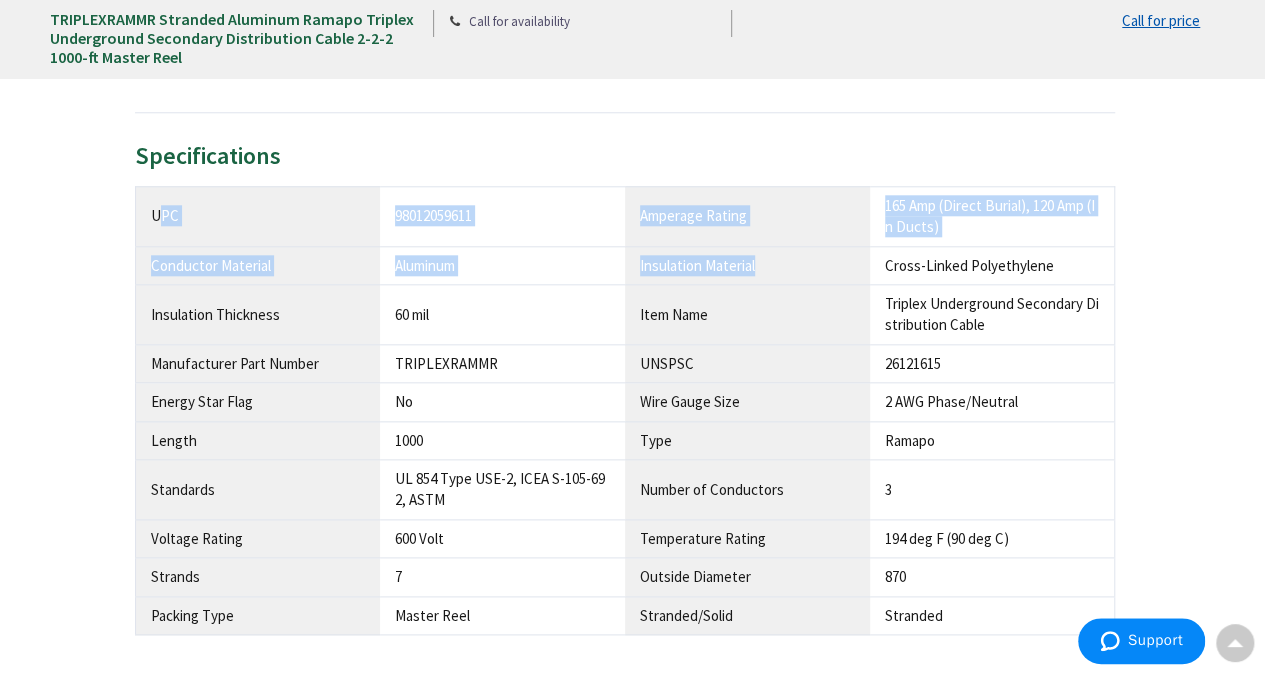drag, startPoint x: 158, startPoint y: 209, endPoint x: 769, endPoint y: 272, distance: 614.2394 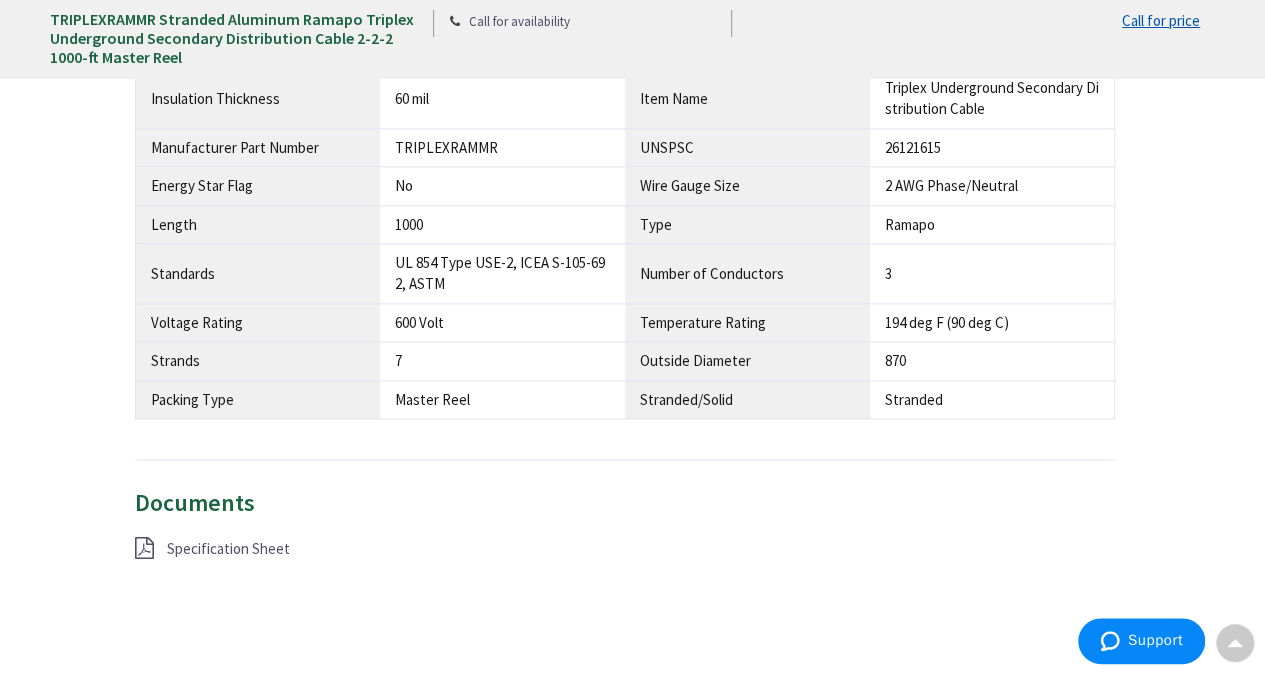 scroll, scrollTop: 1214, scrollLeft: 0, axis: vertical 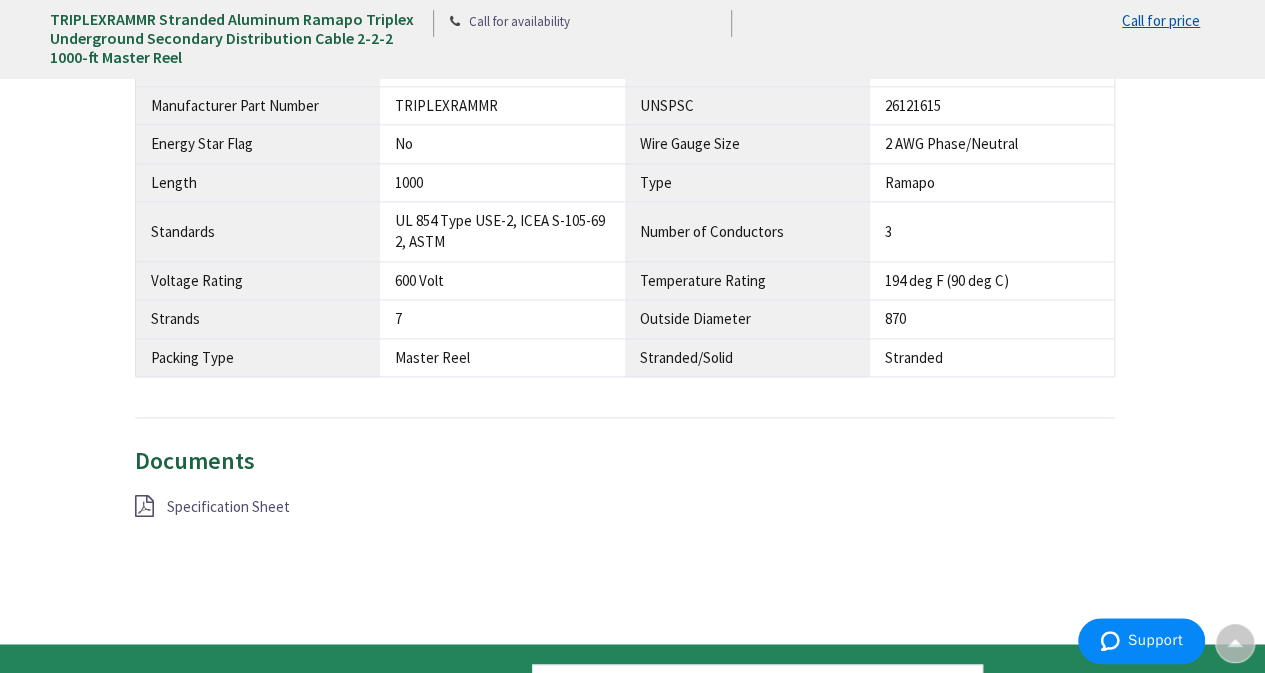 drag, startPoint x: 97, startPoint y: 14, endPoint x: 1214, endPoint y: 560, distance: 1243.3041 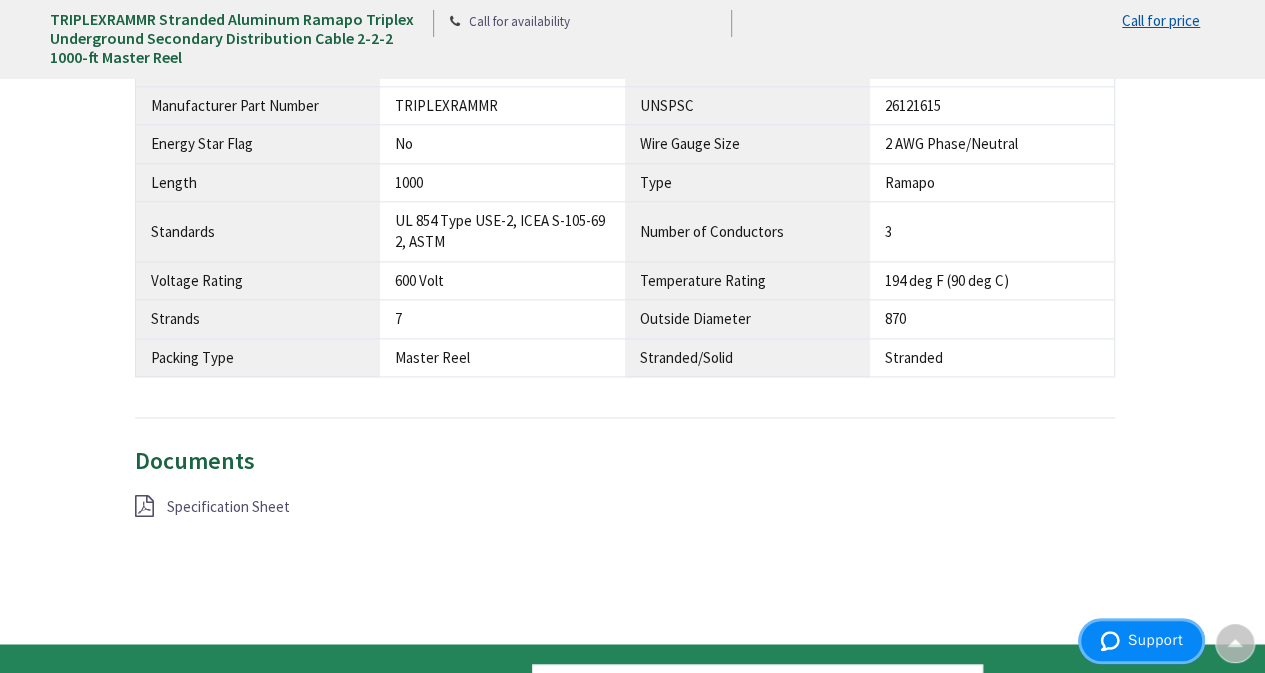 click on "Support" at bounding box center (1141, 641) 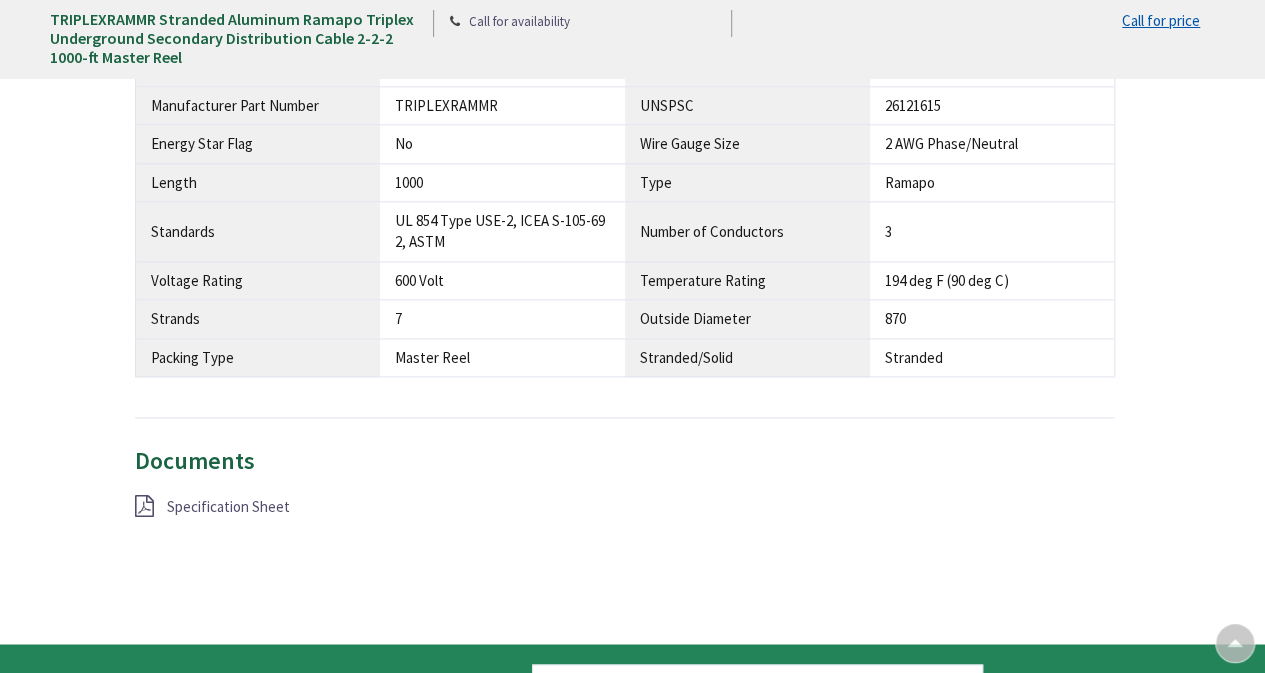 scroll, scrollTop: 0, scrollLeft: 0, axis: both 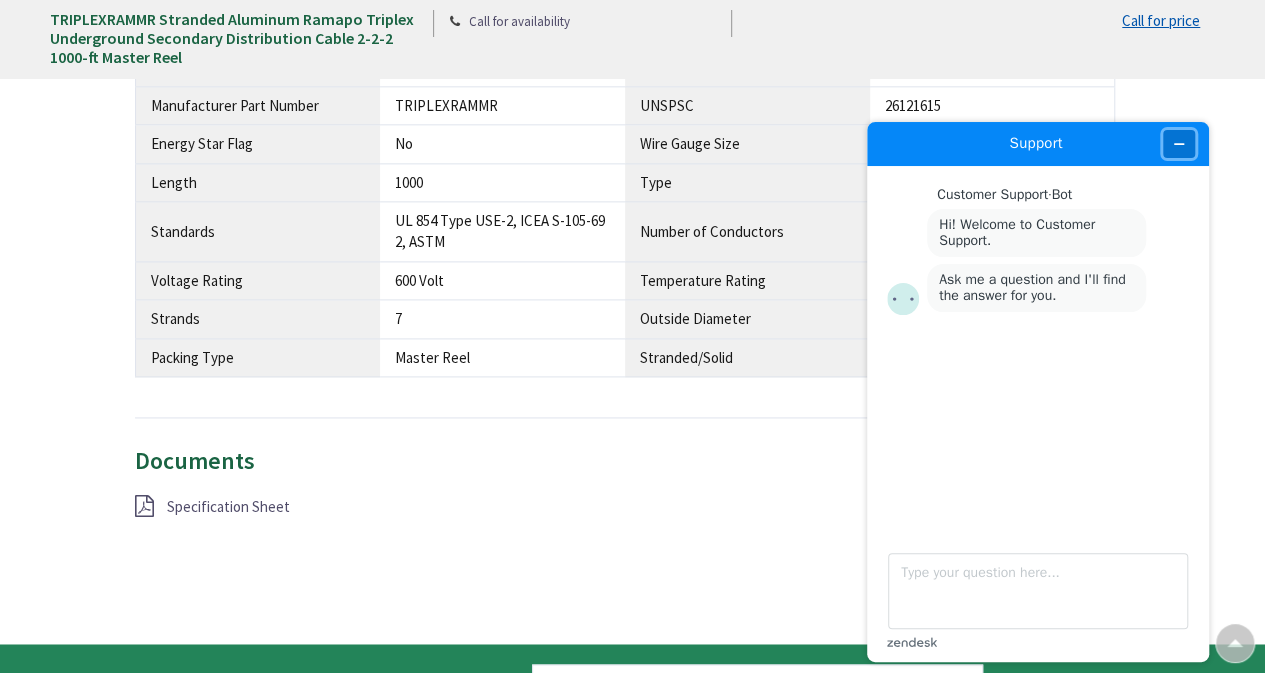 click 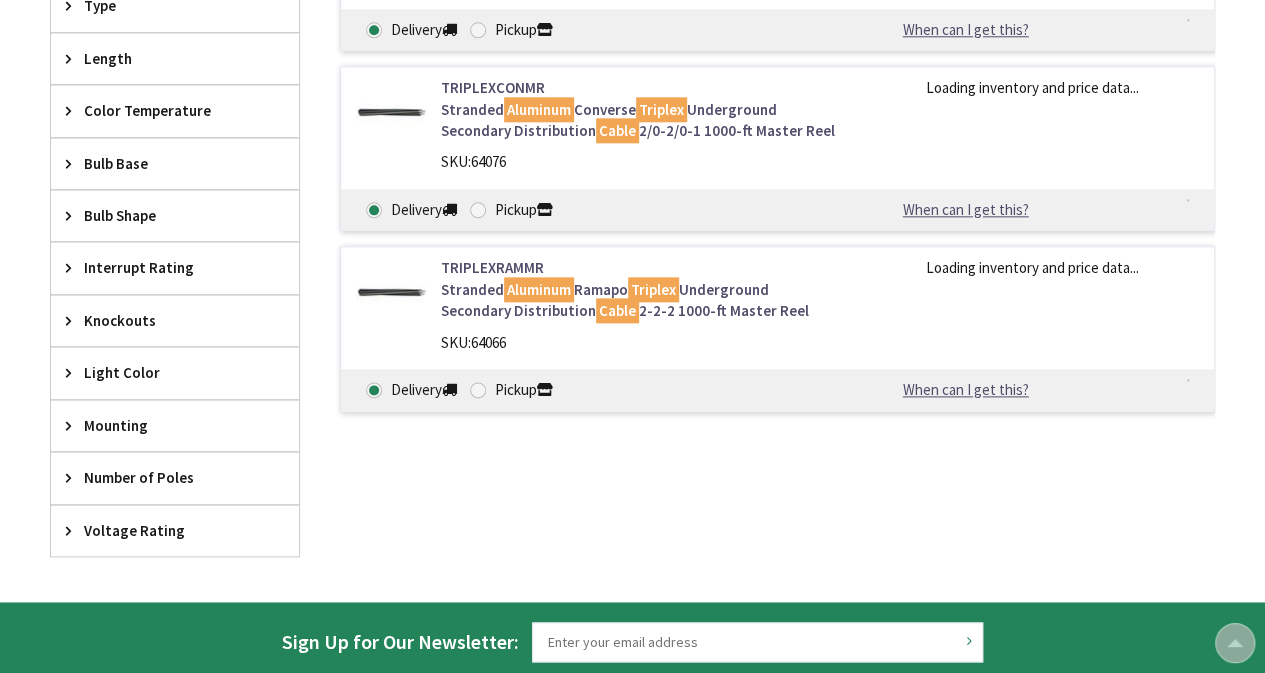scroll, scrollTop: 1300, scrollLeft: 0, axis: vertical 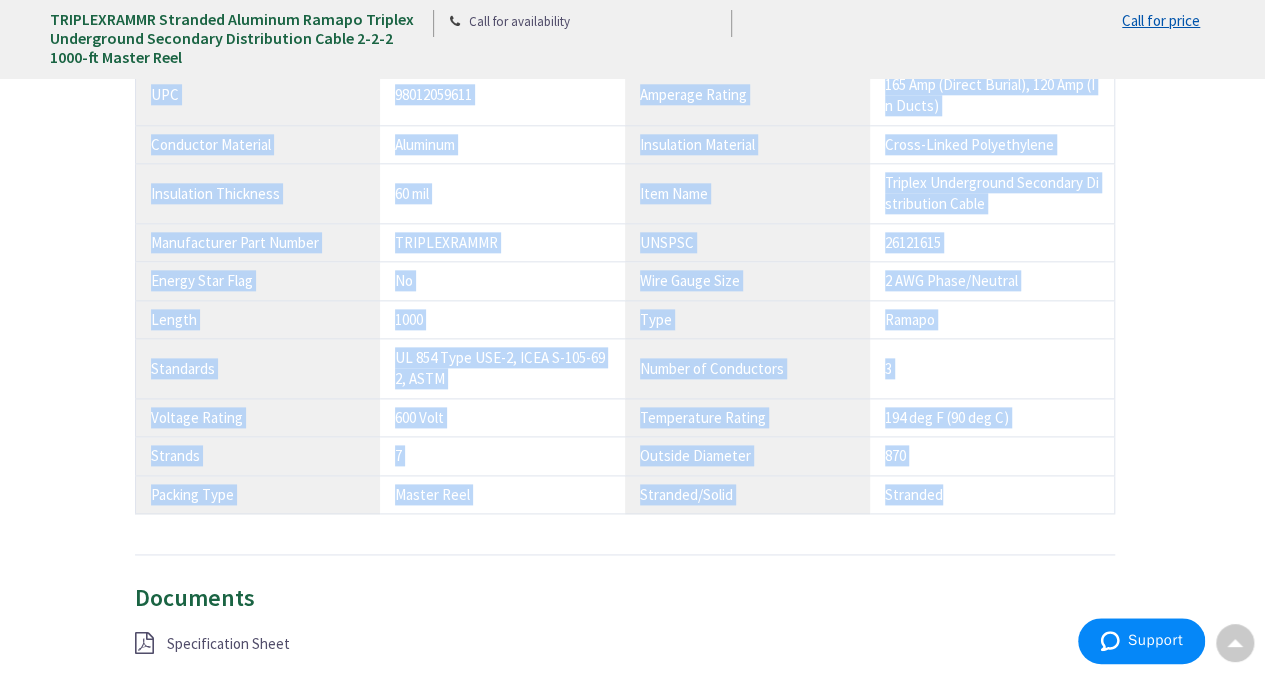drag, startPoint x: 134, startPoint y: 189, endPoint x: 972, endPoint y: 478, distance: 886.43384 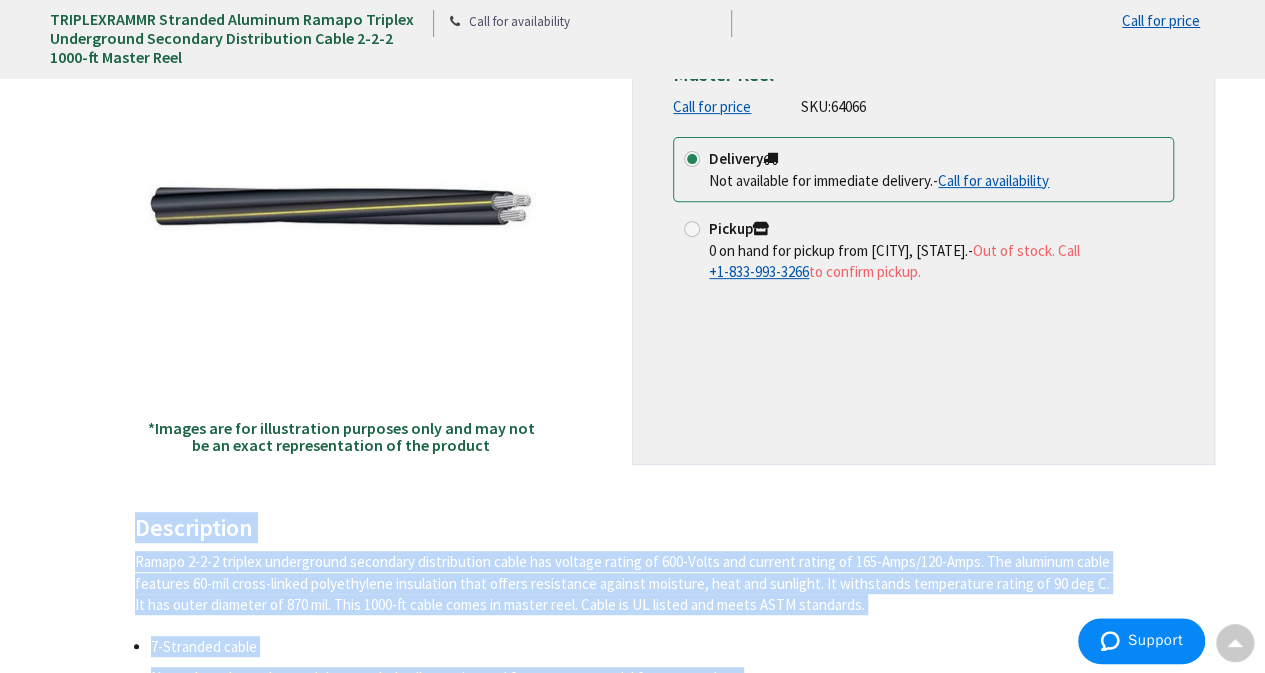 click on "Back
*Images are for illustration purposes only and may not be an exact representation of the product
TRIPLEXRAMMR Stranded Aluminum Ramapo Triplex Underground Secondary Distribution Cable 2-2-2 1000-ft Master Reel
Call for price
SKU:                 64066" at bounding box center [632, 757] 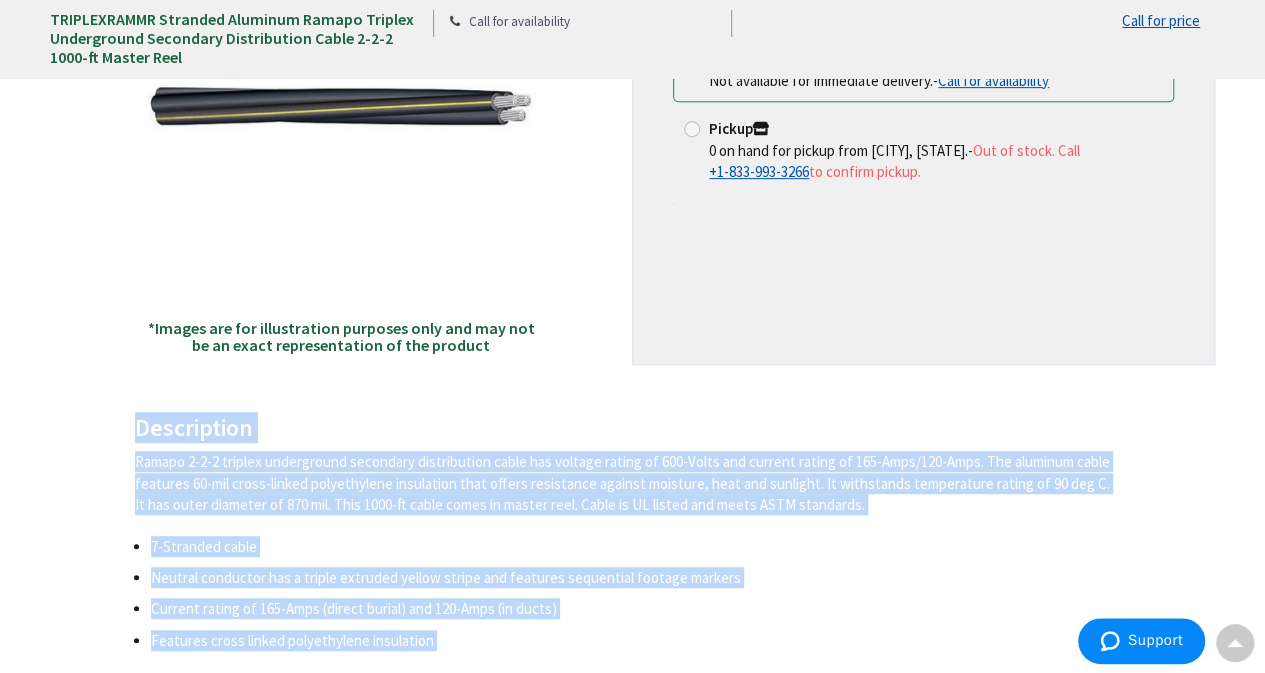 click on "Ramapo 2-2-2 triplex underground secondary distribution cable has voltage rating of 600-Volts and current rating of 165-Amps/120-Amps. The aluminum cable features 60-mil cross-linked polyethylene insulation that offers resistance against moisture, heat and sunlight. It withstands temperature rating of 90 deg C. It has outer diameter of 870 mil. This 1000-ft cable comes in master reel. Cable is UL listed and meets ASTM standards." at bounding box center (625, 483) 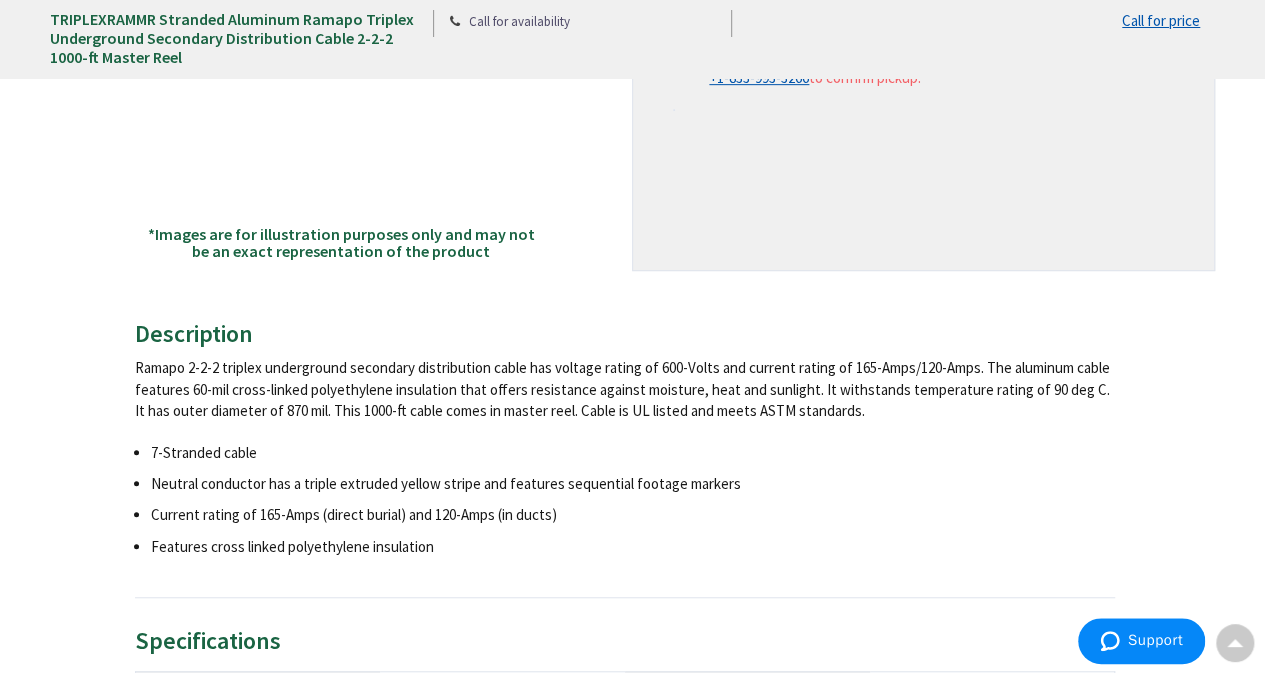 scroll, scrollTop: 577, scrollLeft: 0, axis: vertical 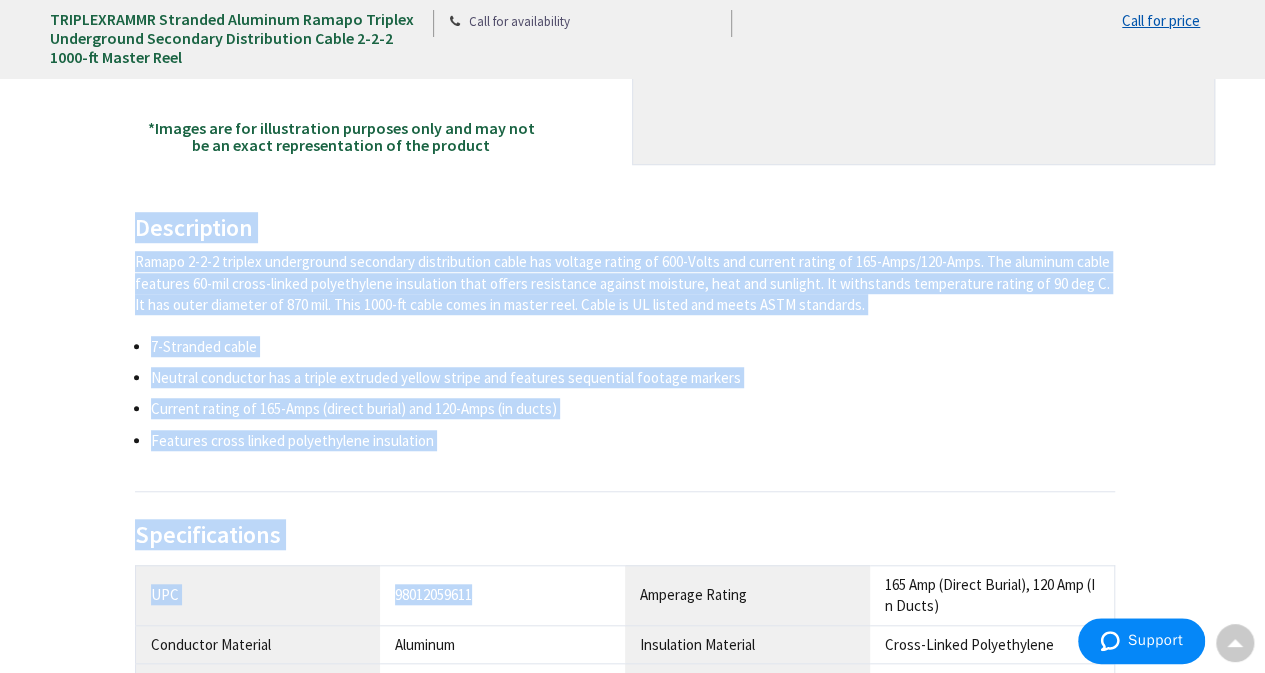 drag, startPoint x: 135, startPoint y: 227, endPoint x: 511, endPoint y: 574, distance: 511.6493 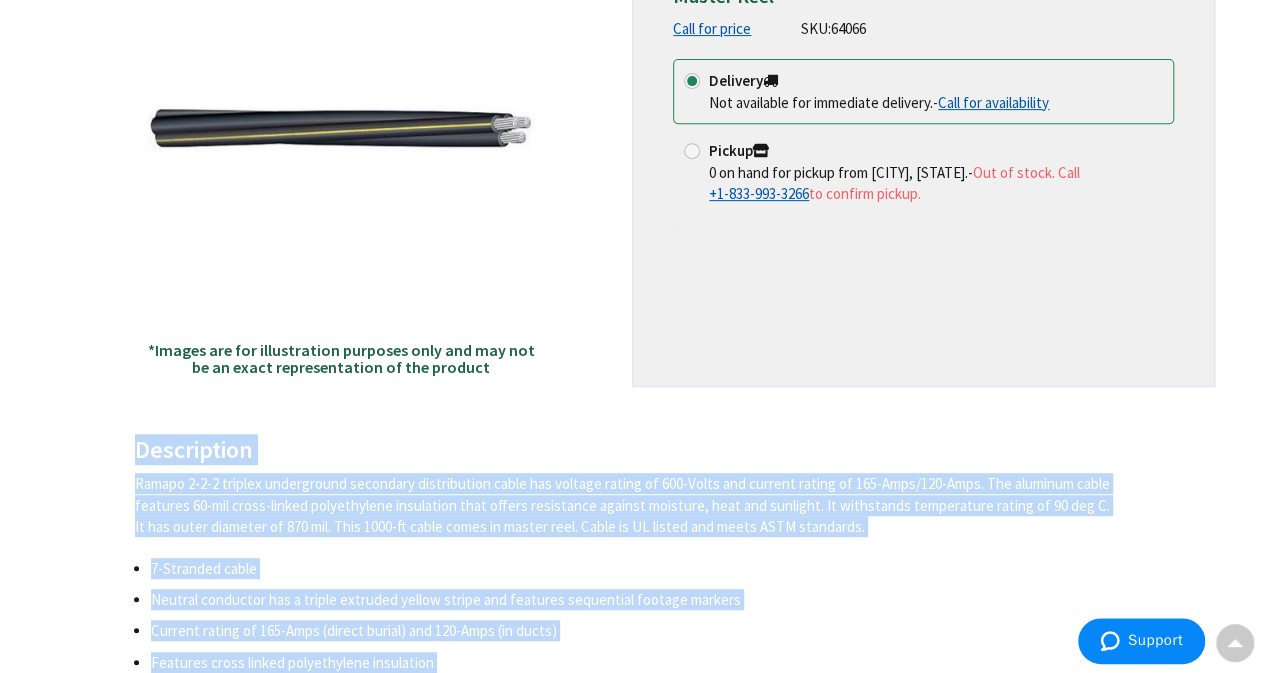 scroll, scrollTop: 177, scrollLeft: 0, axis: vertical 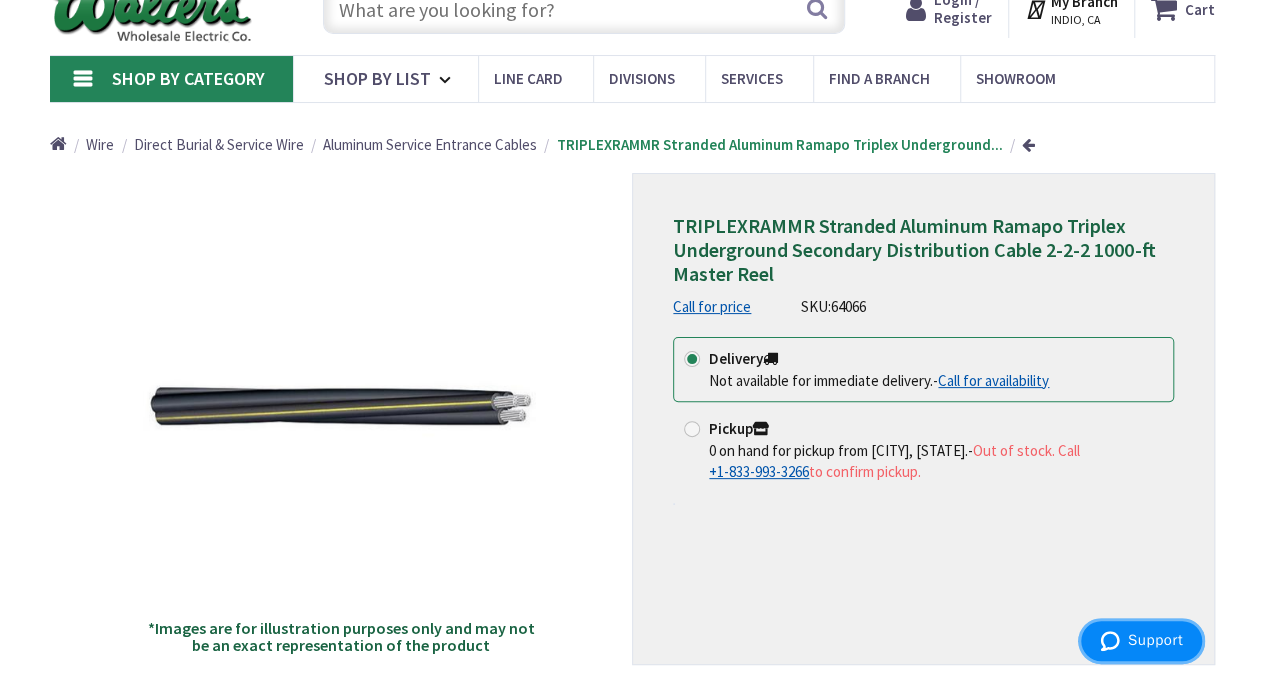 click 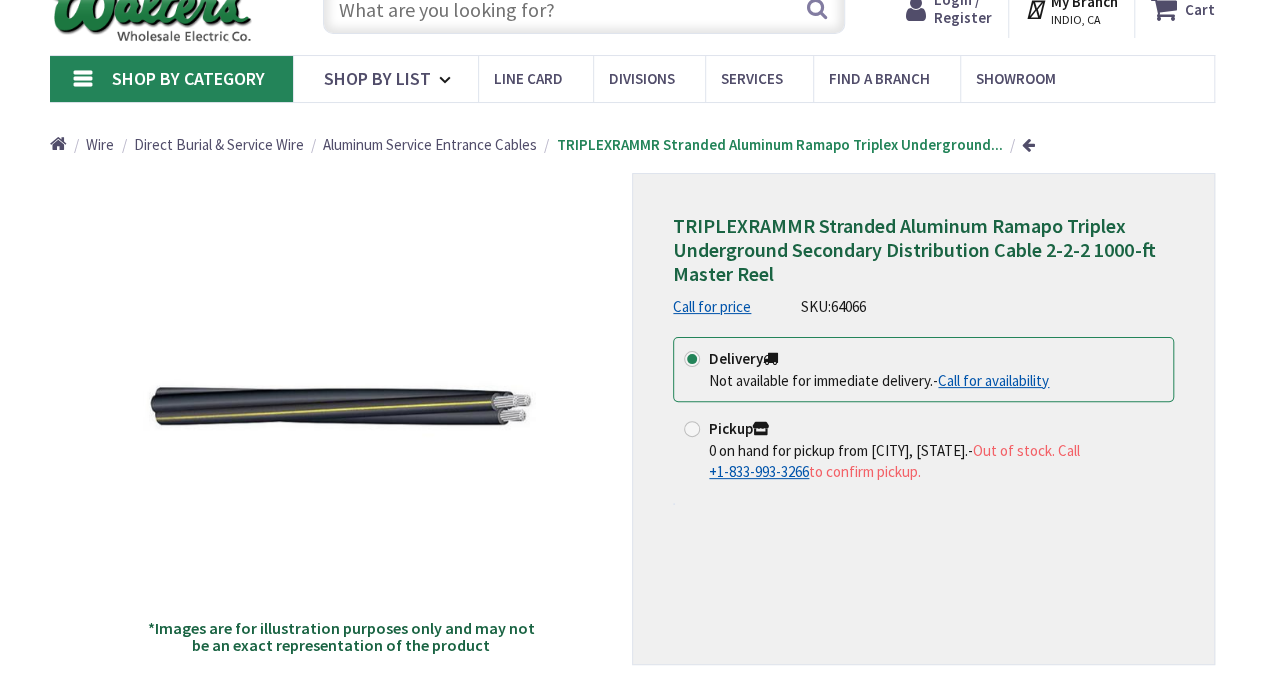 scroll, scrollTop: 0, scrollLeft: 0, axis: both 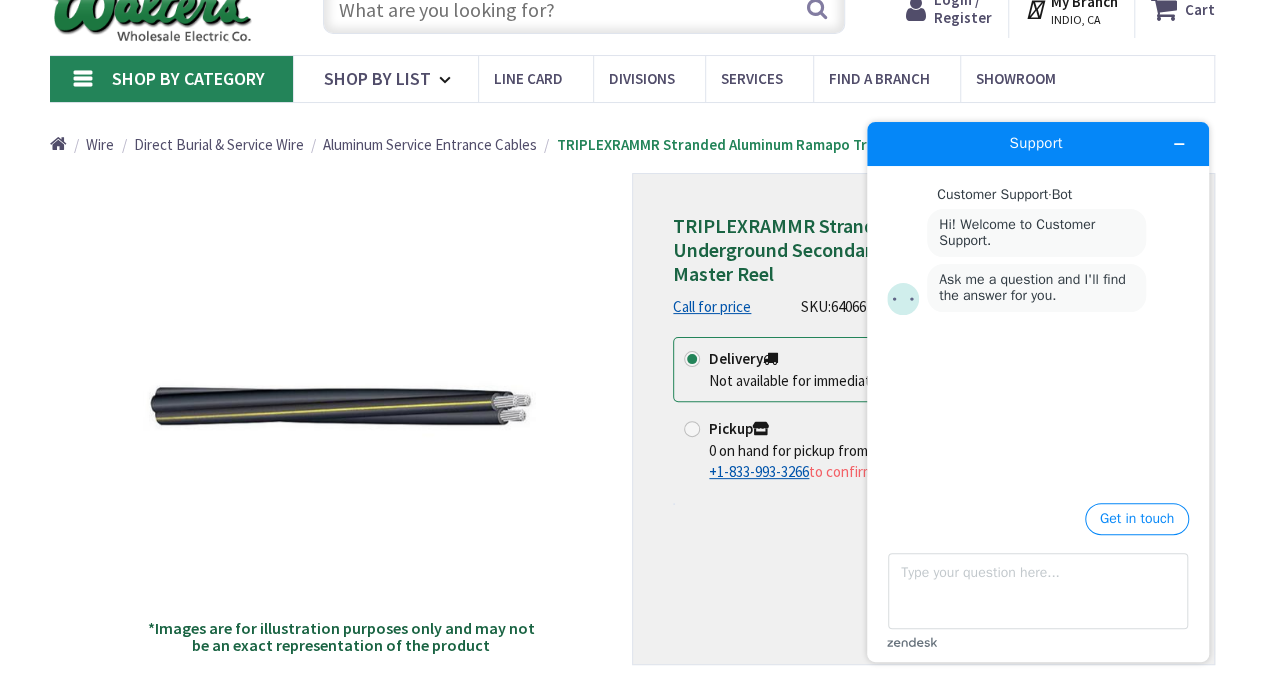 drag, startPoint x: 447, startPoint y: 272, endPoint x: 712, endPoint y: 551, distance: 384.79346 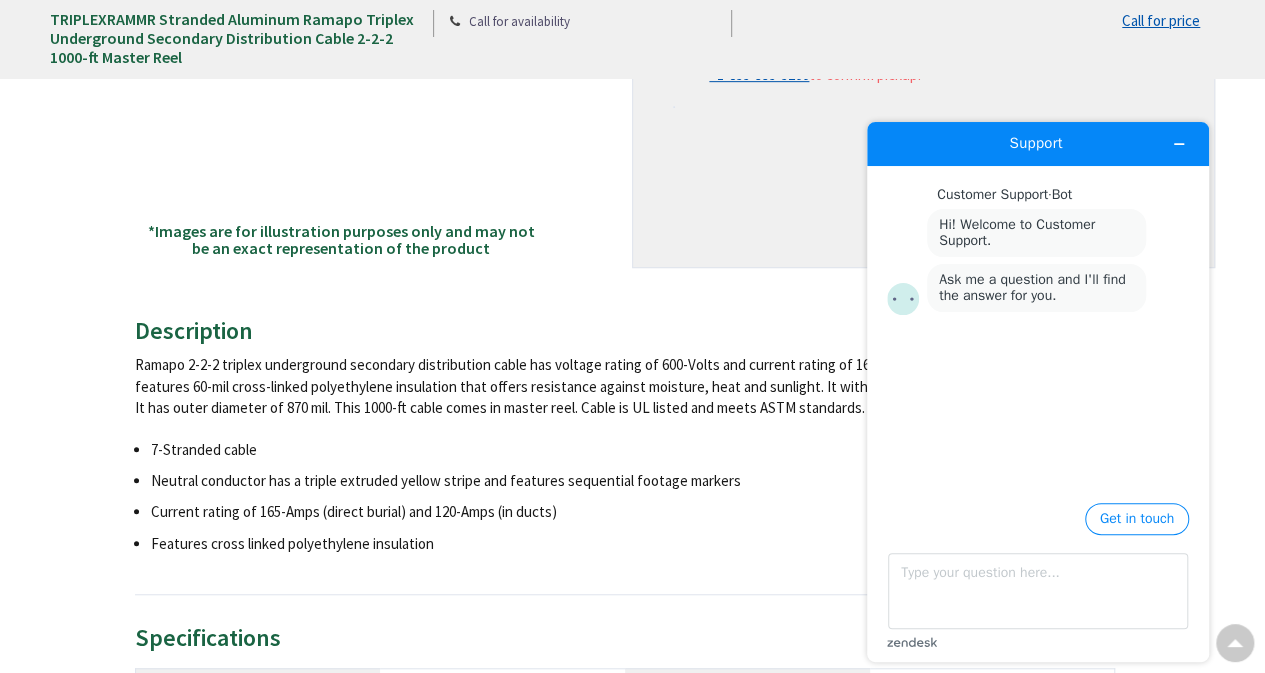 scroll, scrollTop: 477, scrollLeft: 0, axis: vertical 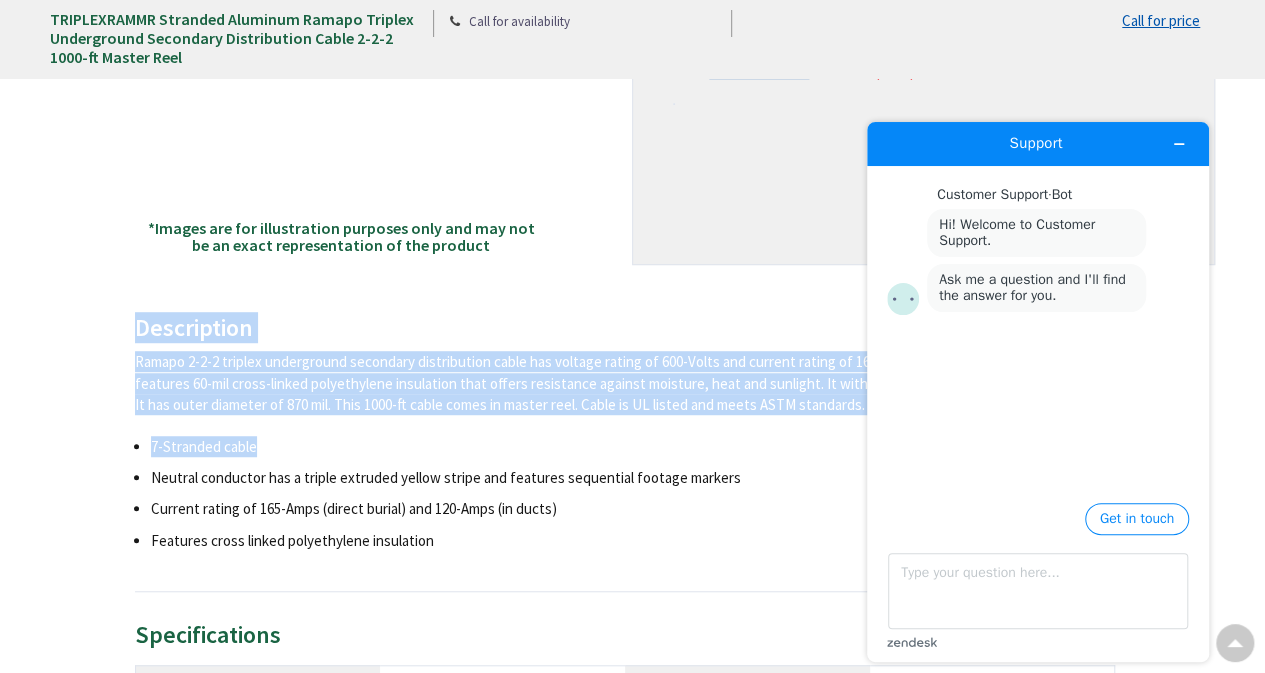 drag, startPoint x: 138, startPoint y: 327, endPoint x: 312, endPoint y: 442, distance: 208.56894 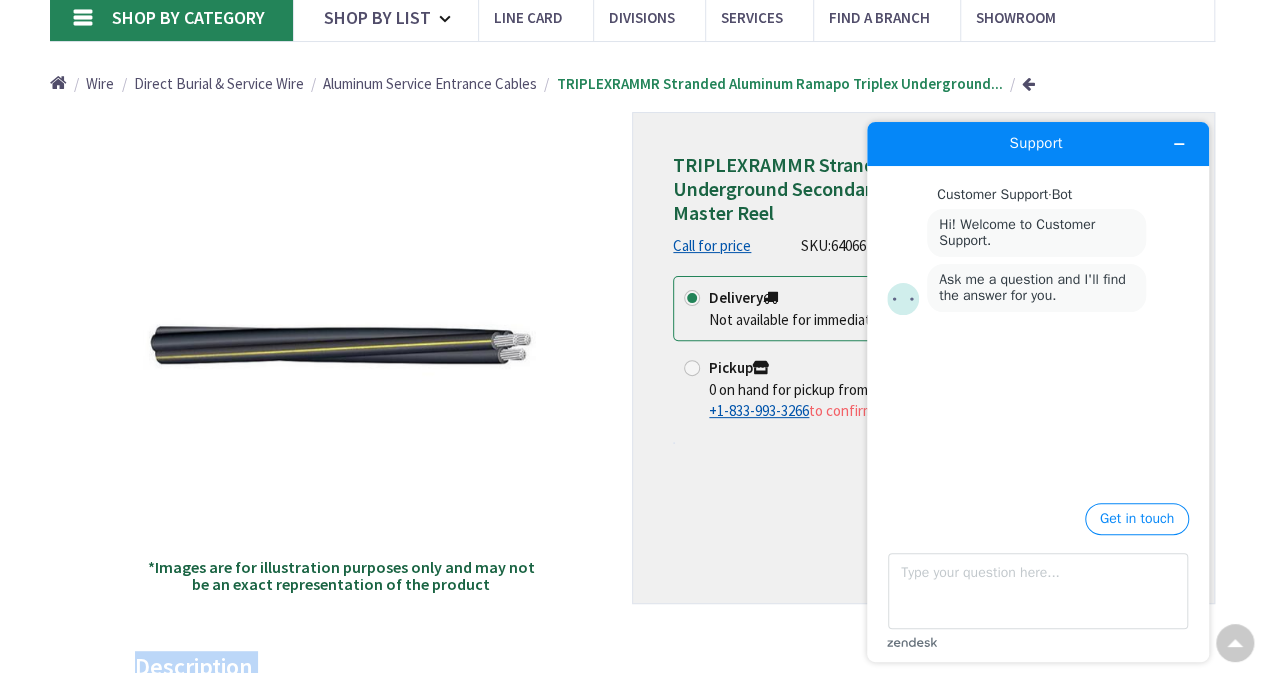 scroll, scrollTop: 77, scrollLeft: 0, axis: vertical 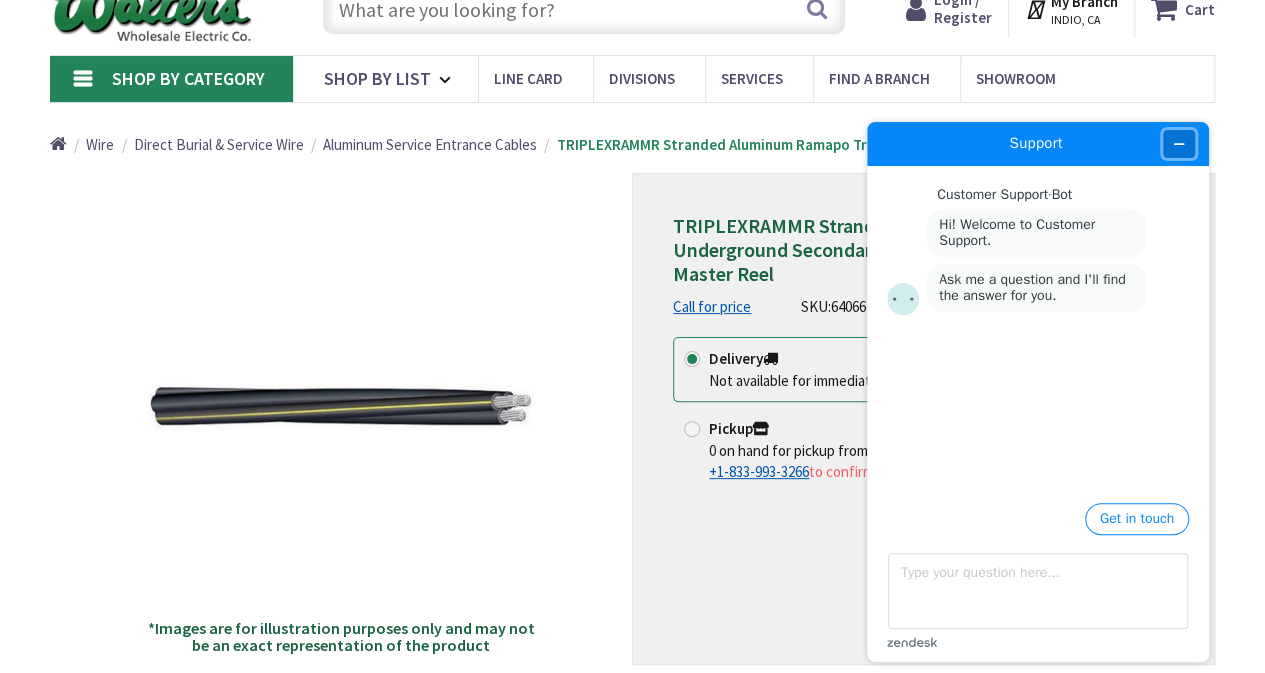 click 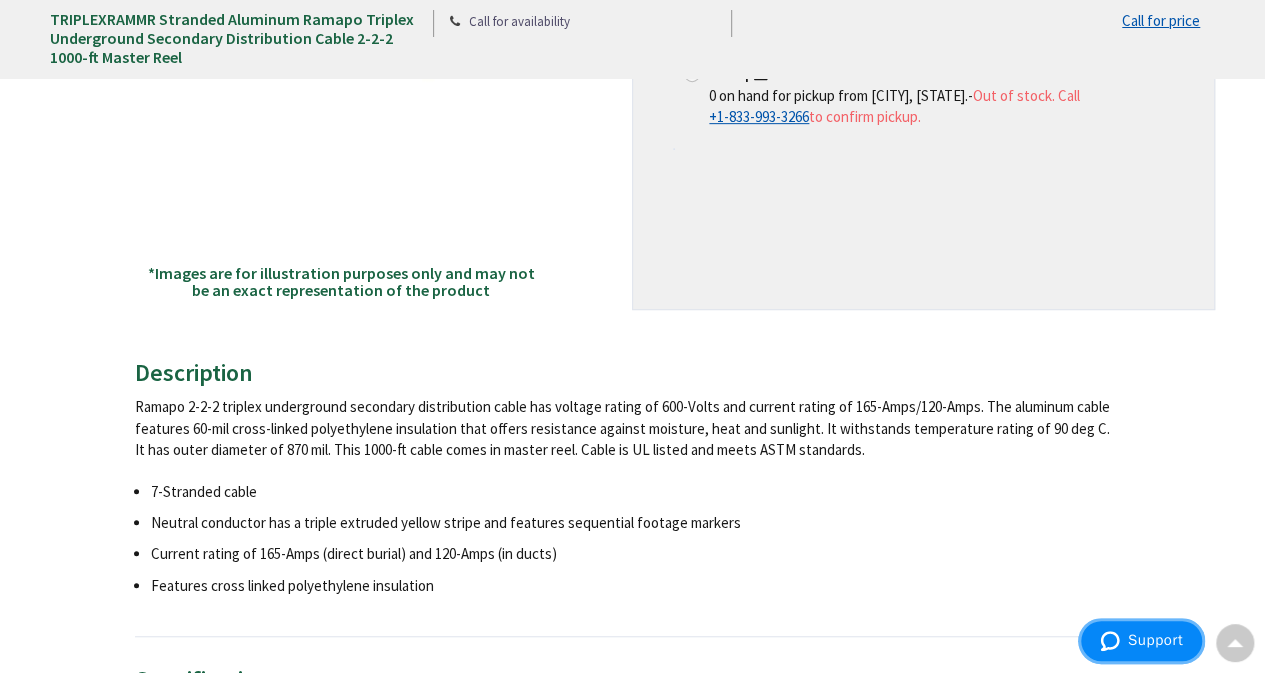 scroll, scrollTop: 477, scrollLeft: 0, axis: vertical 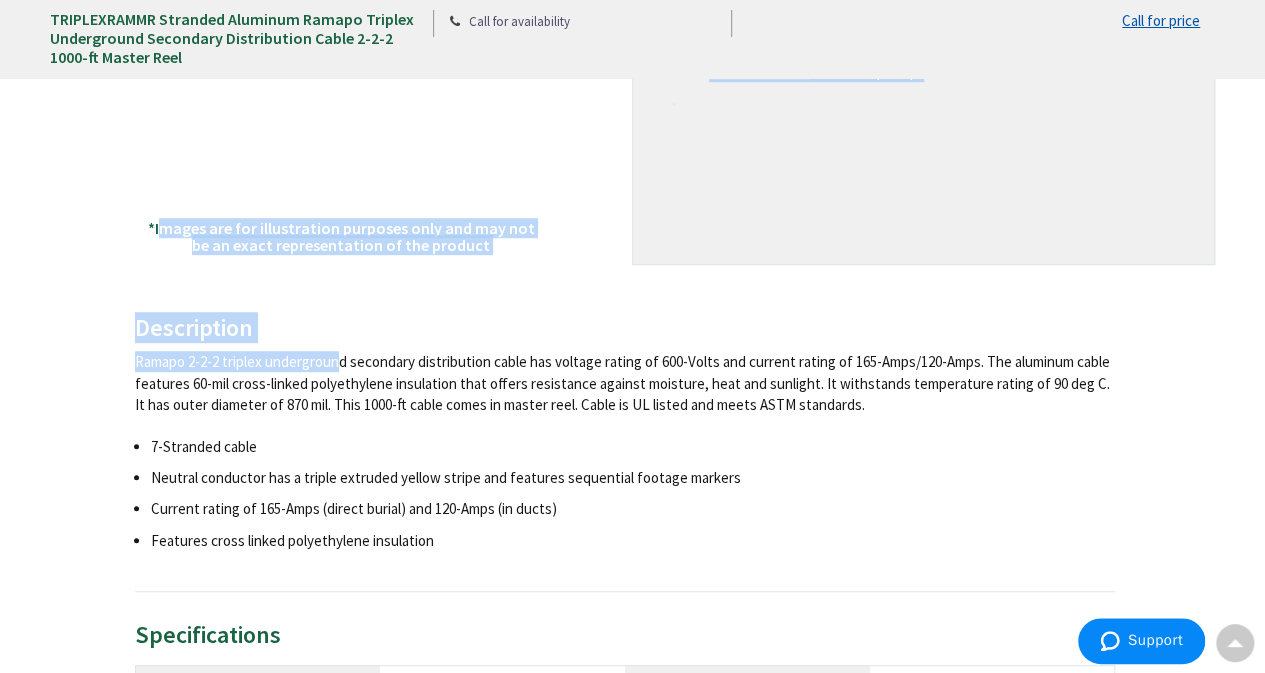 drag, startPoint x: 159, startPoint y: 233, endPoint x: 254, endPoint y: 345, distance: 146.86388 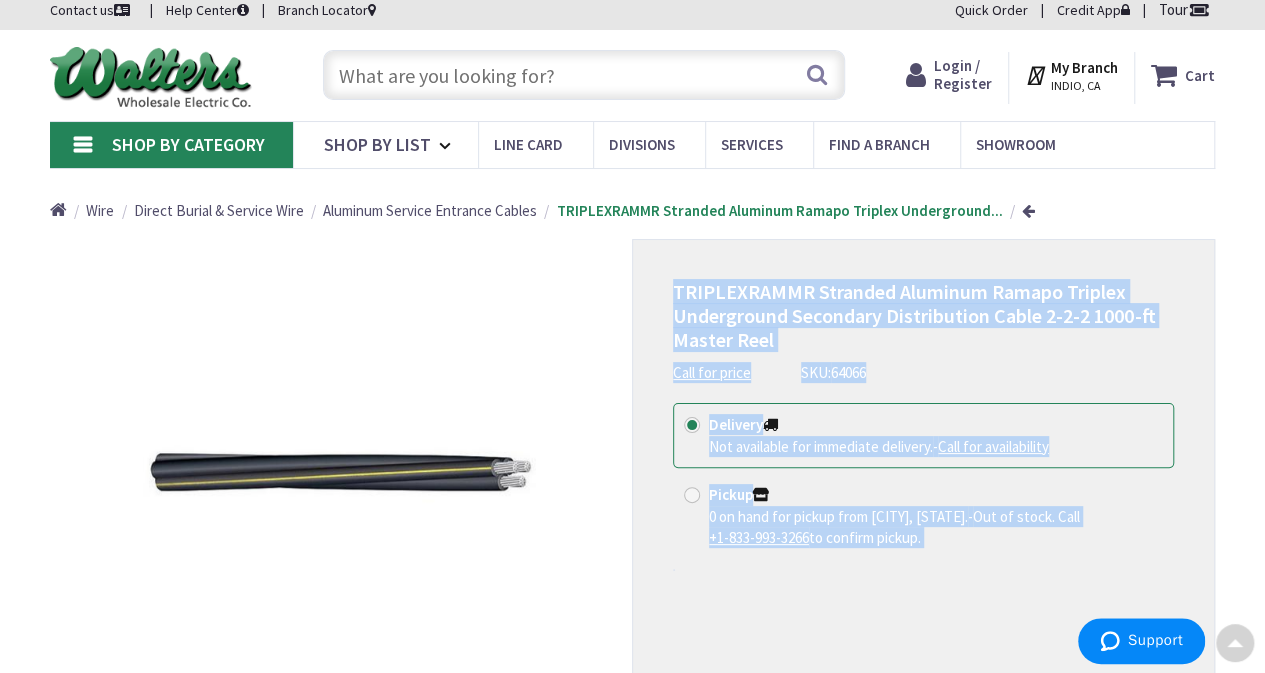 scroll, scrollTop: 0, scrollLeft: 0, axis: both 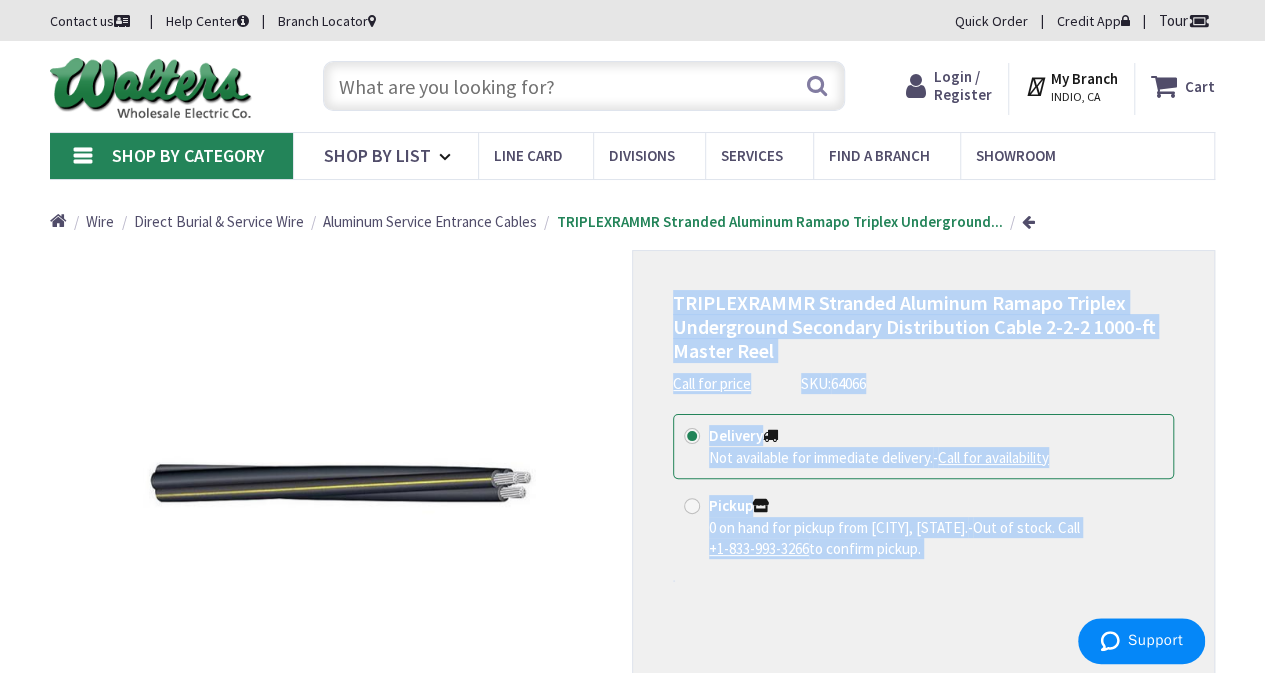 drag, startPoint x: 467, startPoint y: 358, endPoint x: 633, endPoint y: 588, distance: 283.64767 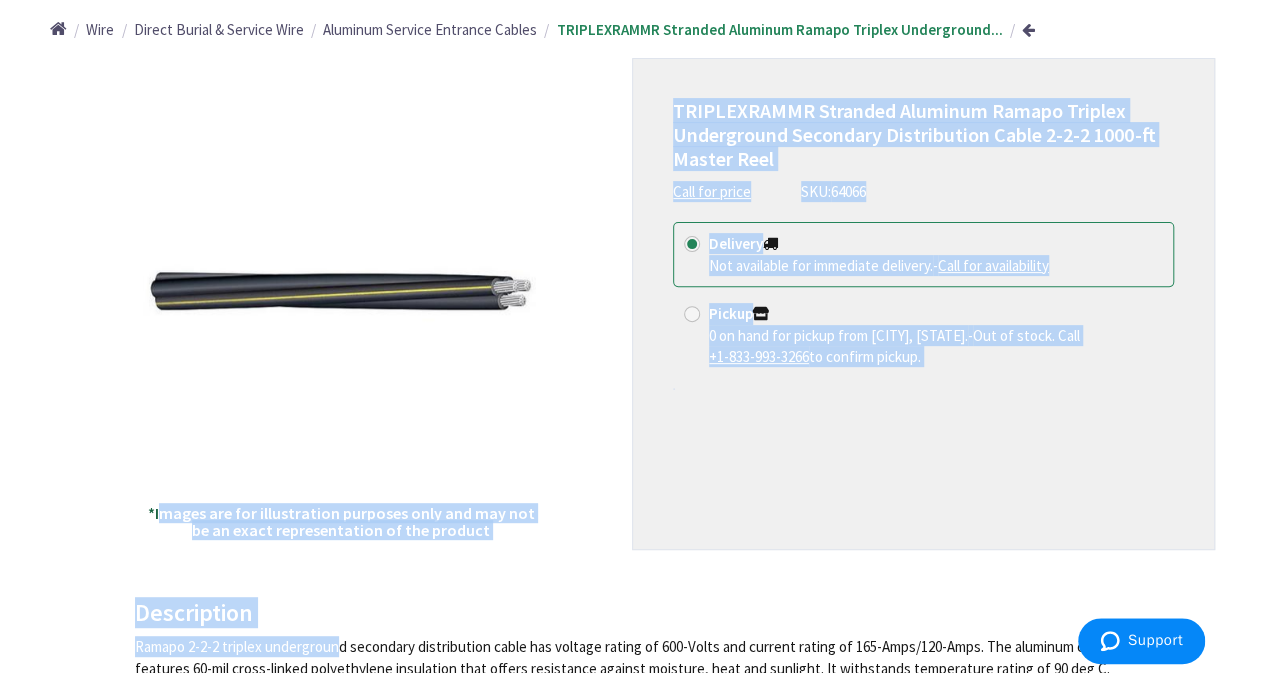 scroll, scrollTop: 300, scrollLeft: 0, axis: vertical 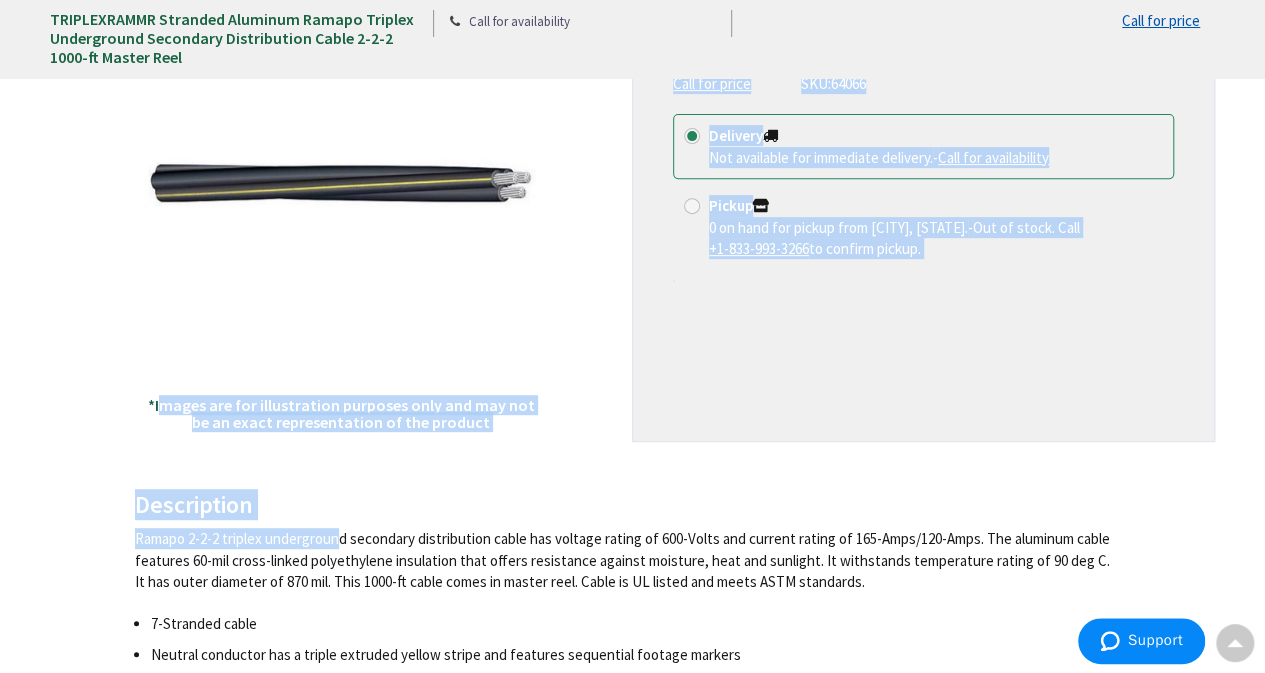 click on "Back
*Images are for illustration purposes only and may not be an exact representation of the product
TRIPLEXRAMMR Stranded Aluminum Ramapo Triplex Underground Secondary Distribution Cable 2-2-2 1000-ft Master Reel
Call for price
SKU:                 64066" at bounding box center (632, 734) 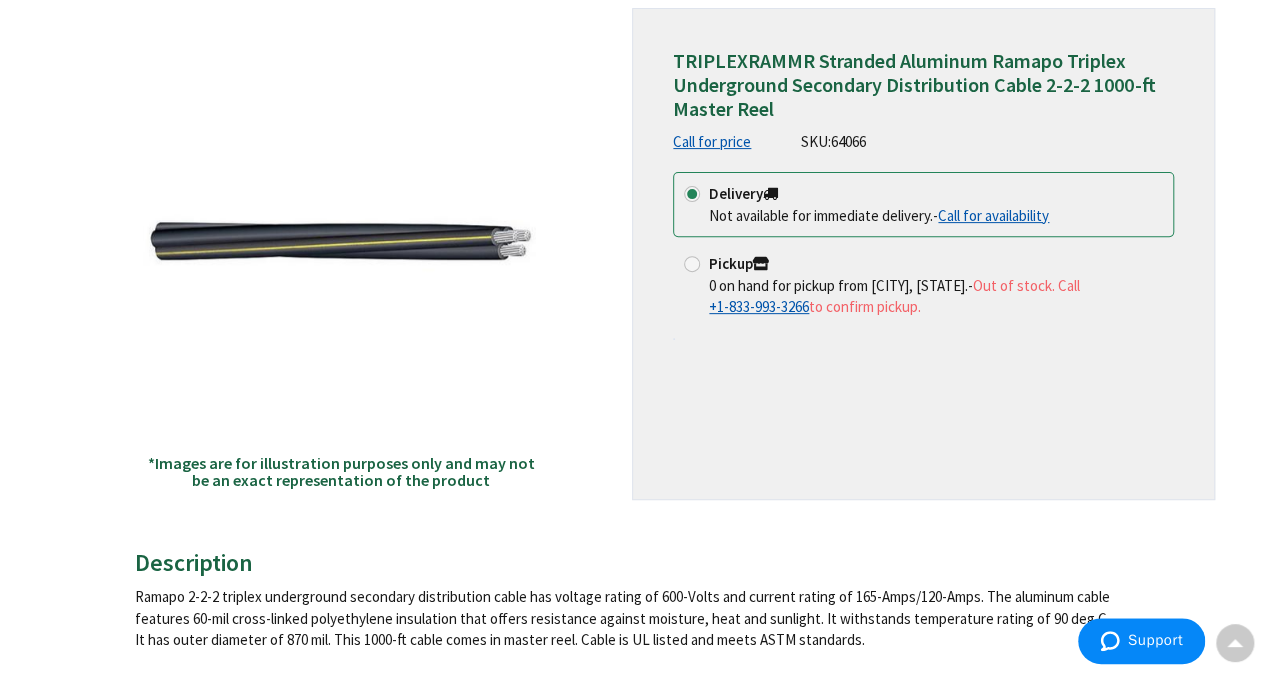 scroll, scrollTop: 200, scrollLeft: 0, axis: vertical 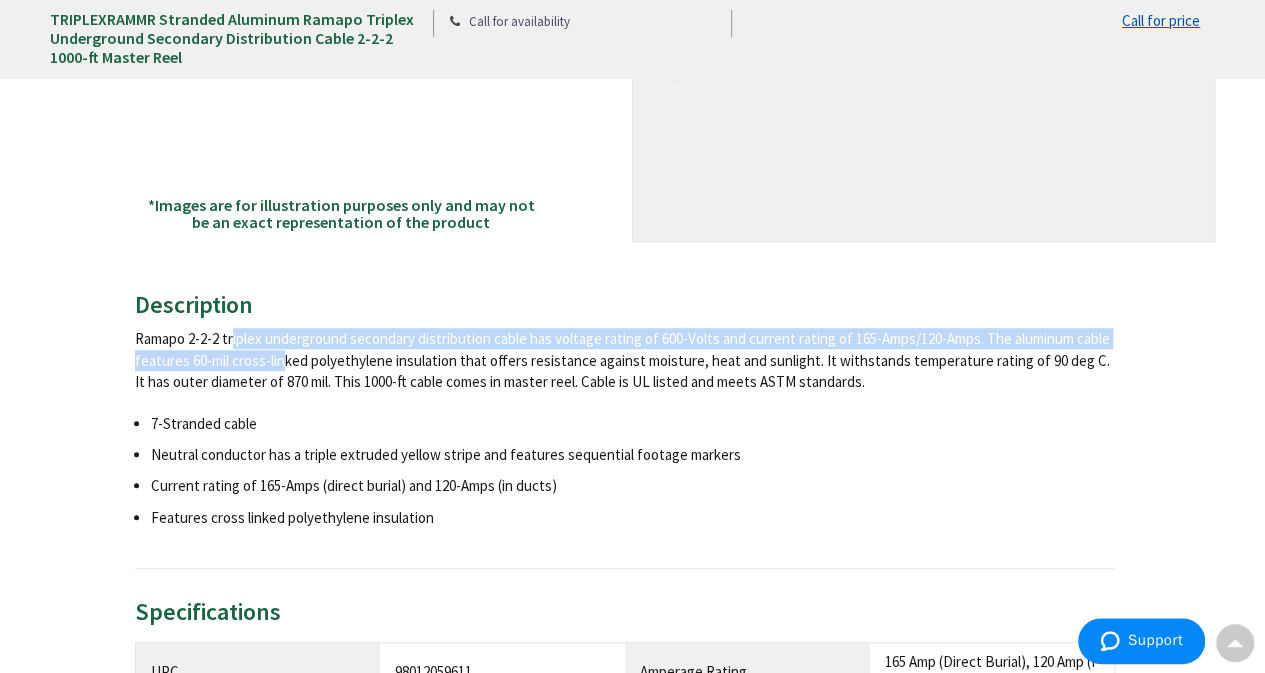 drag, startPoint x: 150, startPoint y: 341, endPoint x: 243, endPoint y: 354, distance: 93.904205 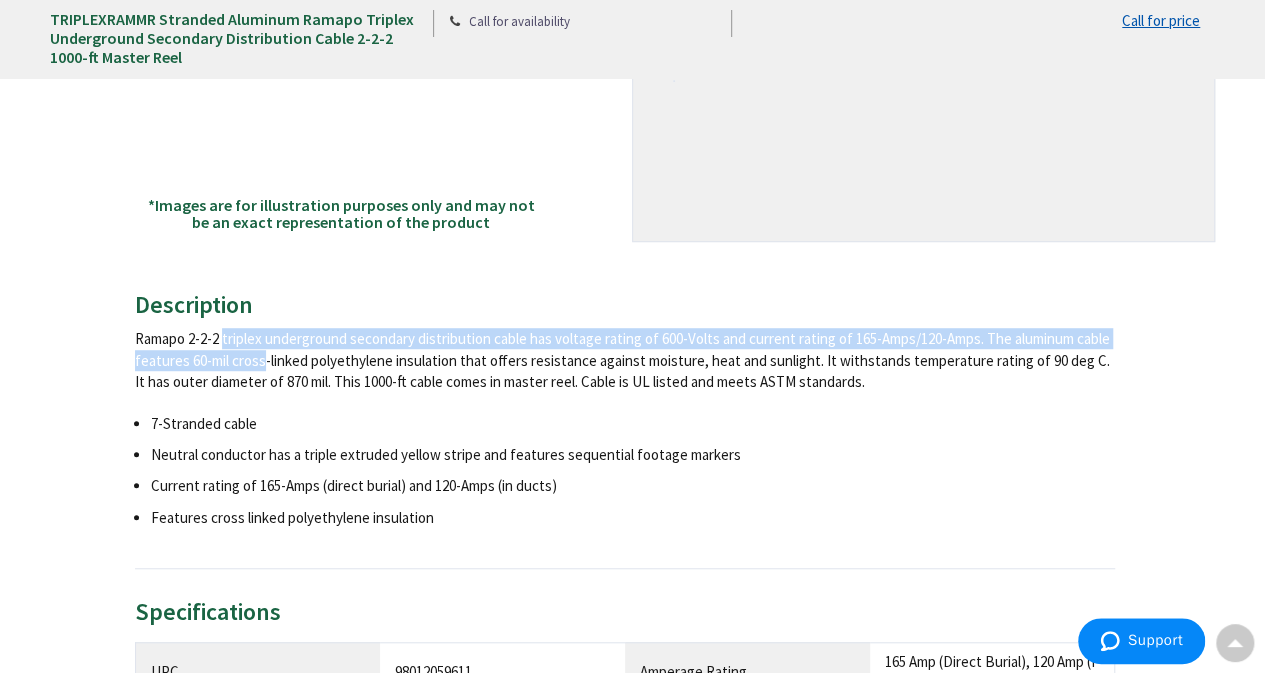 drag, startPoint x: 136, startPoint y: 335, endPoint x: 222, endPoint y: 365, distance: 91.08238 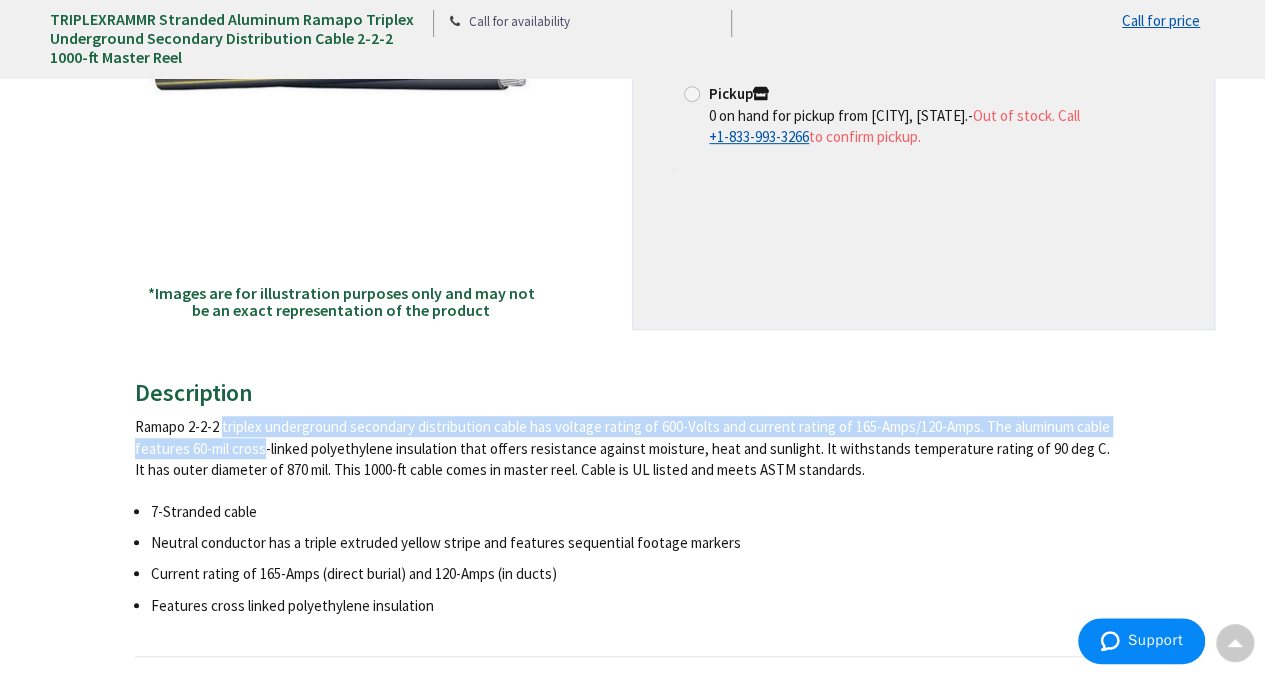 scroll, scrollTop: 300, scrollLeft: 0, axis: vertical 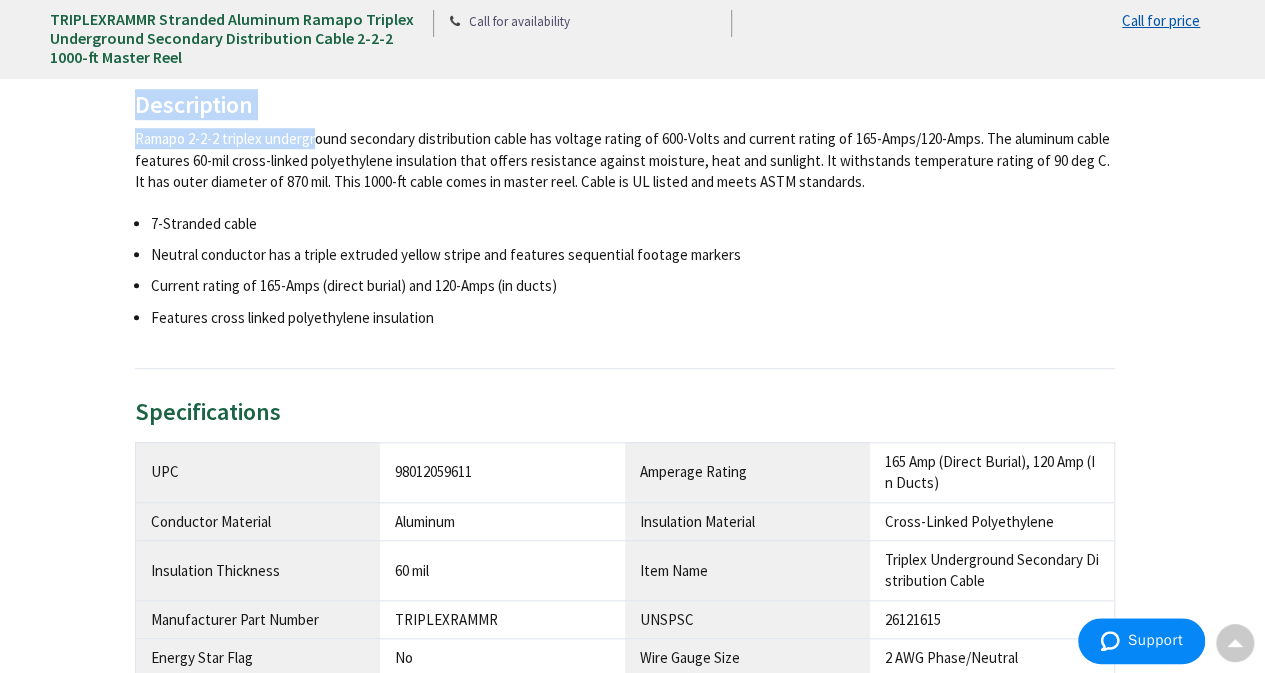 drag, startPoint x: 136, startPoint y: 105, endPoint x: 233, endPoint y: 123, distance: 98.65597 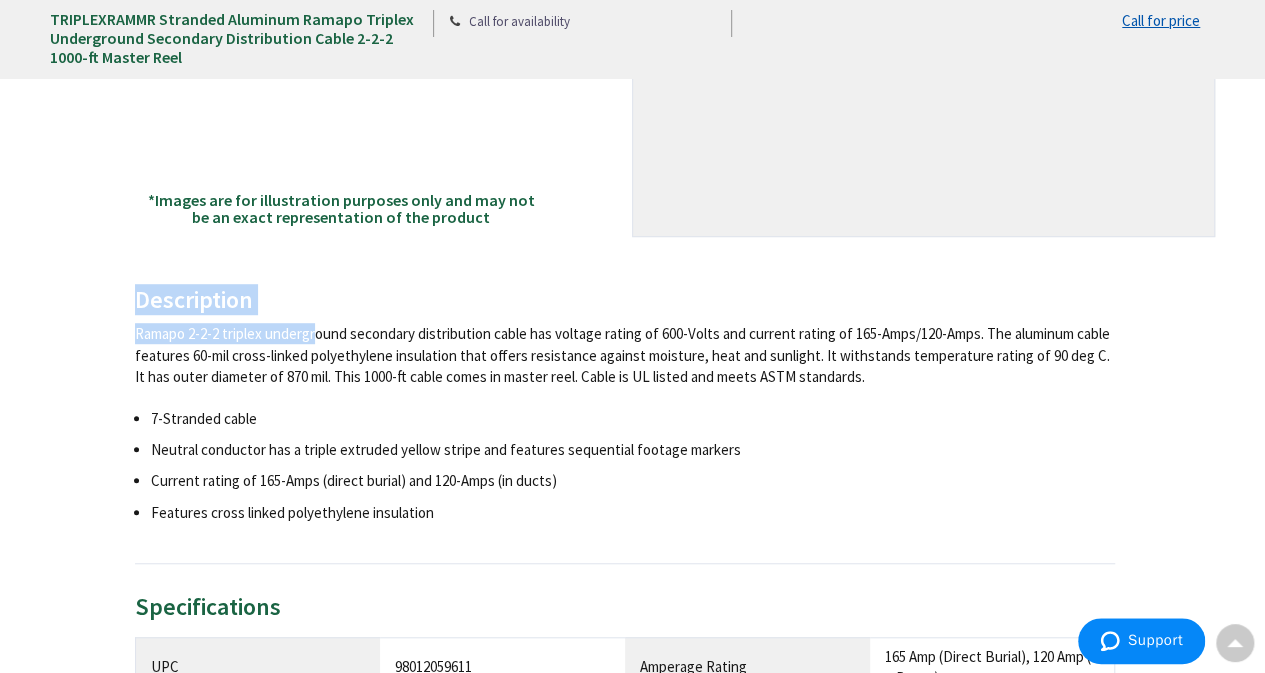 scroll, scrollTop: 300, scrollLeft: 0, axis: vertical 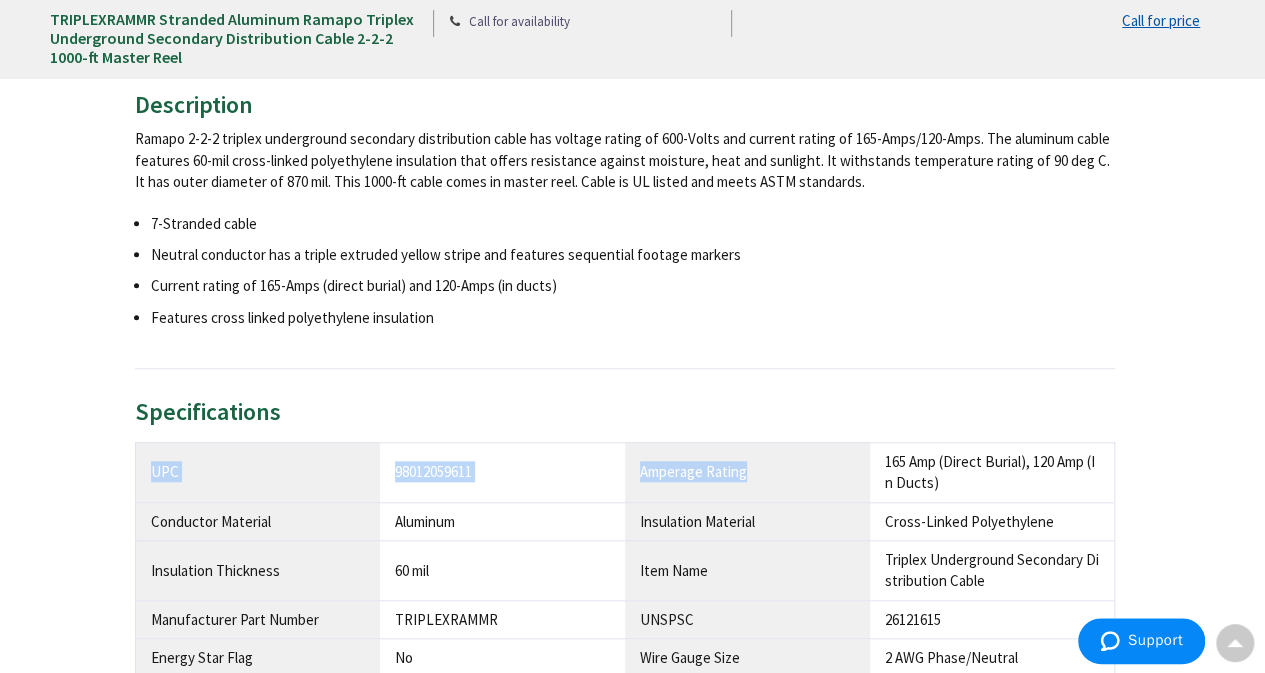 drag, startPoint x: 152, startPoint y: 471, endPoint x: 752, endPoint y: 479, distance: 600.05334 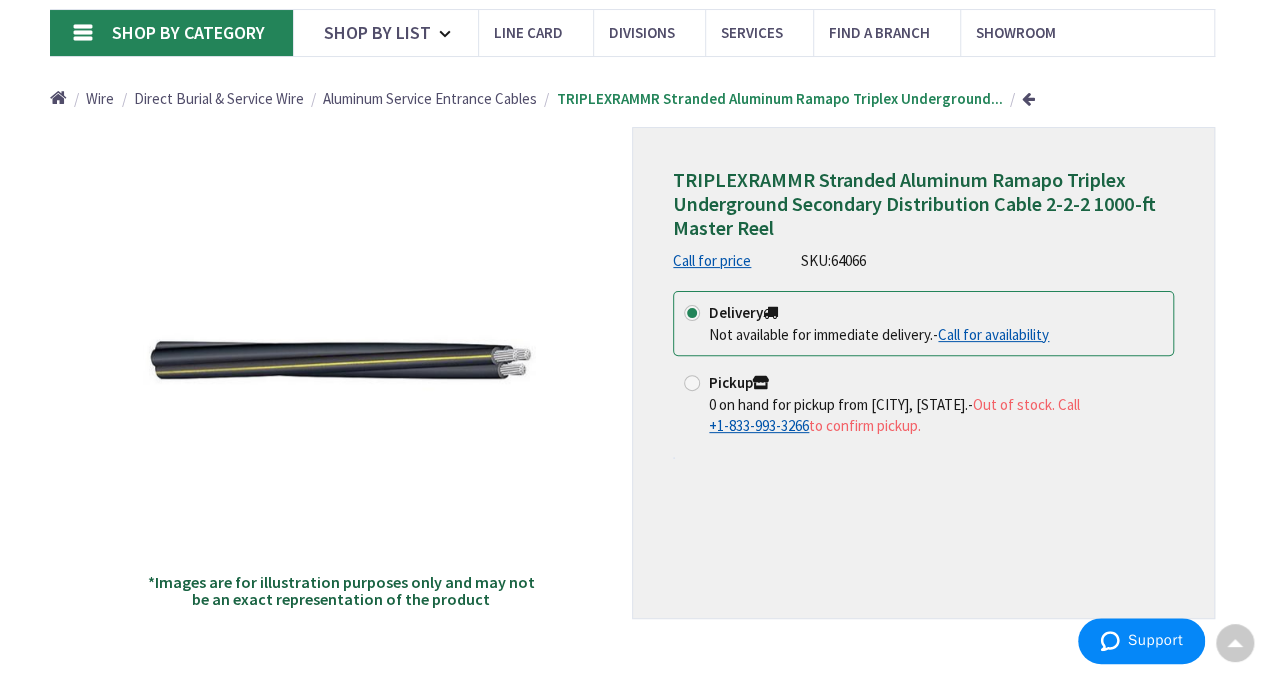 scroll, scrollTop: 100, scrollLeft: 0, axis: vertical 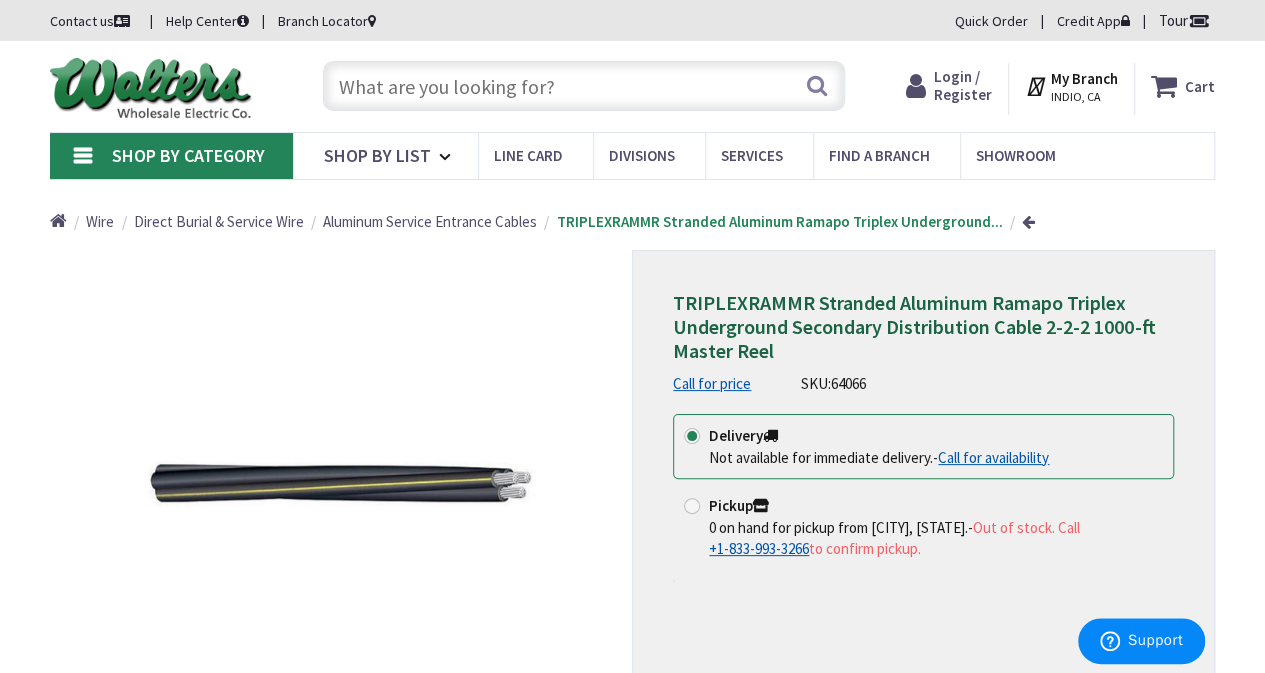 click at bounding box center (584, 86) 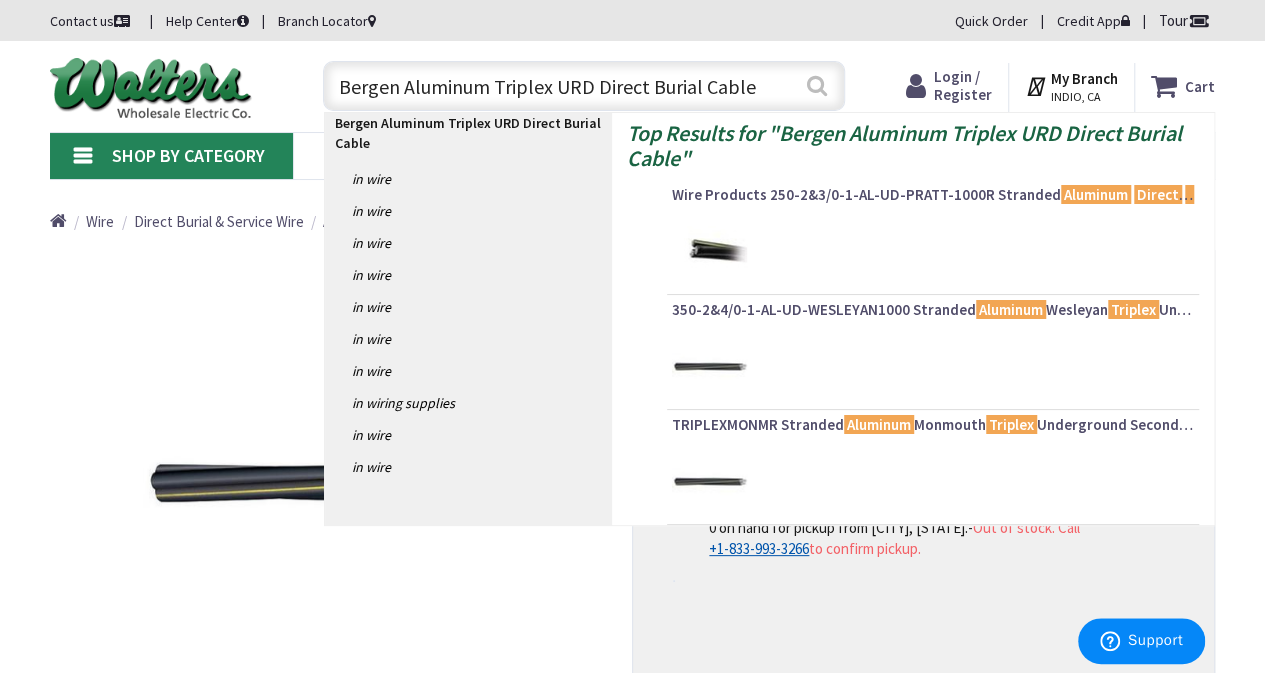 type on "Bergen Aluminum Triplex URD Direct Burial Cable" 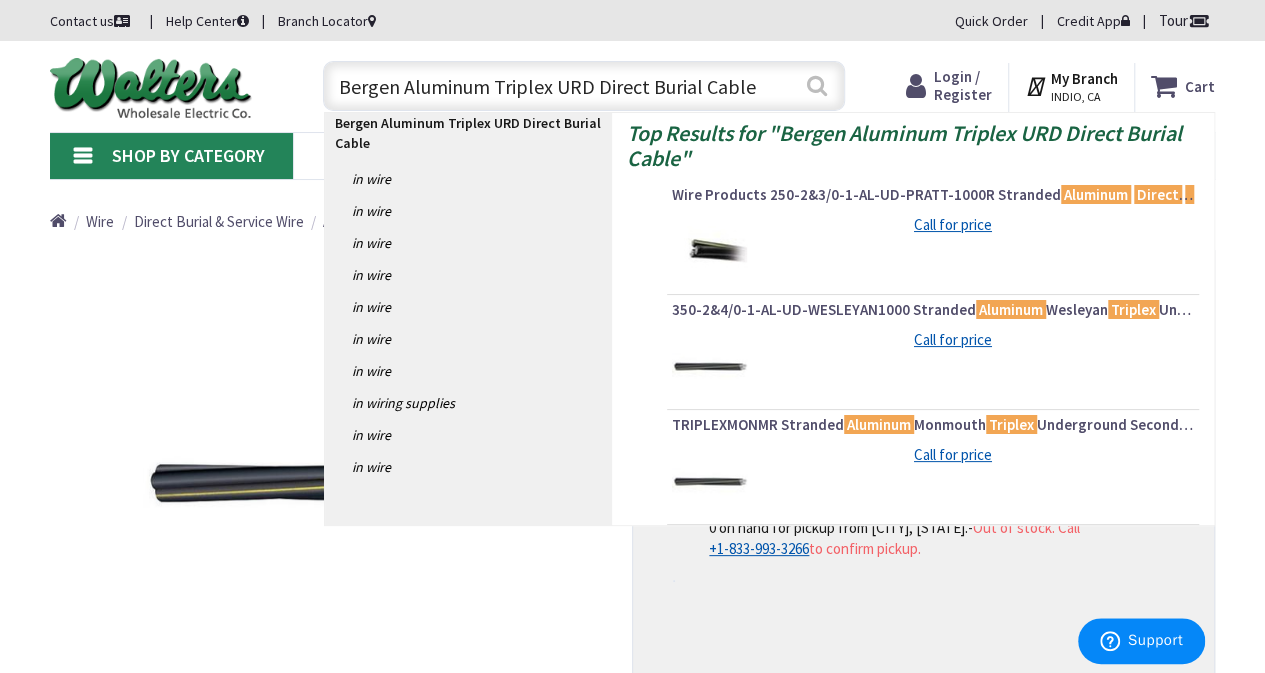 click on "Search" at bounding box center [817, 85] 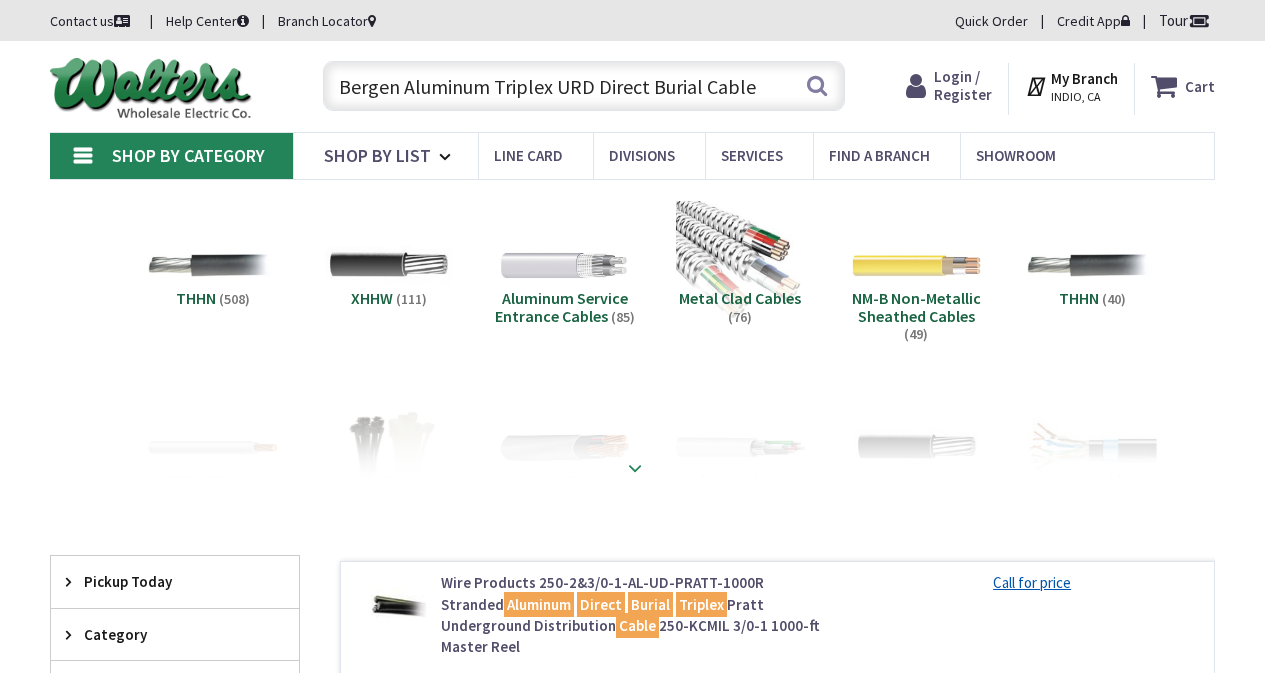 scroll, scrollTop: 0, scrollLeft: 0, axis: both 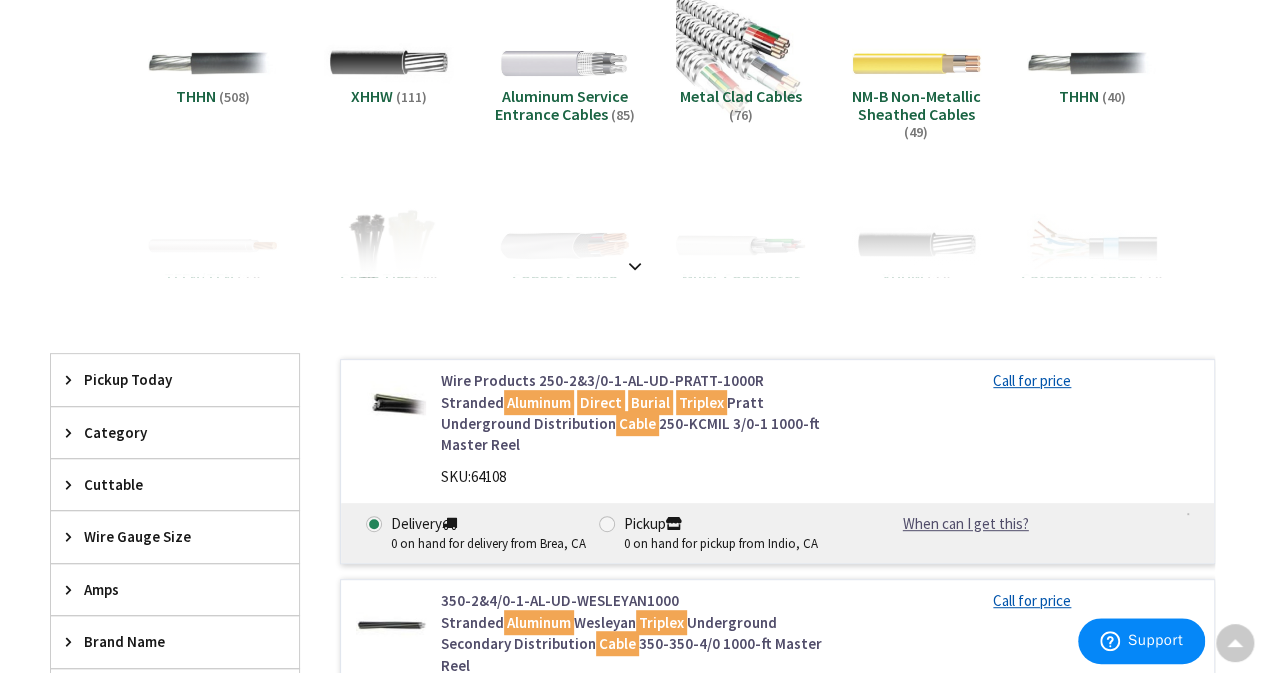 click on "Wire Products 250-2&3/0-1-AL-UD-PRATT-1000R Stranded  Aluminum   Direct   Burial   Triplex  Pratt Underground Distribution  Cable  250-KCMIL 3/0-1 1000-ft Master Reel" at bounding box center [638, 413] 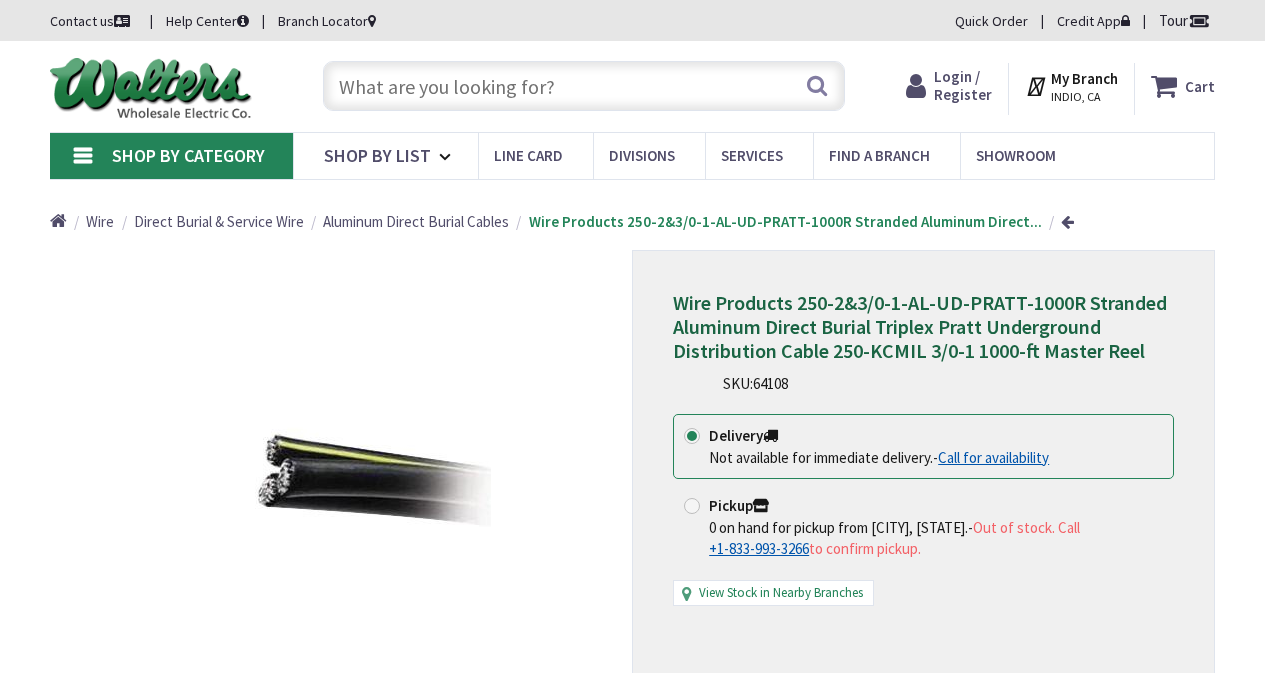 scroll, scrollTop: 0, scrollLeft: 0, axis: both 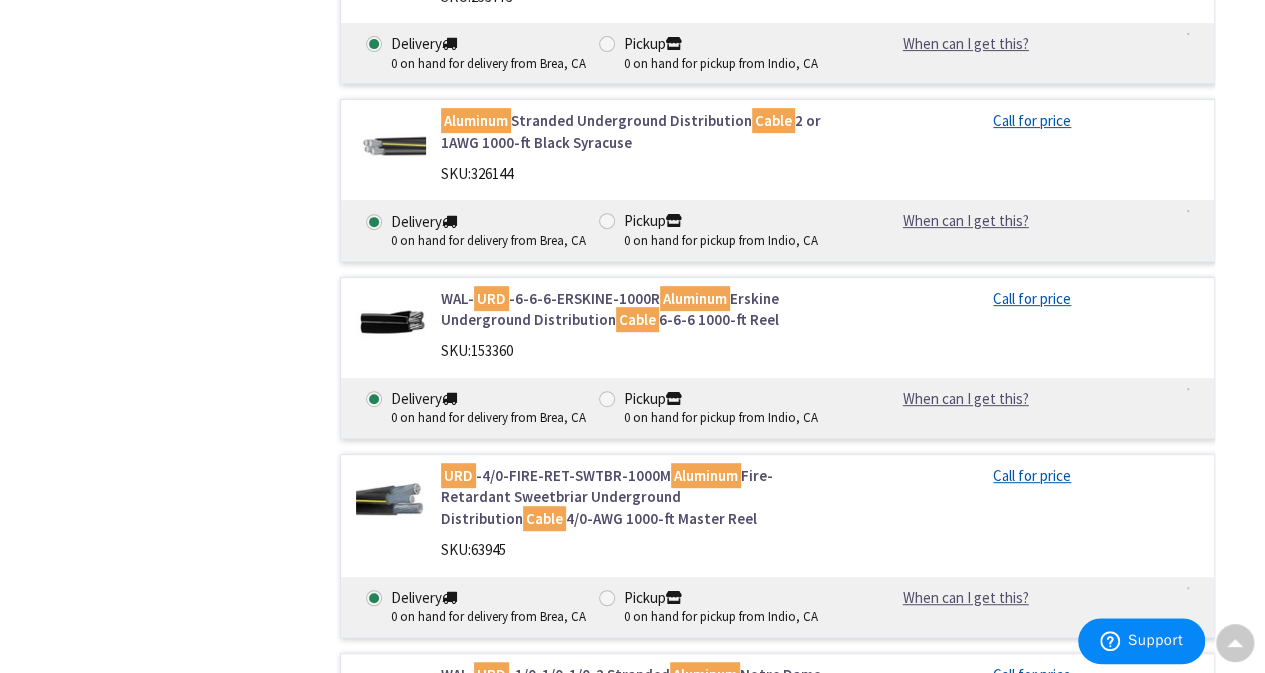 click on "WAL- URD -1/0-1/0-1/0-2 Stranded  Aluminum  Notre Dame Quadruplex Underground Distribution  Cable  1/0-1/0-1/0-2" at bounding box center (638, 685) 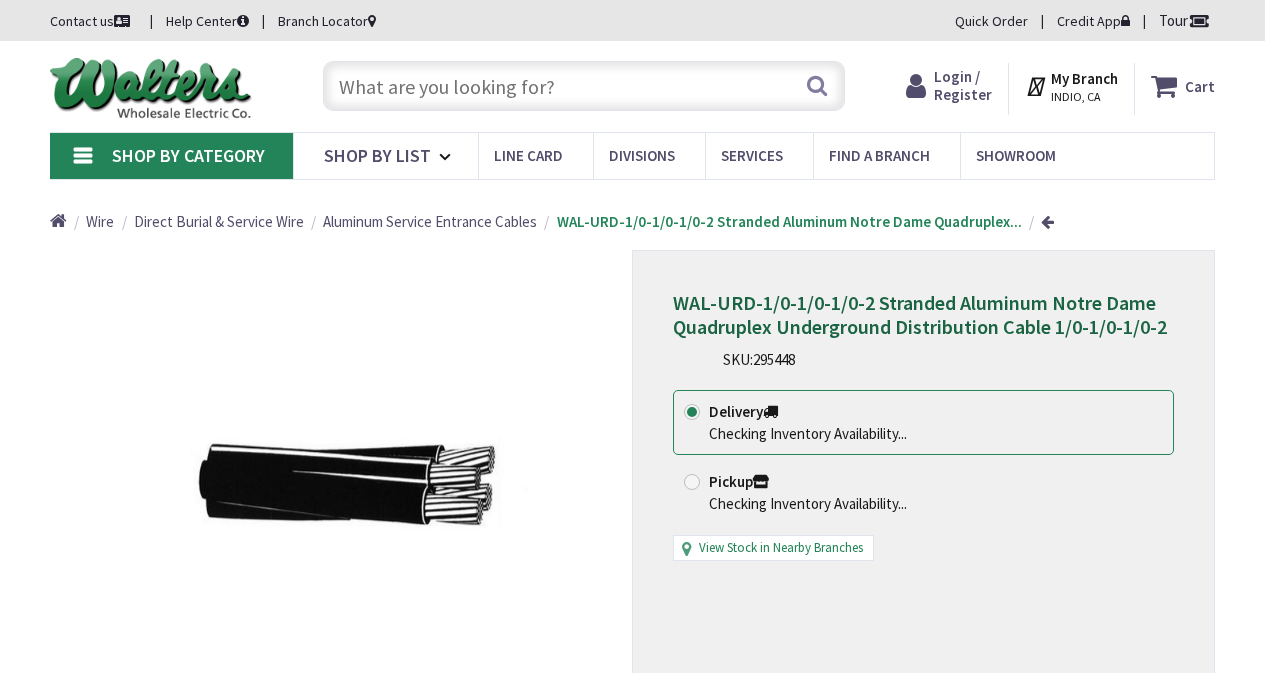scroll, scrollTop: 0, scrollLeft: 0, axis: both 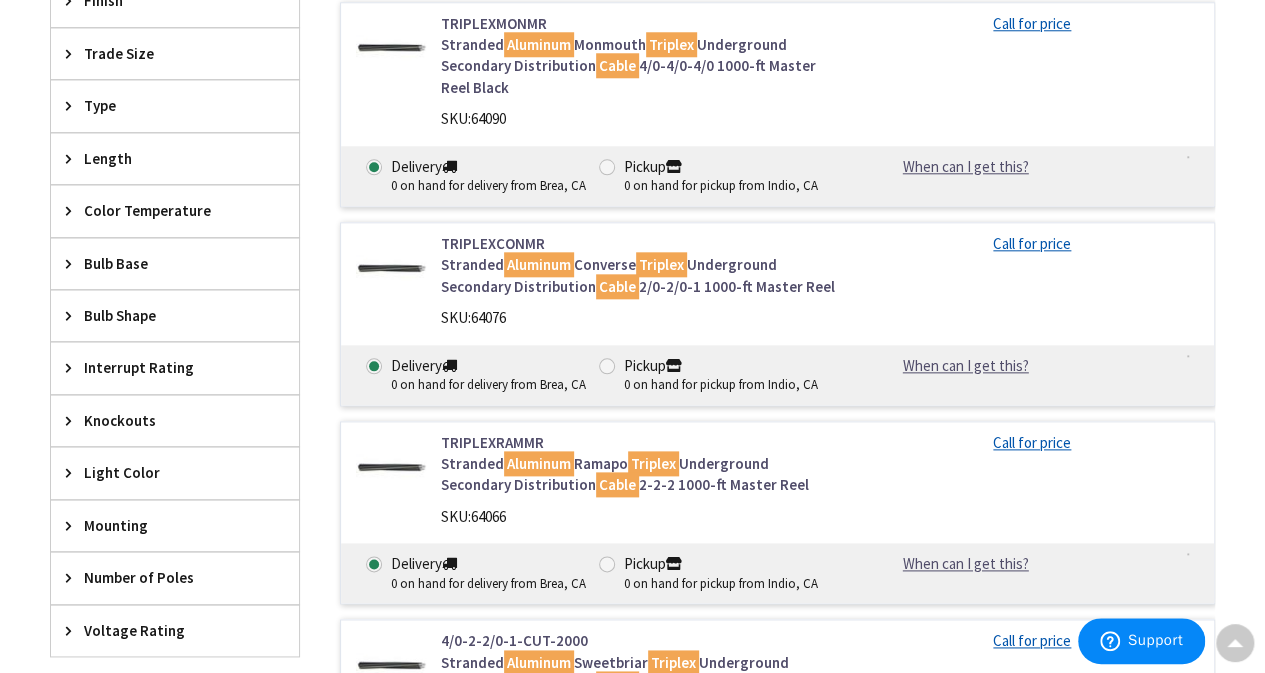 click on "TRIPLEXRAMMR Stranded  Aluminum  Ramapo  Triplex  Underground Secondary Distribution  Cable  2-2-2 1000-ft Master Reel" at bounding box center (638, 464) 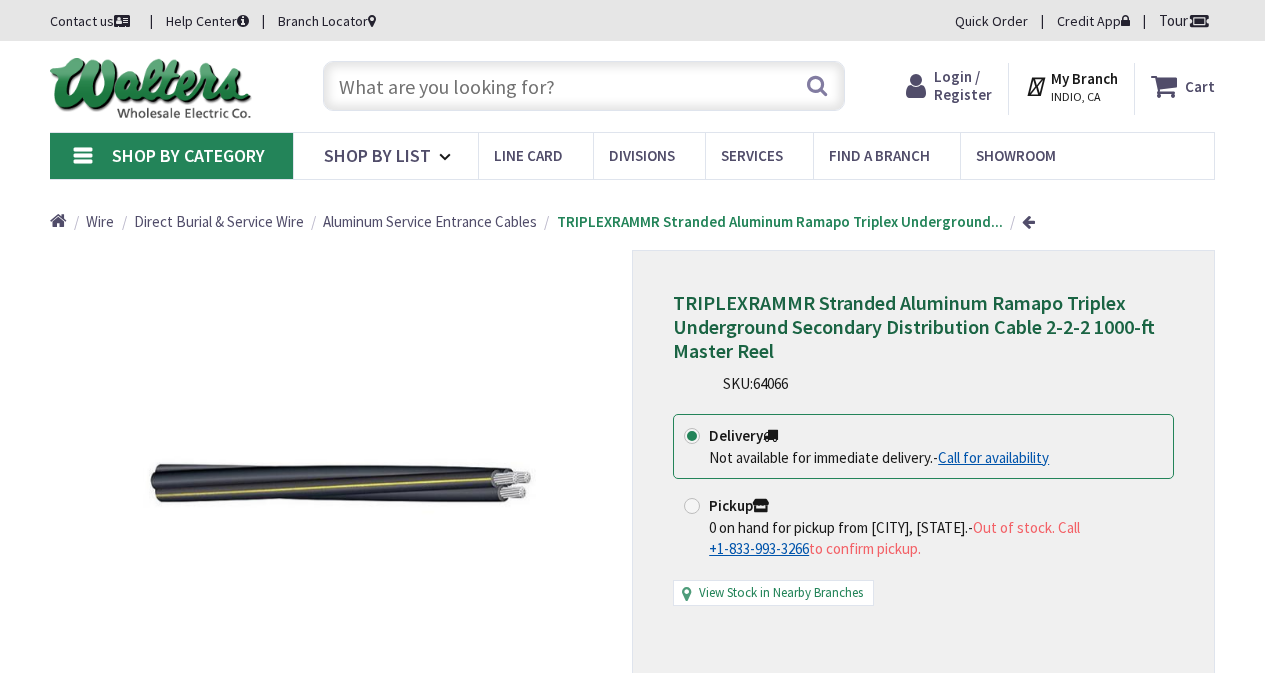 scroll, scrollTop: 0, scrollLeft: 0, axis: both 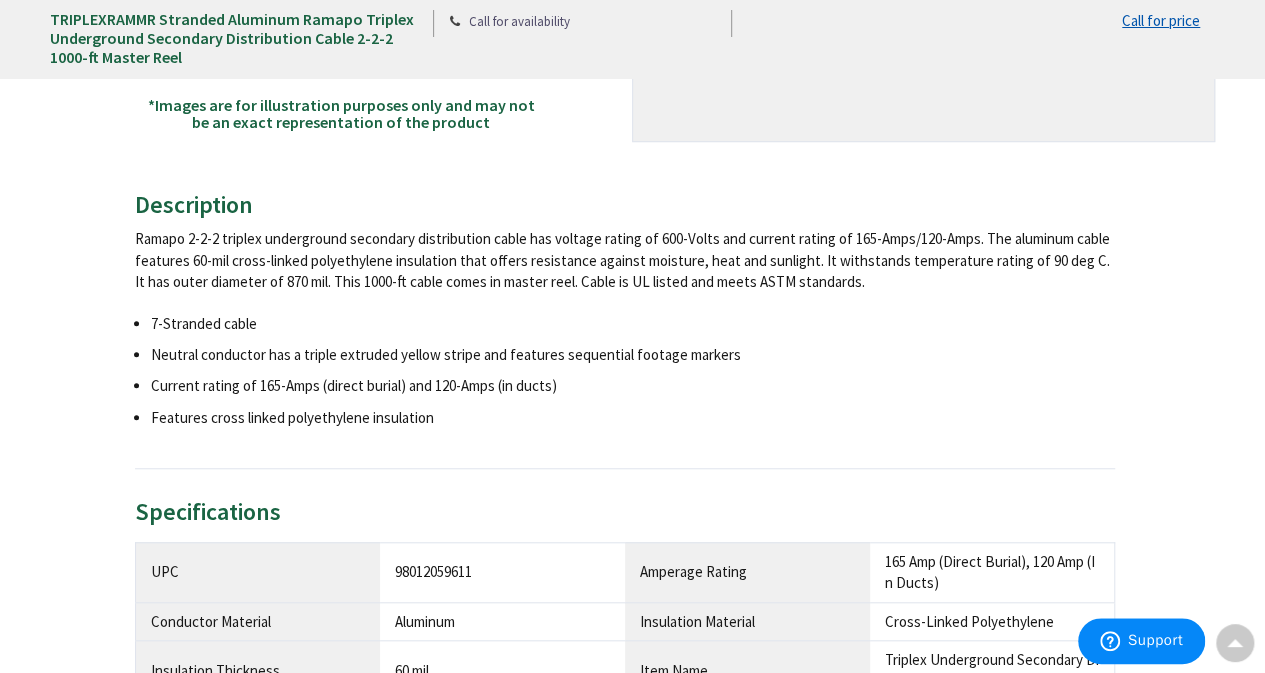 click on "Ramapo 2-2-2 triplex underground secondary distribution cable has voltage rating of 600-Volts and current rating of 165-Amps/120-Amps. The aluminum cable features 60-mil cross-linked polyethylene insulation that offers resistance against moisture, heat and sunlight. It withstands temperature rating of 90 deg C. It has outer diameter of 870 mil. This 1000-ft cable comes in master reel. Cable is UL listed and meets ASTM standards." at bounding box center [625, 260] 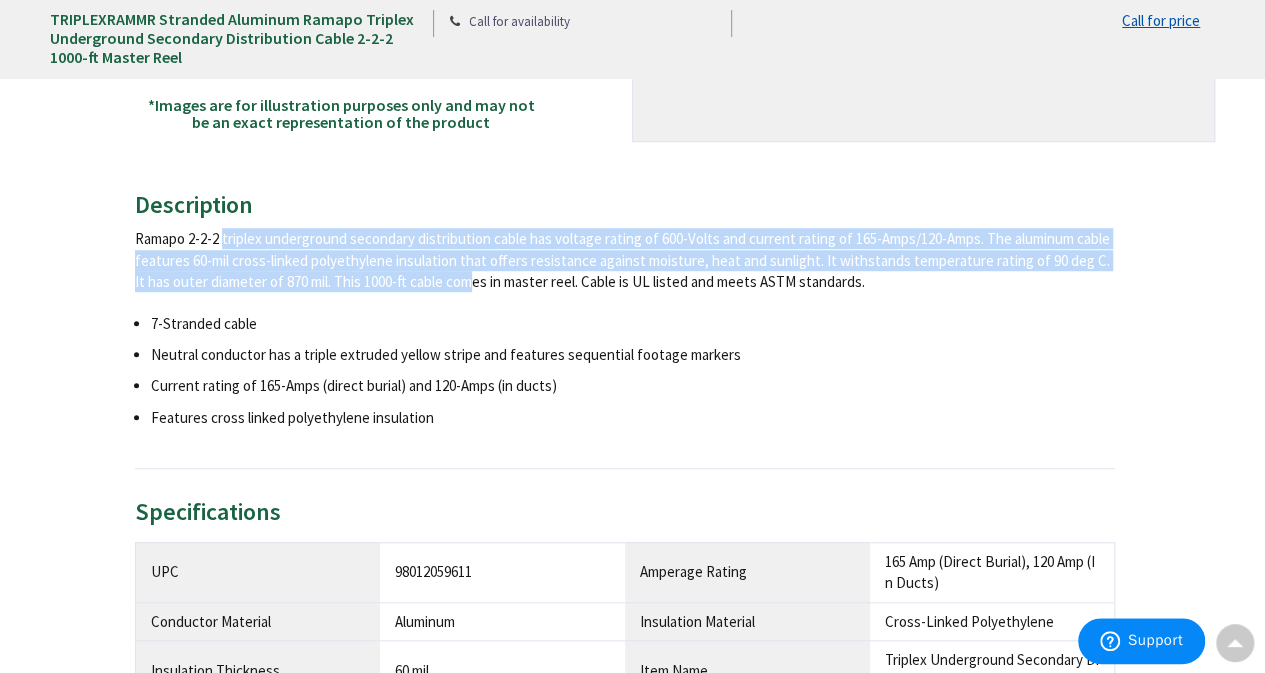 drag, startPoint x: 135, startPoint y: 235, endPoint x: 434, endPoint y: 273, distance: 301.40503 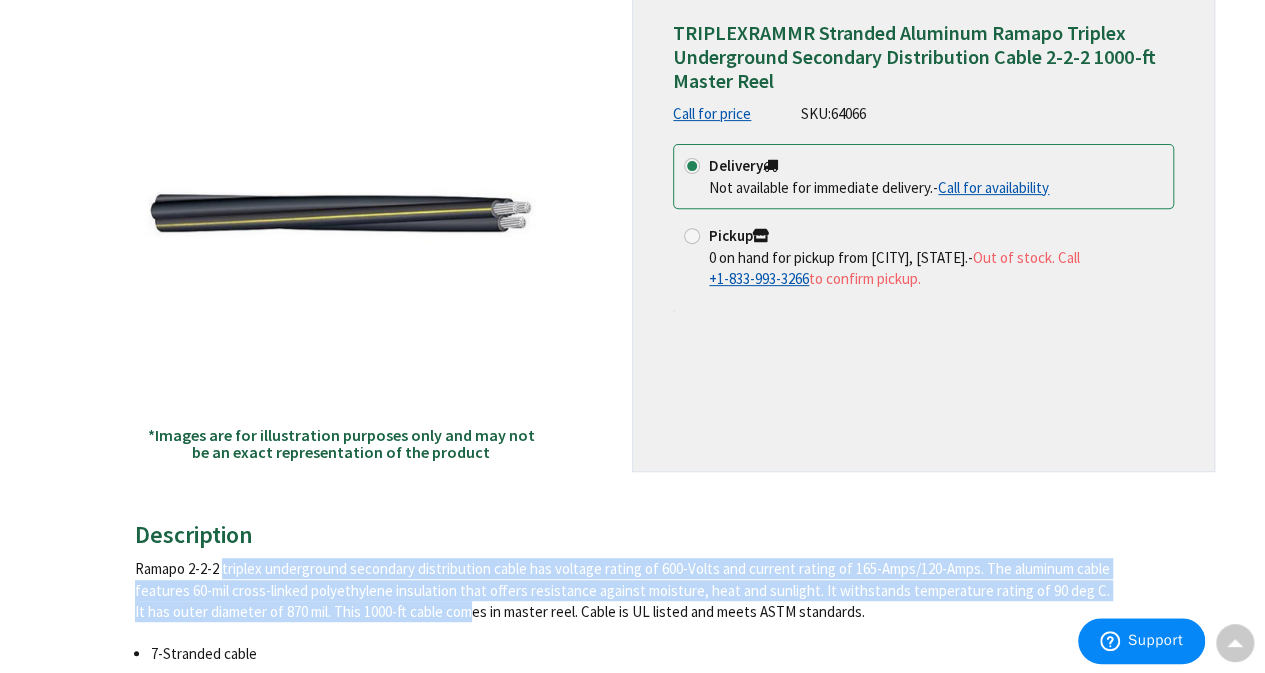 scroll, scrollTop: 200, scrollLeft: 0, axis: vertical 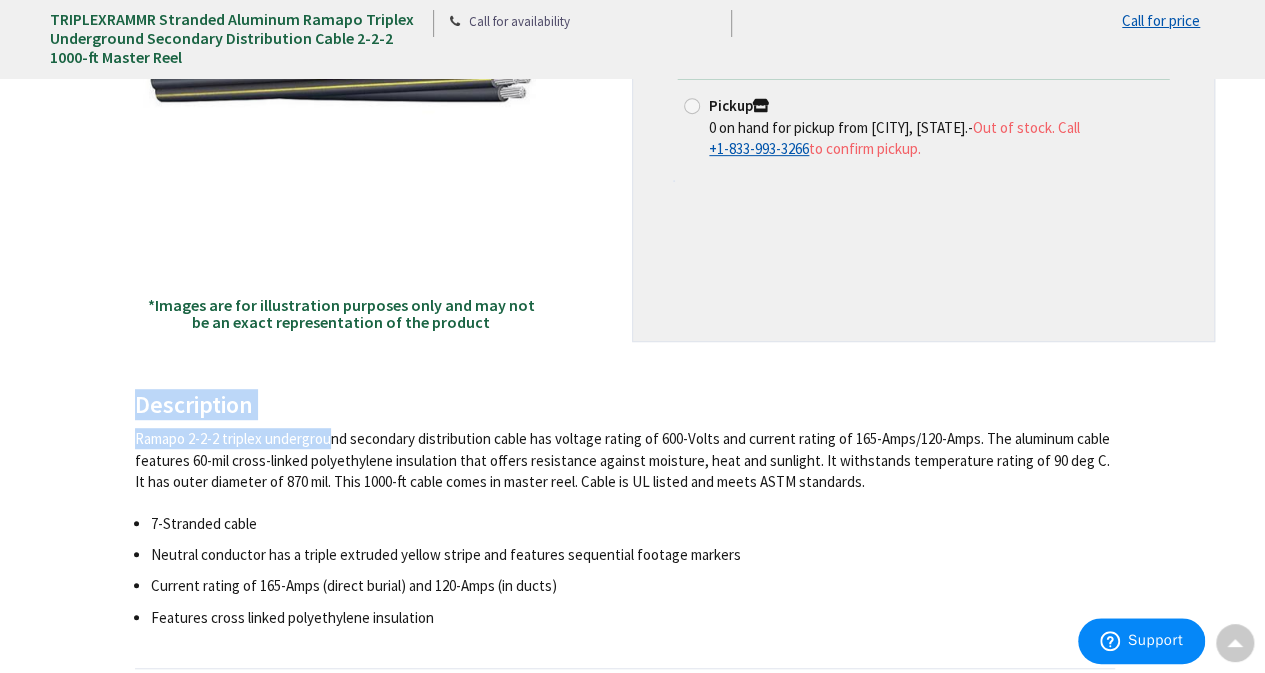 drag, startPoint x: 136, startPoint y: 403, endPoint x: 268, endPoint y: 456, distance: 142.24275 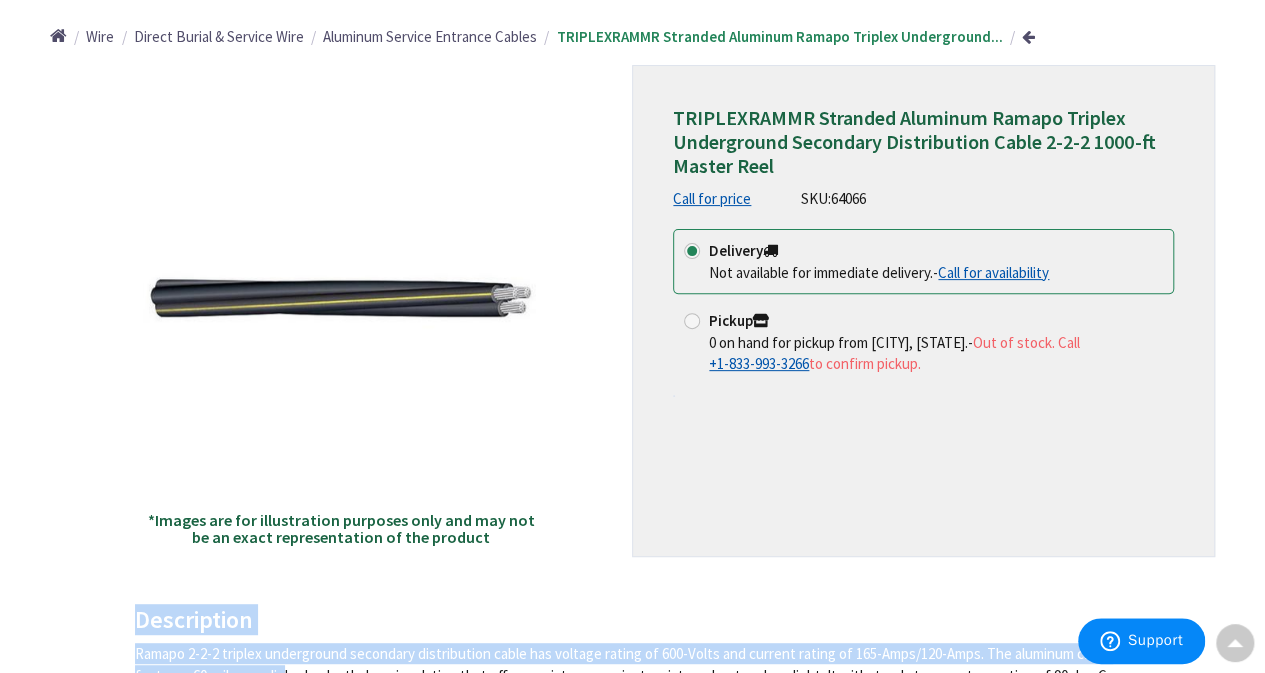 scroll, scrollTop: 100, scrollLeft: 0, axis: vertical 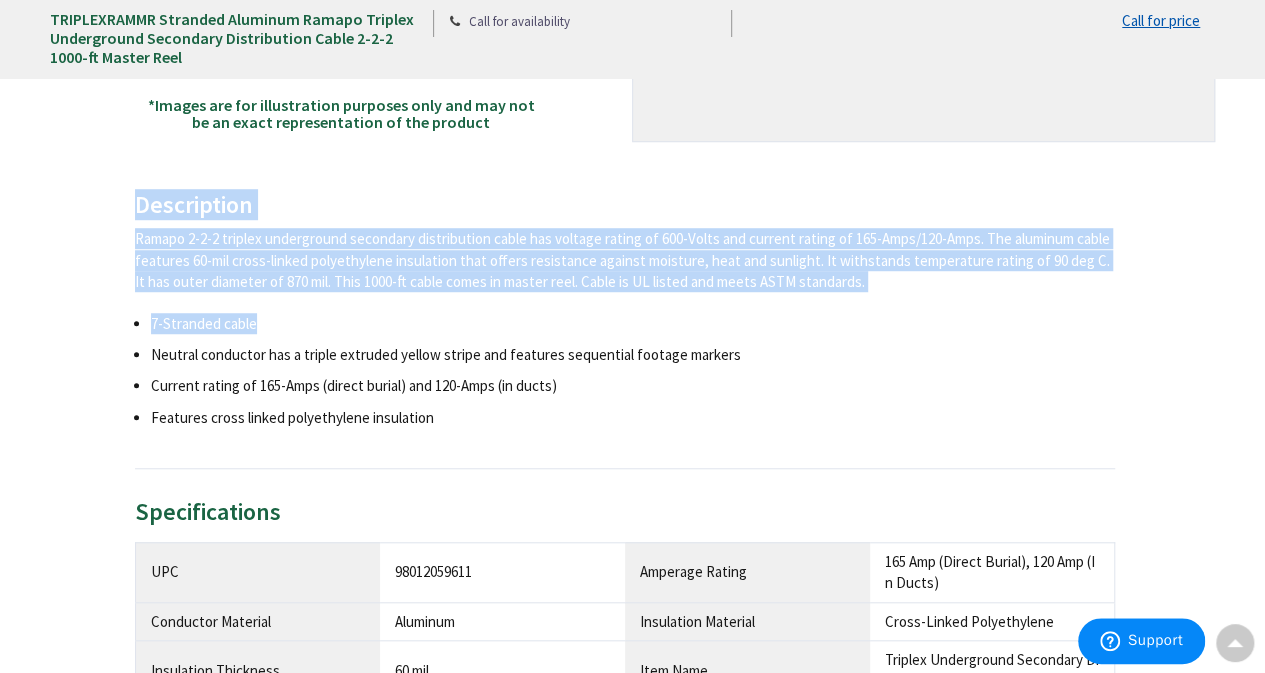 drag, startPoint x: 136, startPoint y: 207, endPoint x: 408, endPoint y: 294, distance: 285.57486 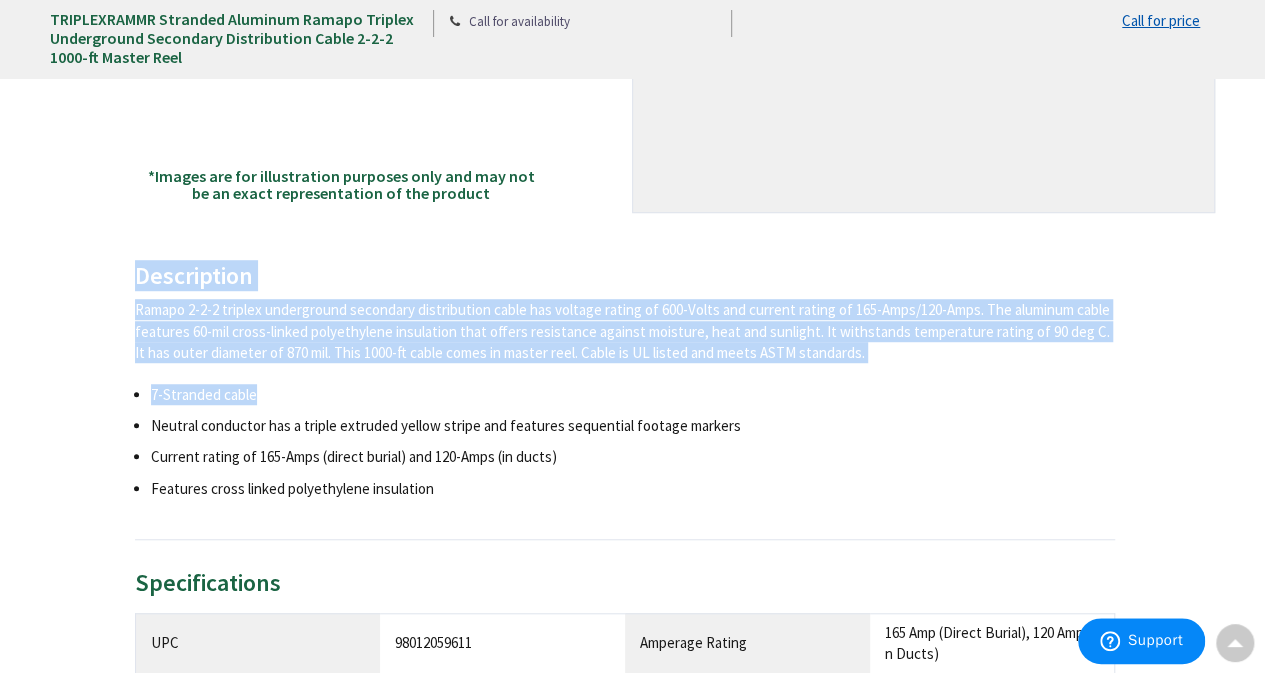 scroll, scrollTop: 500, scrollLeft: 0, axis: vertical 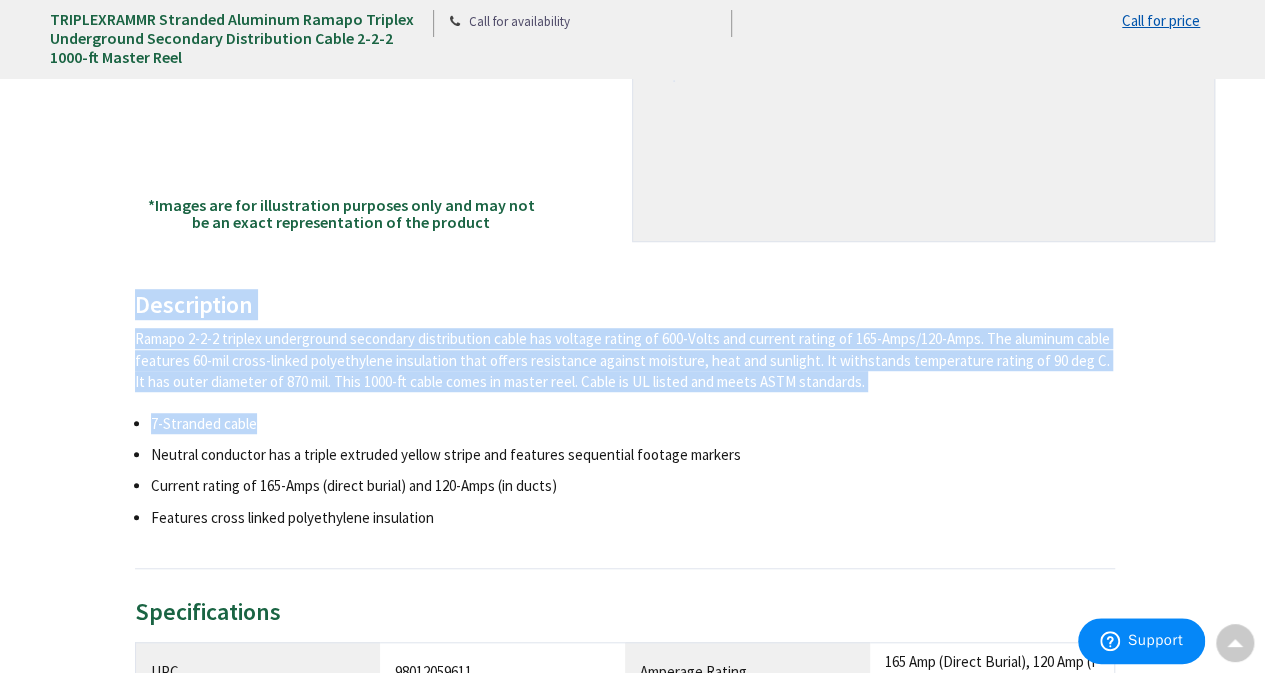 click on "Back
*Images are for illustration purposes only and may not be an exact representation of the product
TRIPLEXRAMMR Stranded Aluminum Ramapo Triplex Underground Secondary Distribution Cable 2-2-2 1000-ft Master Reel
Call for price
SKU:                 64066" at bounding box center (632, 534) 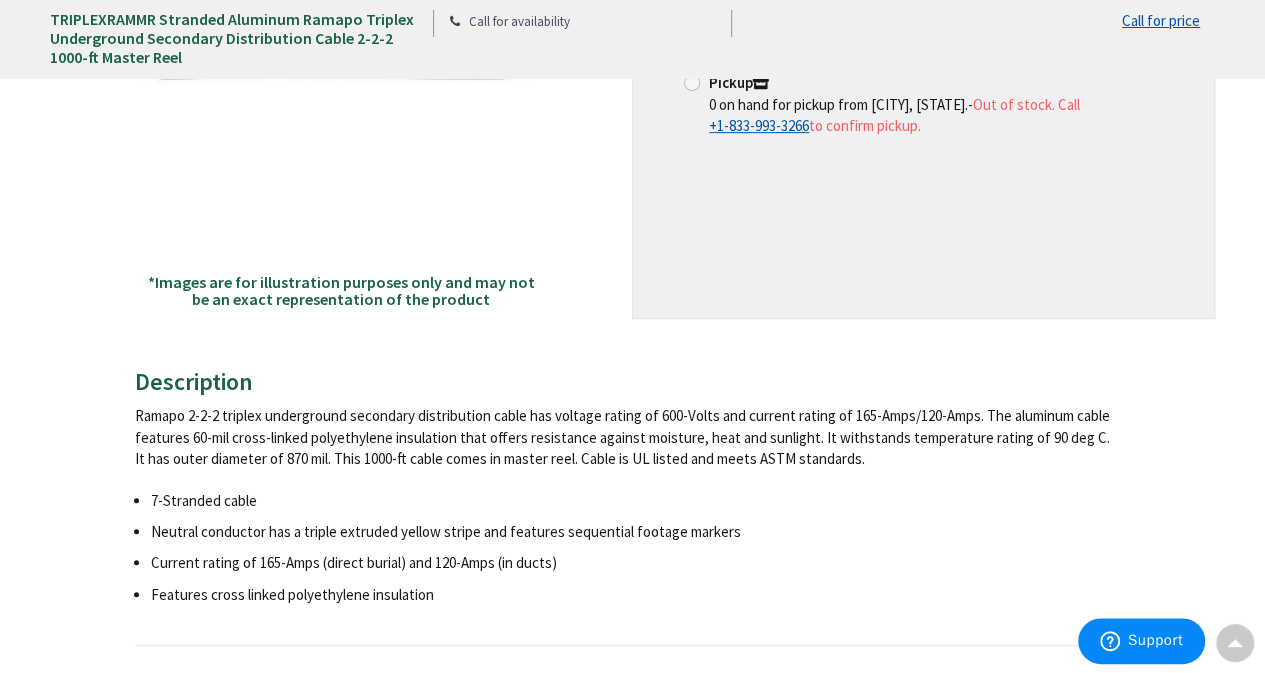 scroll, scrollTop: 500, scrollLeft: 0, axis: vertical 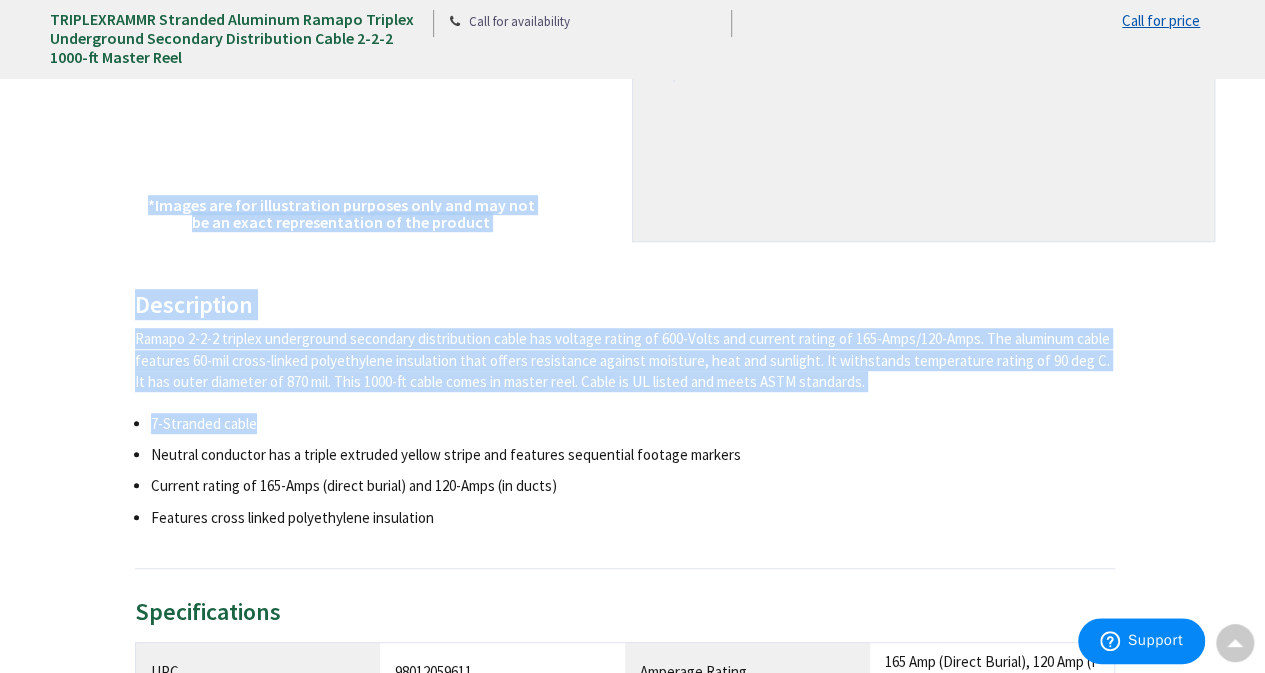 drag, startPoint x: 187, startPoint y: 267, endPoint x: 341, endPoint y: 393, distance: 198.97739 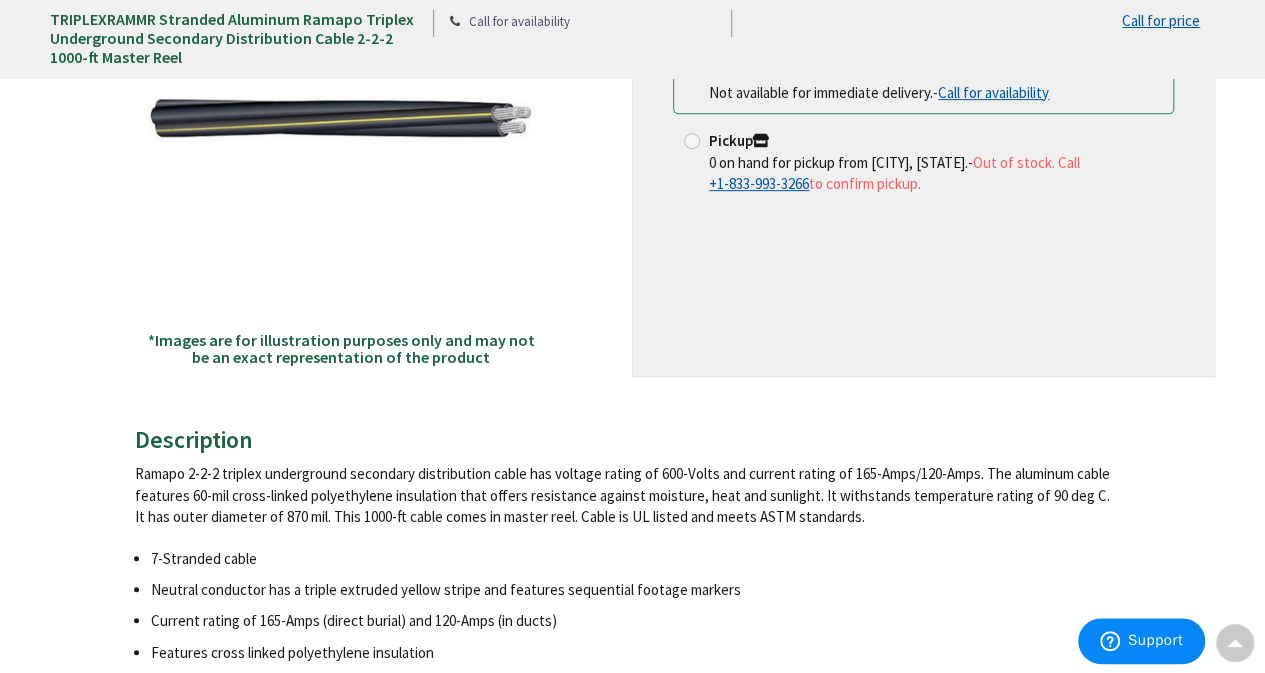 scroll, scrollTop: 200, scrollLeft: 0, axis: vertical 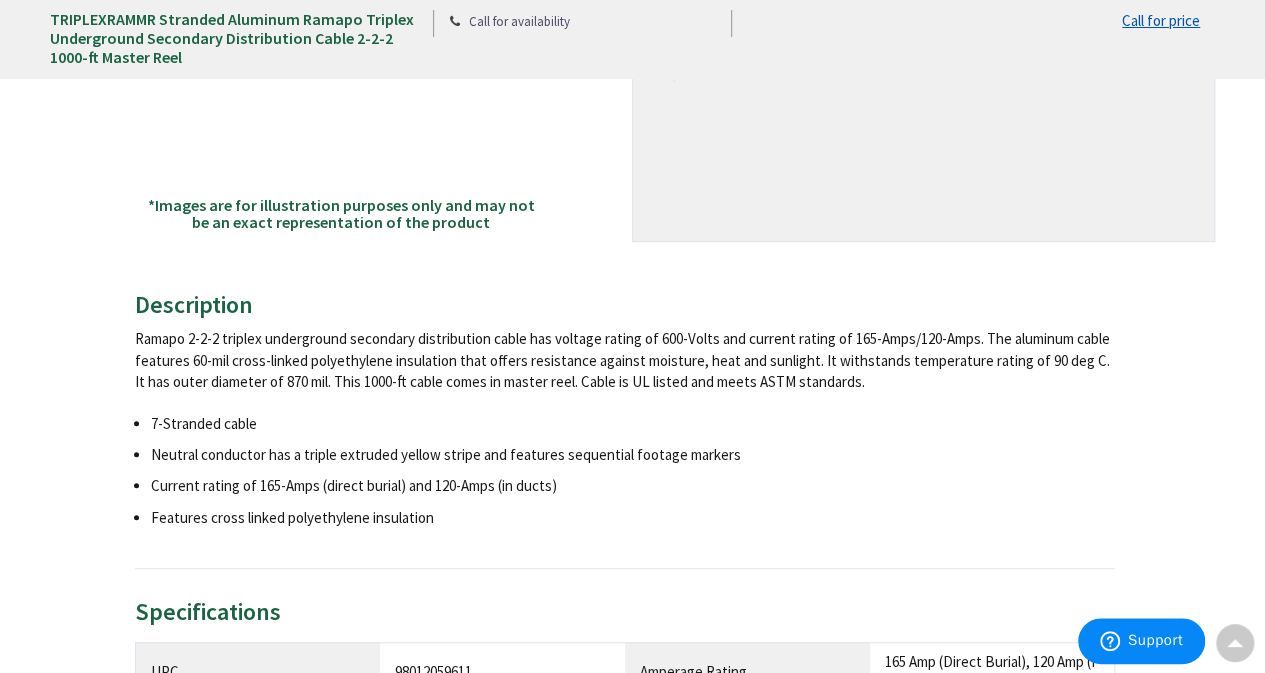 click on "Description
Ramapo 2-2-2 triplex underground secondary distribution cable has voltage rating of 600-Volts and current rating of 165-Amps/120-Amps. The aluminum cable features 60-mil cross-linked polyethylene insulation that offers resistance against moisture, heat and sunlight. It withstands temperature rating of 90 deg C. It has outer diameter of 870 mil. This 1000-ft cable comes in master reel. Cable is UL listed and meets ASTM standards.
7-Stranded cable Neutral conductor has a triple extruded yellow stripe and features sequential footage markers Current rating of 165-Amps (direct burial) and 120-Amps (in ducts) Features cross linked polyethylene insulation
×
Product Video" at bounding box center [625, 430] 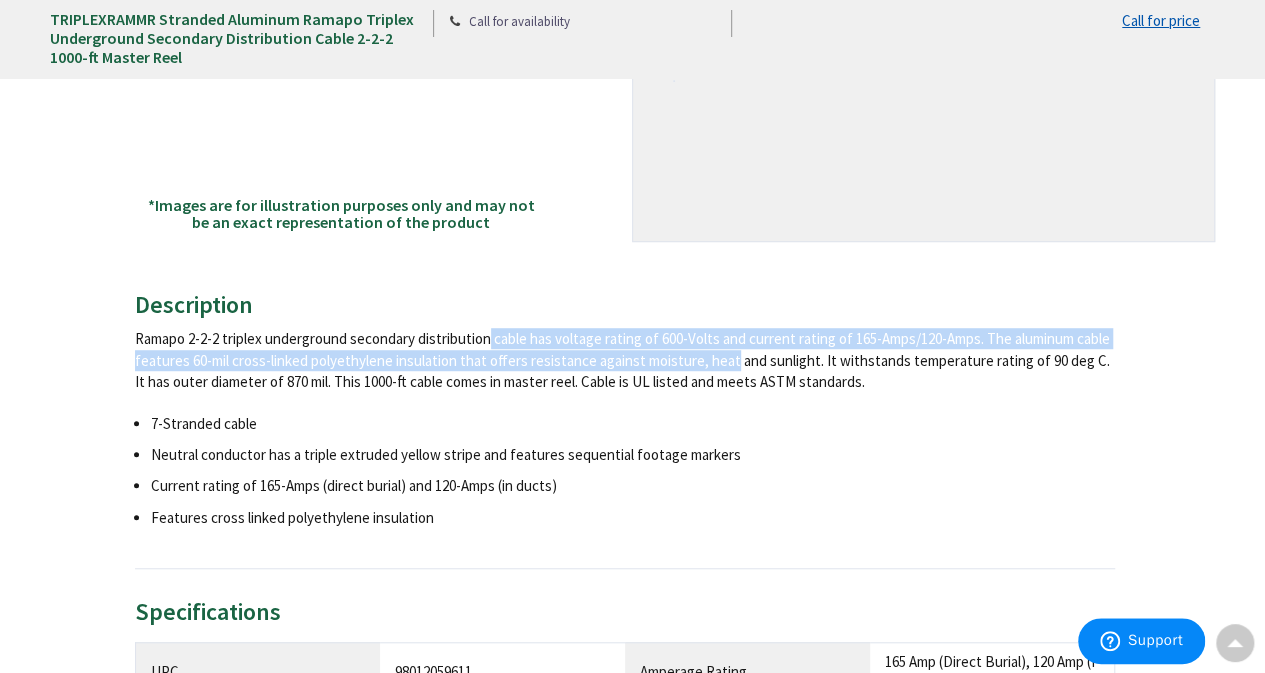 drag, startPoint x: 417, startPoint y: 337, endPoint x: 705, endPoint y: 363, distance: 289.17123 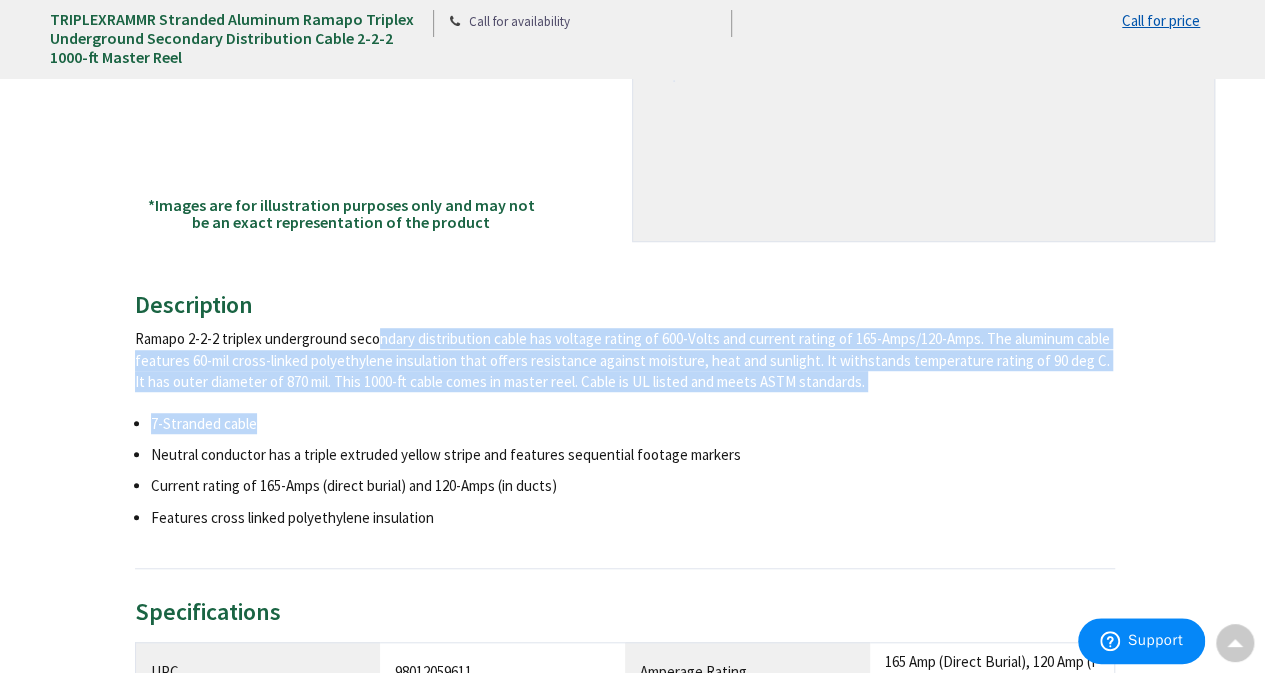 drag, startPoint x: 363, startPoint y: 357, endPoint x: 752, endPoint y: 405, distance: 391.95026 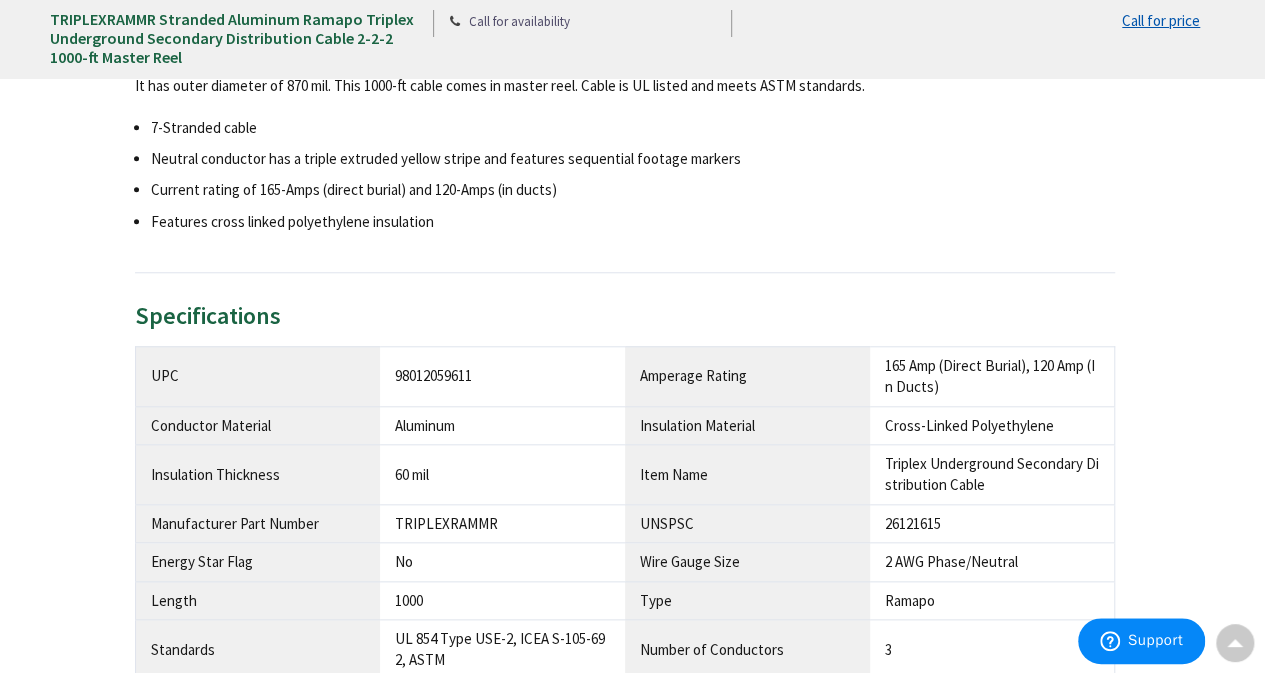 scroll, scrollTop: 800, scrollLeft: 0, axis: vertical 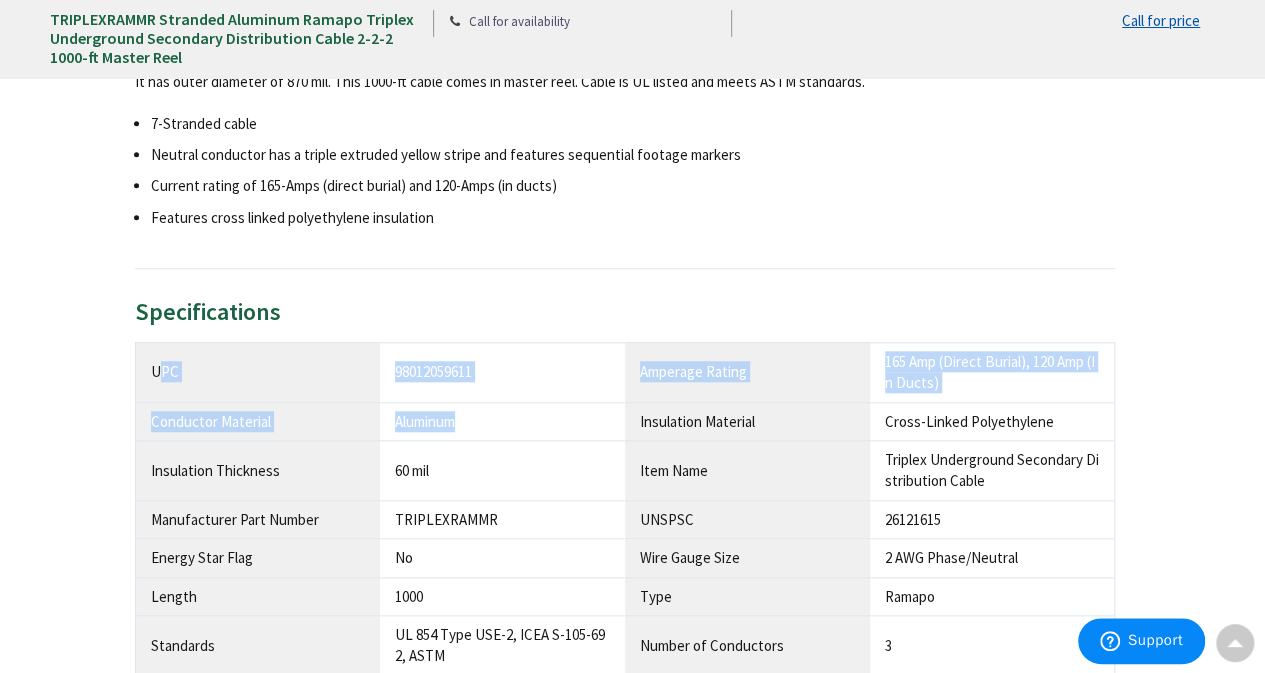 drag, startPoint x: 156, startPoint y: 373, endPoint x: 473, endPoint y: 437, distance: 323.39606 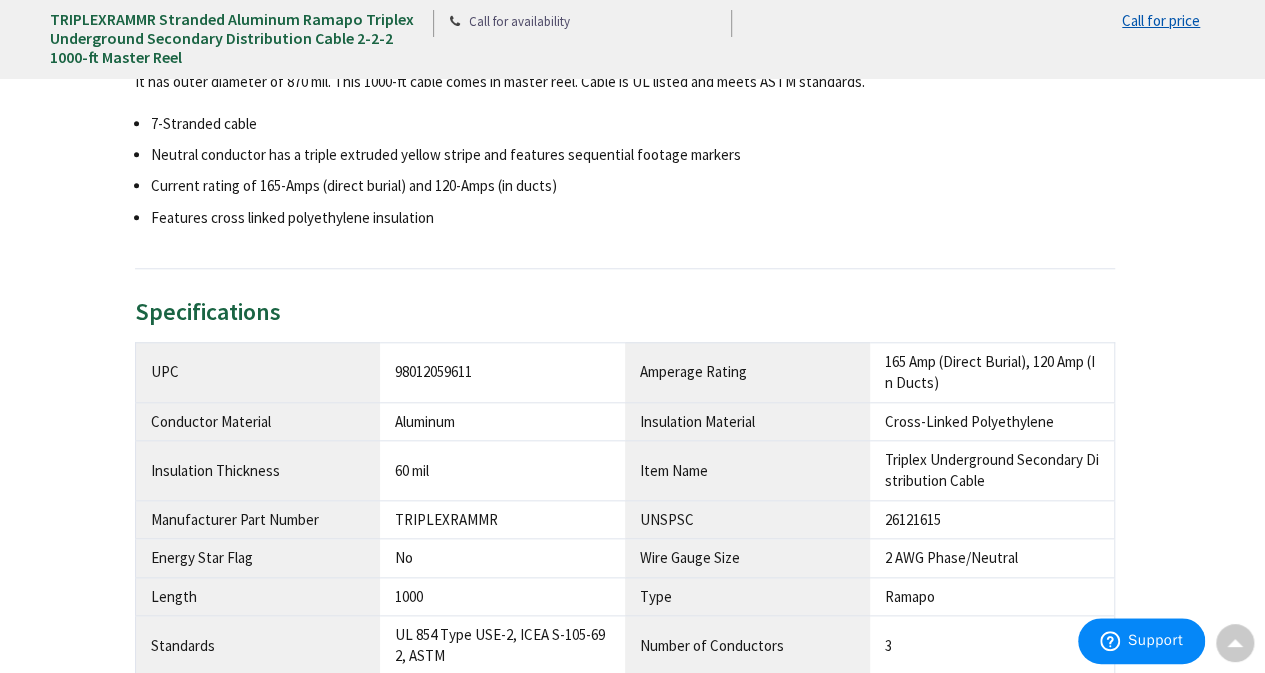 drag, startPoint x: 494, startPoint y: 302, endPoint x: 196, endPoint y: 361, distance: 303.78445 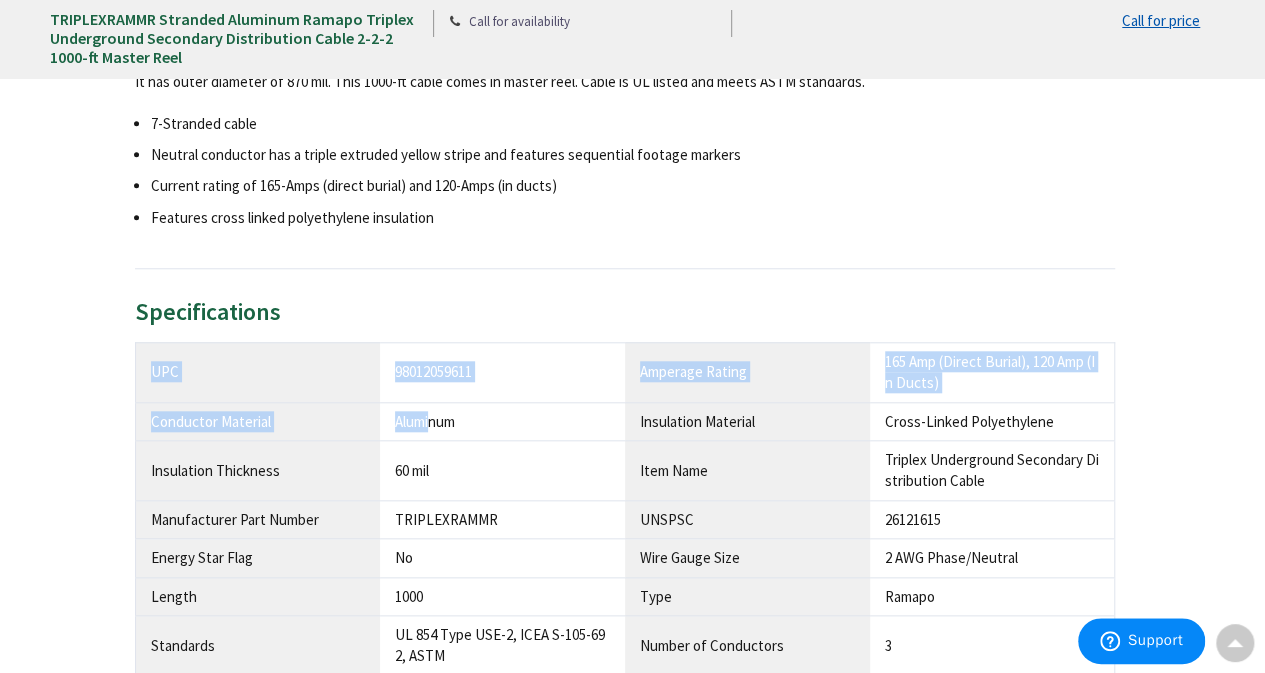 drag, startPoint x: 149, startPoint y: 370, endPoint x: 448, endPoint y: 402, distance: 300.7075 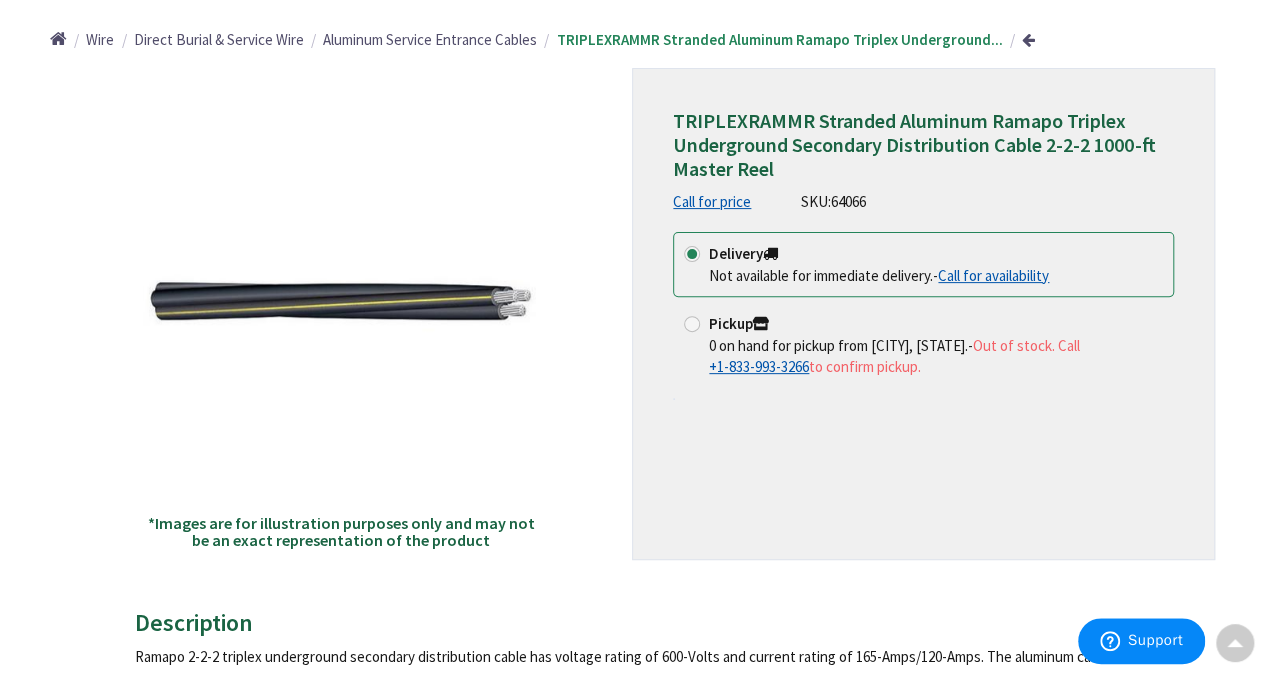 scroll, scrollTop: 0, scrollLeft: 0, axis: both 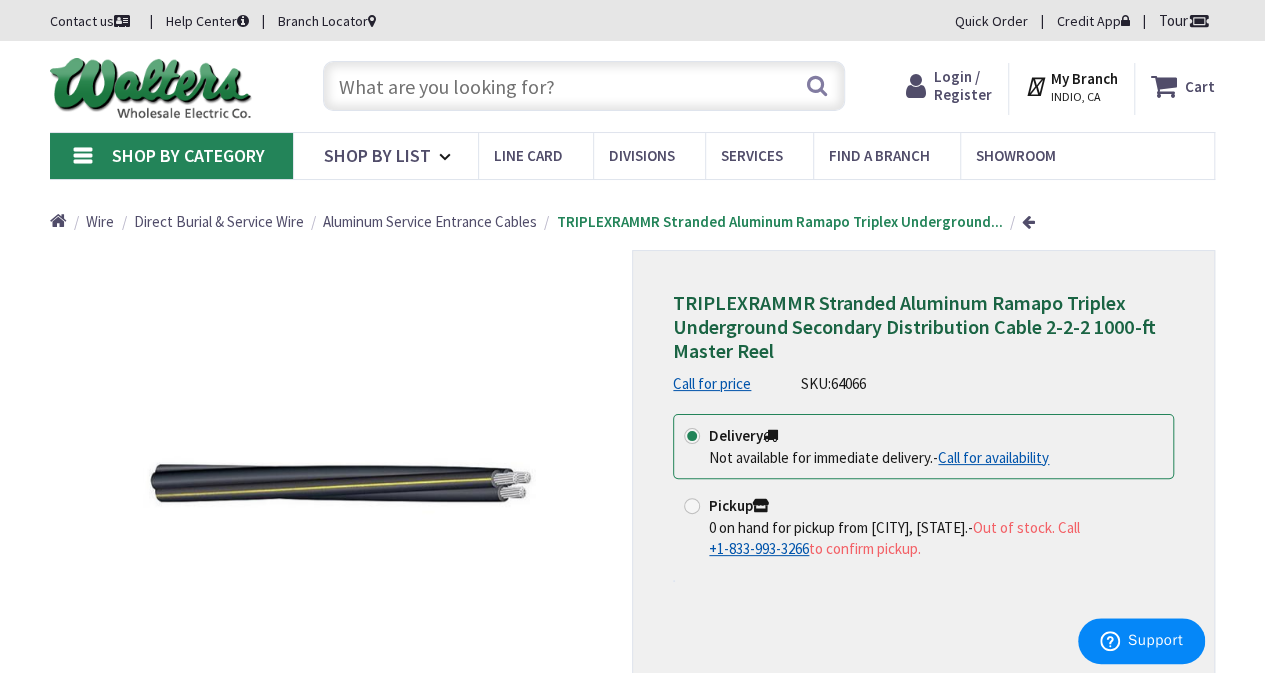 click on "Call for price" at bounding box center (712, 383) 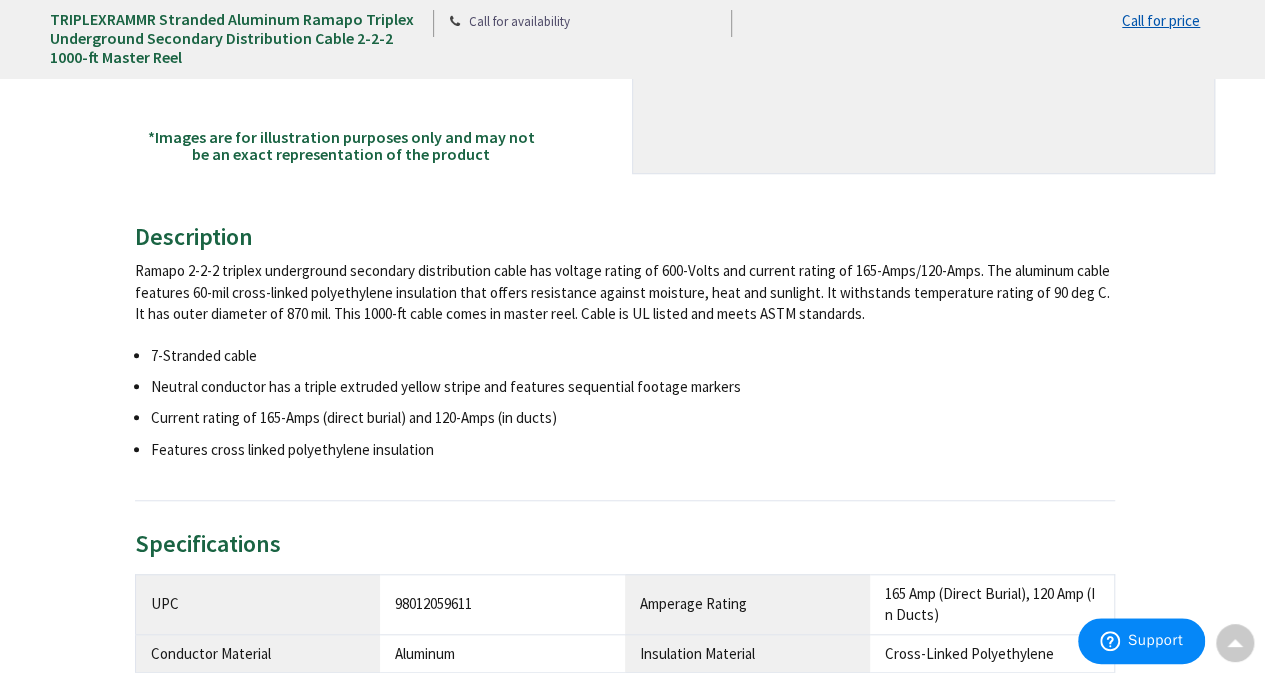scroll, scrollTop: 600, scrollLeft: 0, axis: vertical 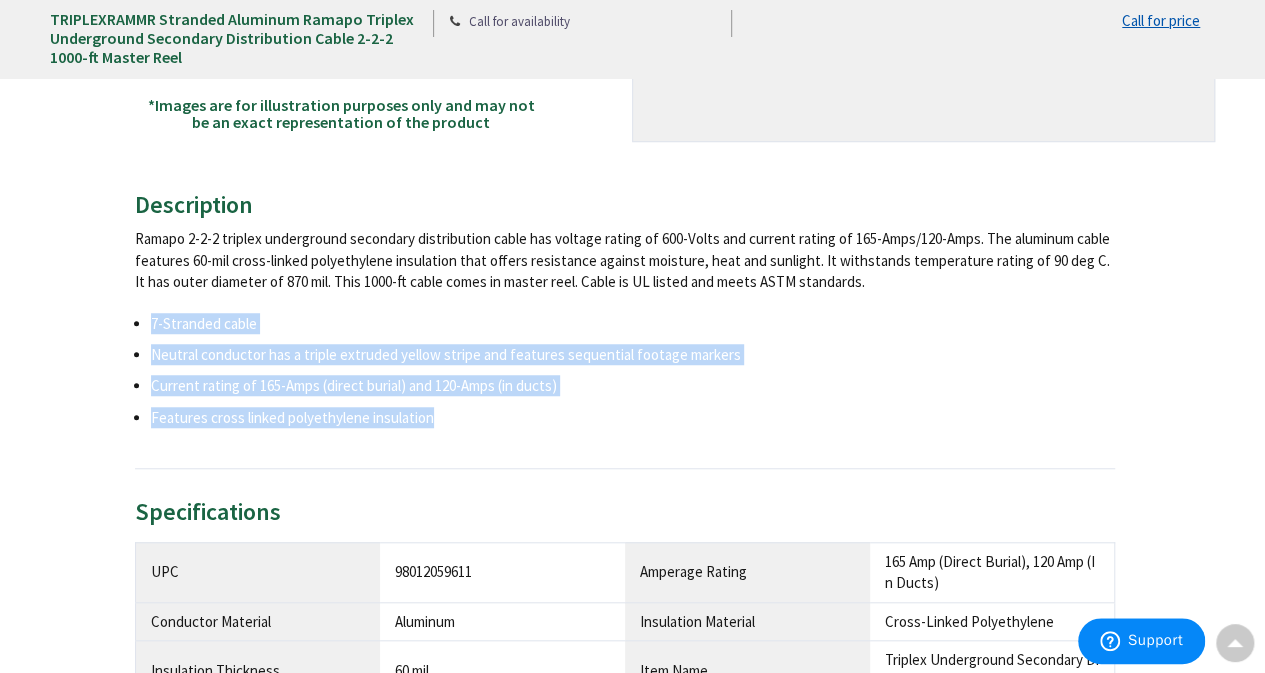 drag, startPoint x: 418, startPoint y: 409, endPoint x: 134, endPoint y: 303, distance: 303.13693 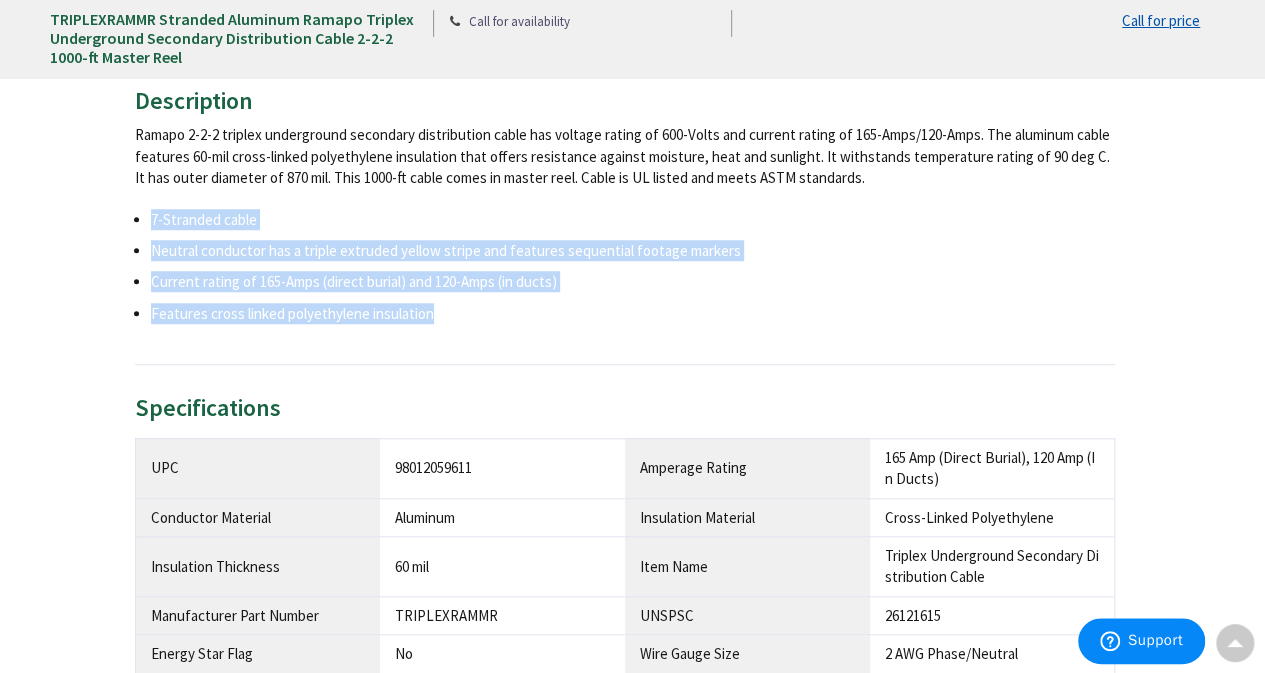 scroll, scrollTop: 700, scrollLeft: 0, axis: vertical 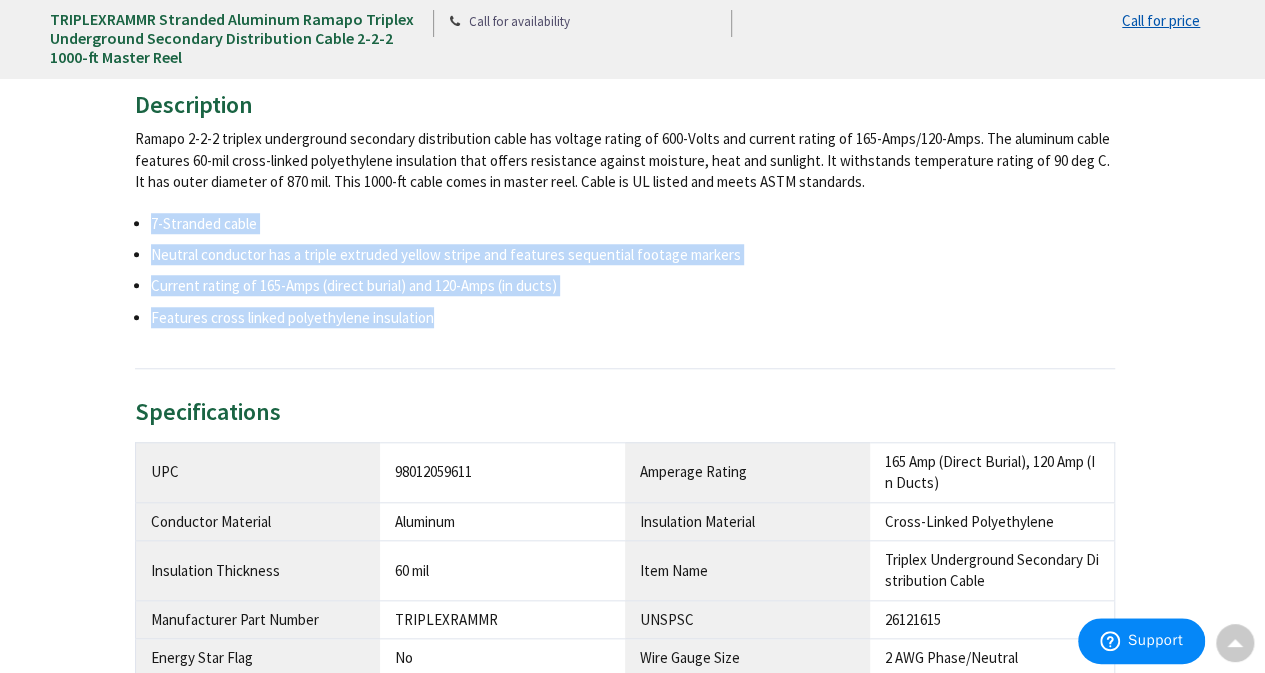 click on "Features cross linked polyethylene insulation" at bounding box center (633, 317) 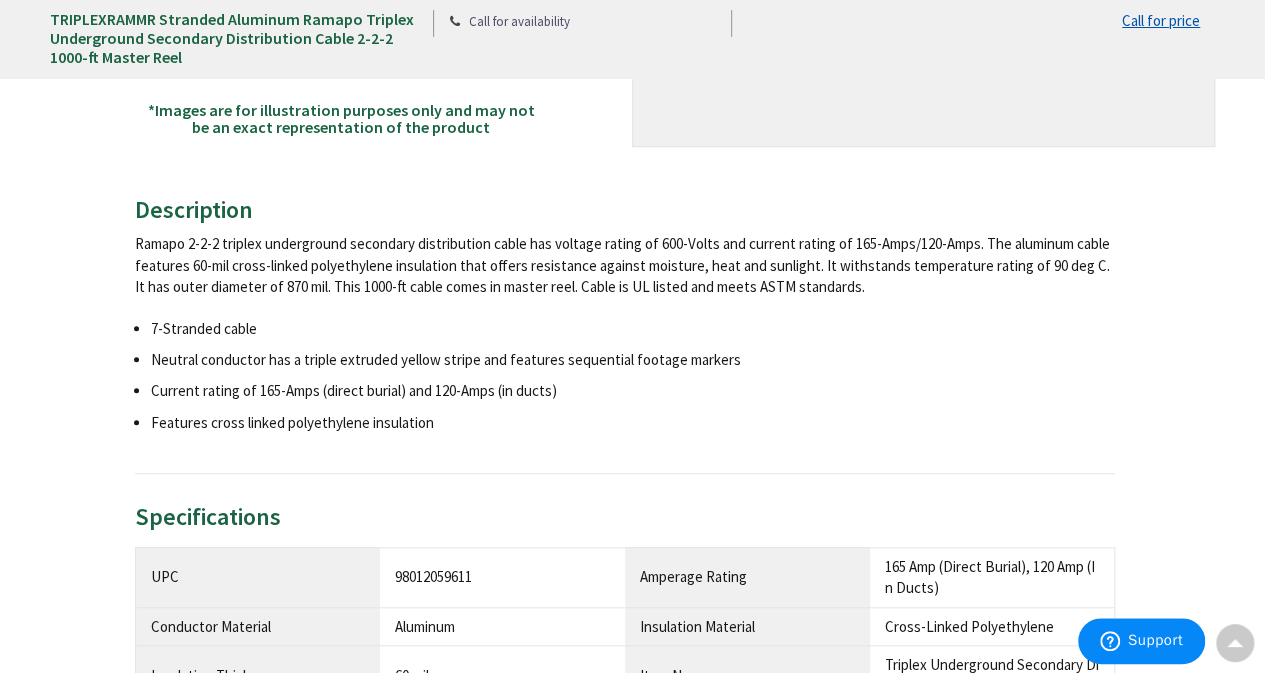 scroll, scrollTop: 500, scrollLeft: 0, axis: vertical 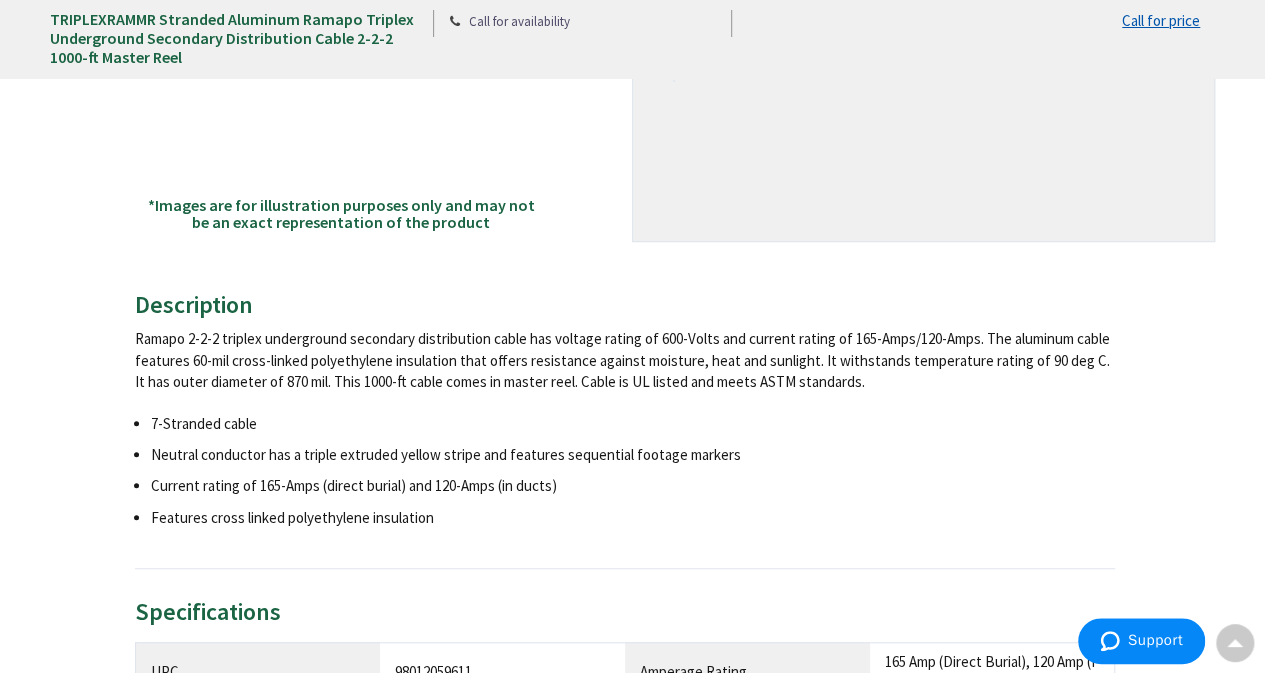 drag, startPoint x: 137, startPoint y: 305, endPoint x: 797, endPoint y: 365, distance: 662.7217 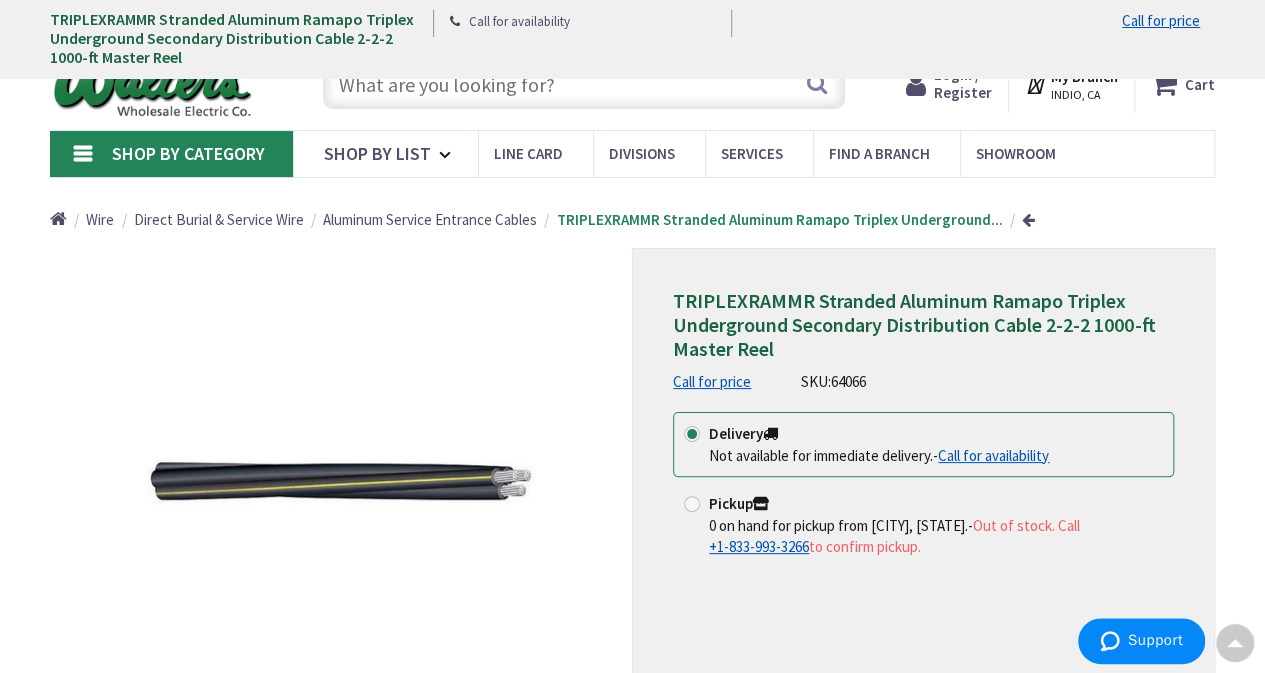 scroll, scrollTop: 0, scrollLeft: 0, axis: both 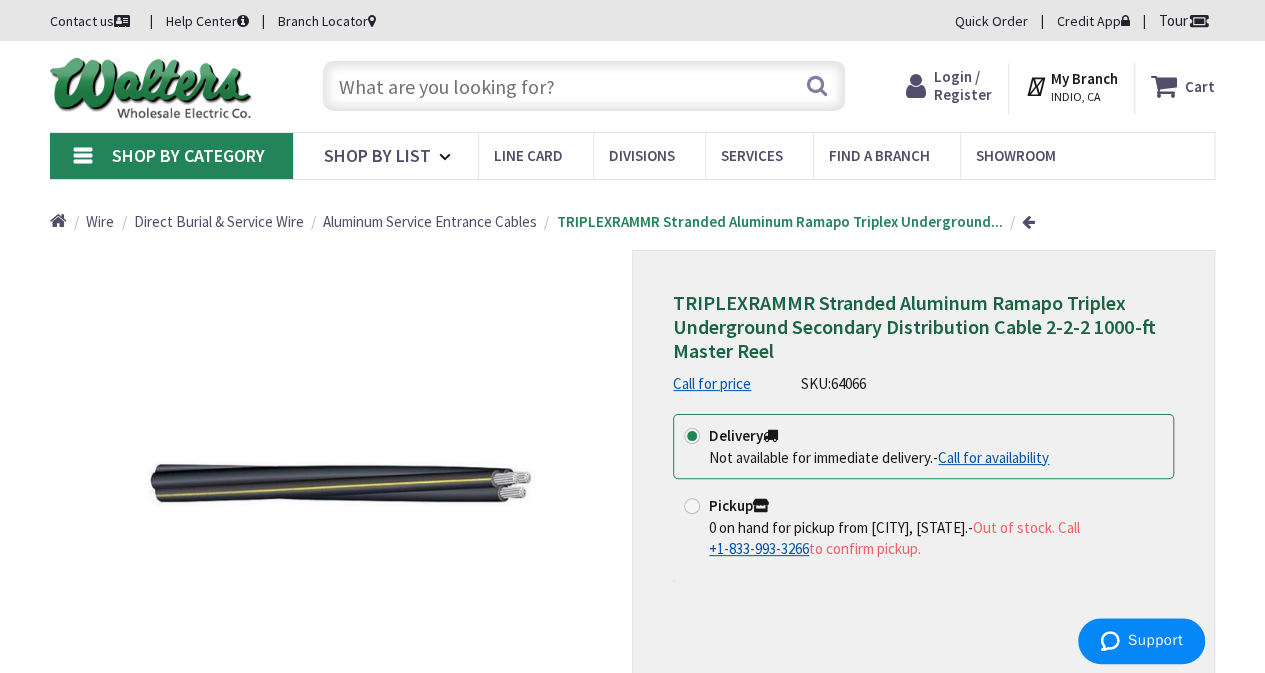 click on "Call for availability" at bounding box center (993, 457) 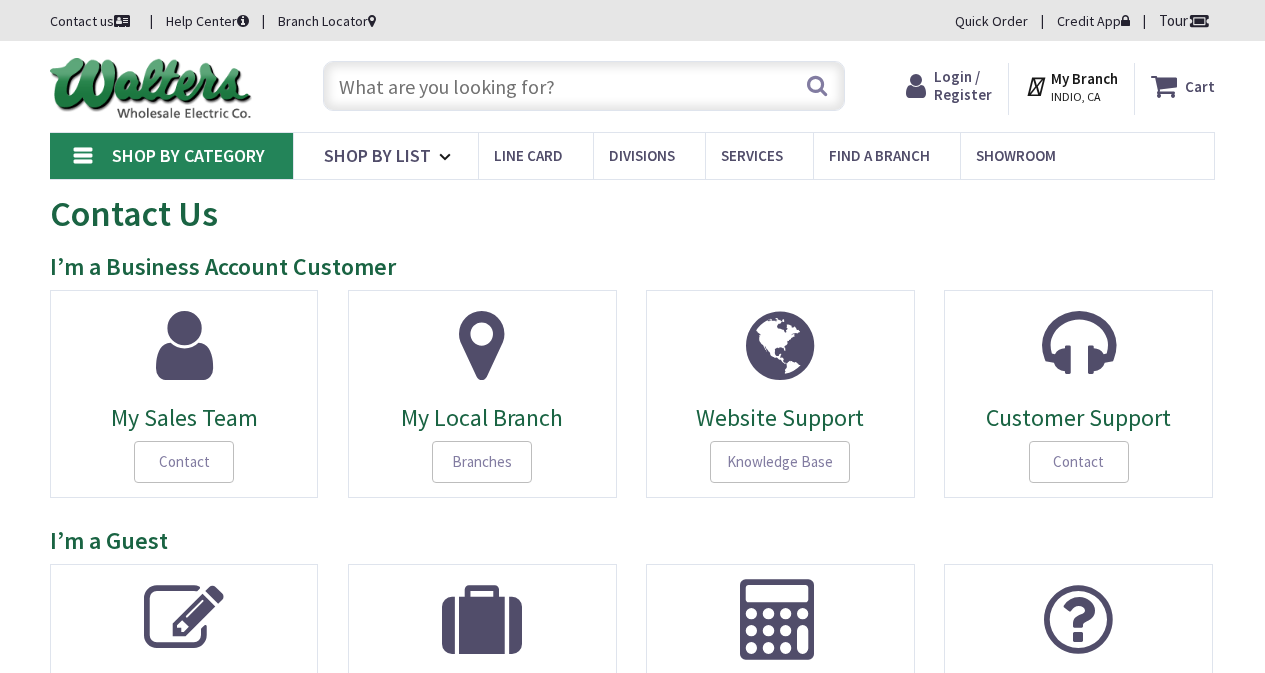 scroll, scrollTop: 0, scrollLeft: 0, axis: both 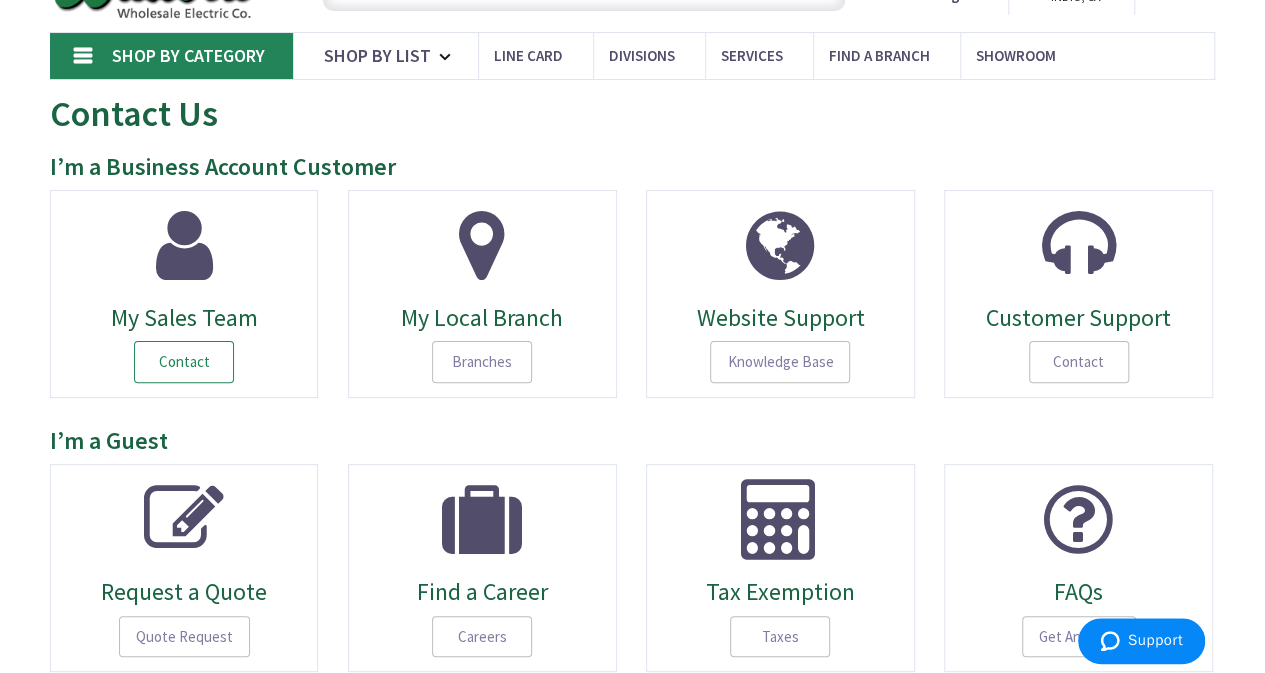click on "Contact" at bounding box center [184, 362] 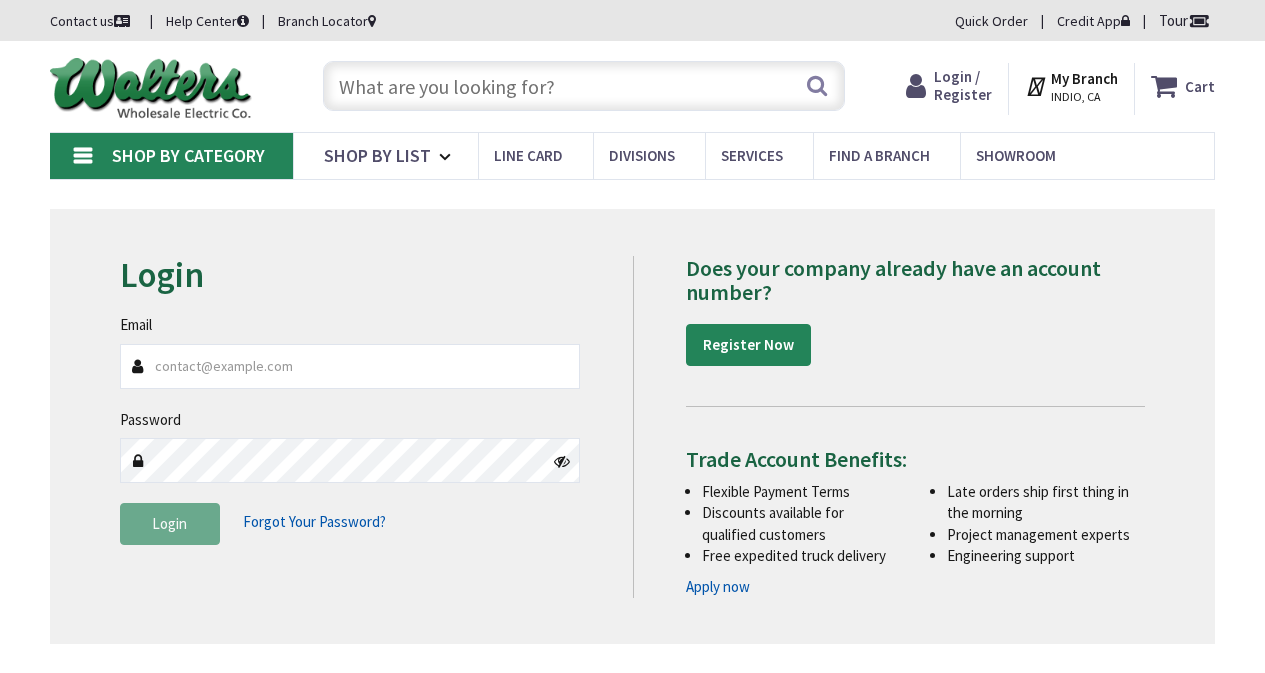 scroll, scrollTop: 0, scrollLeft: 0, axis: both 